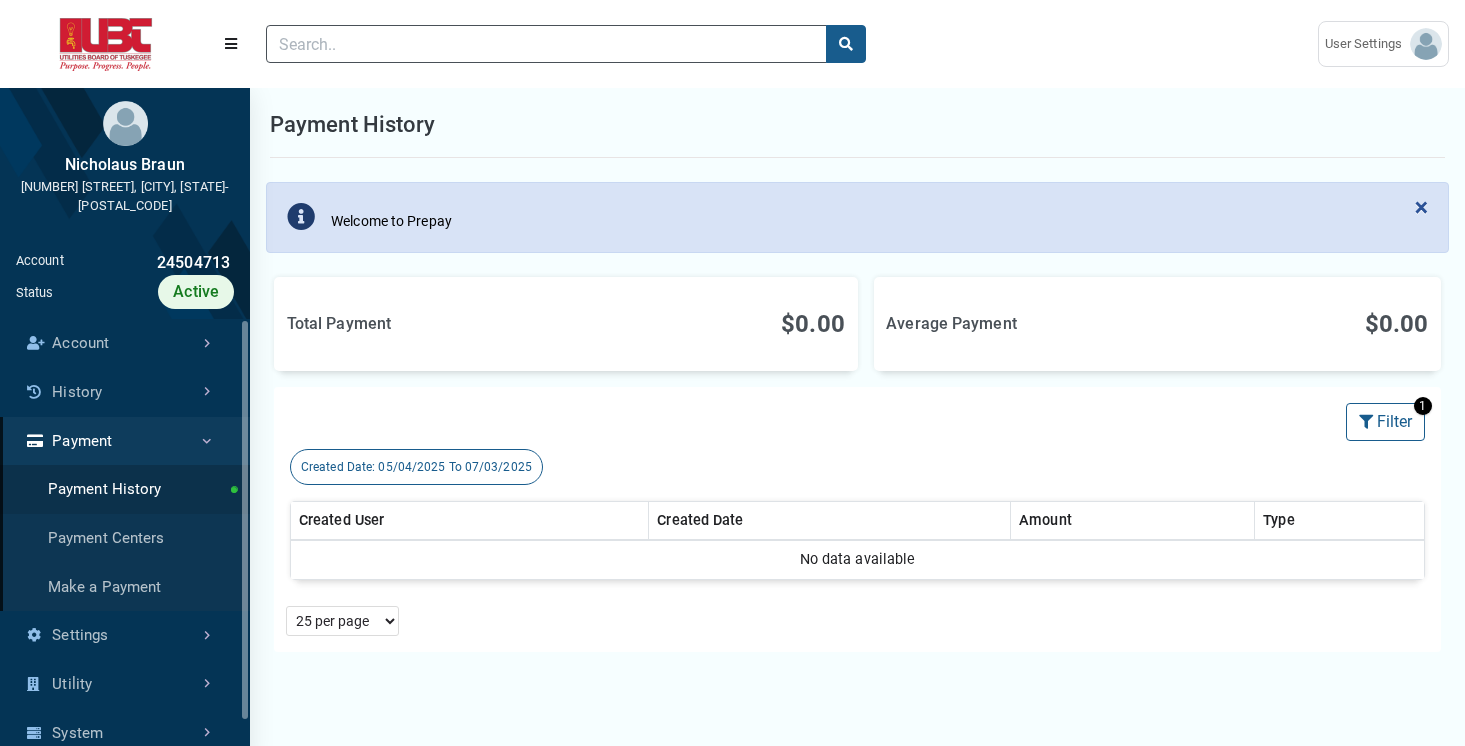 scroll, scrollTop: 0, scrollLeft: 0, axis: both 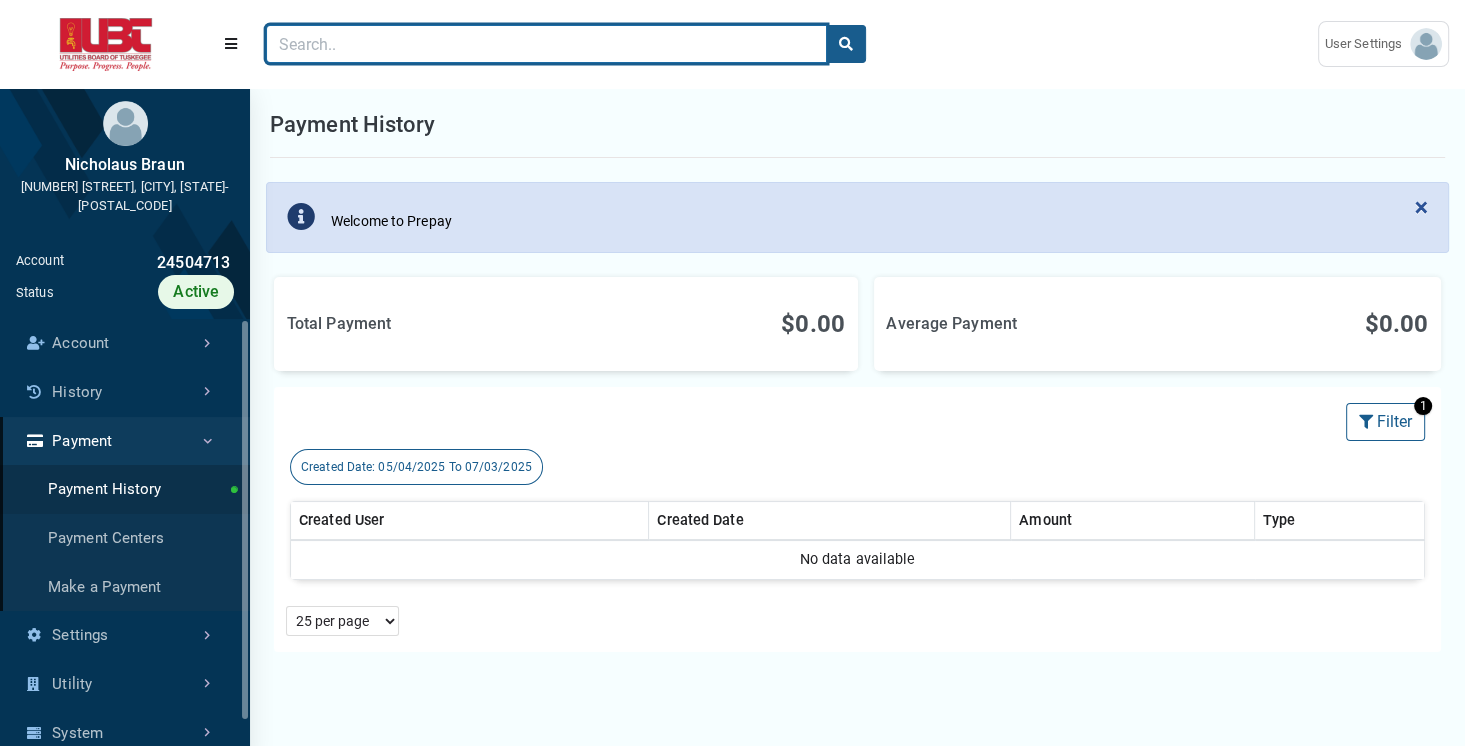 click at bounding box center (546, 44) 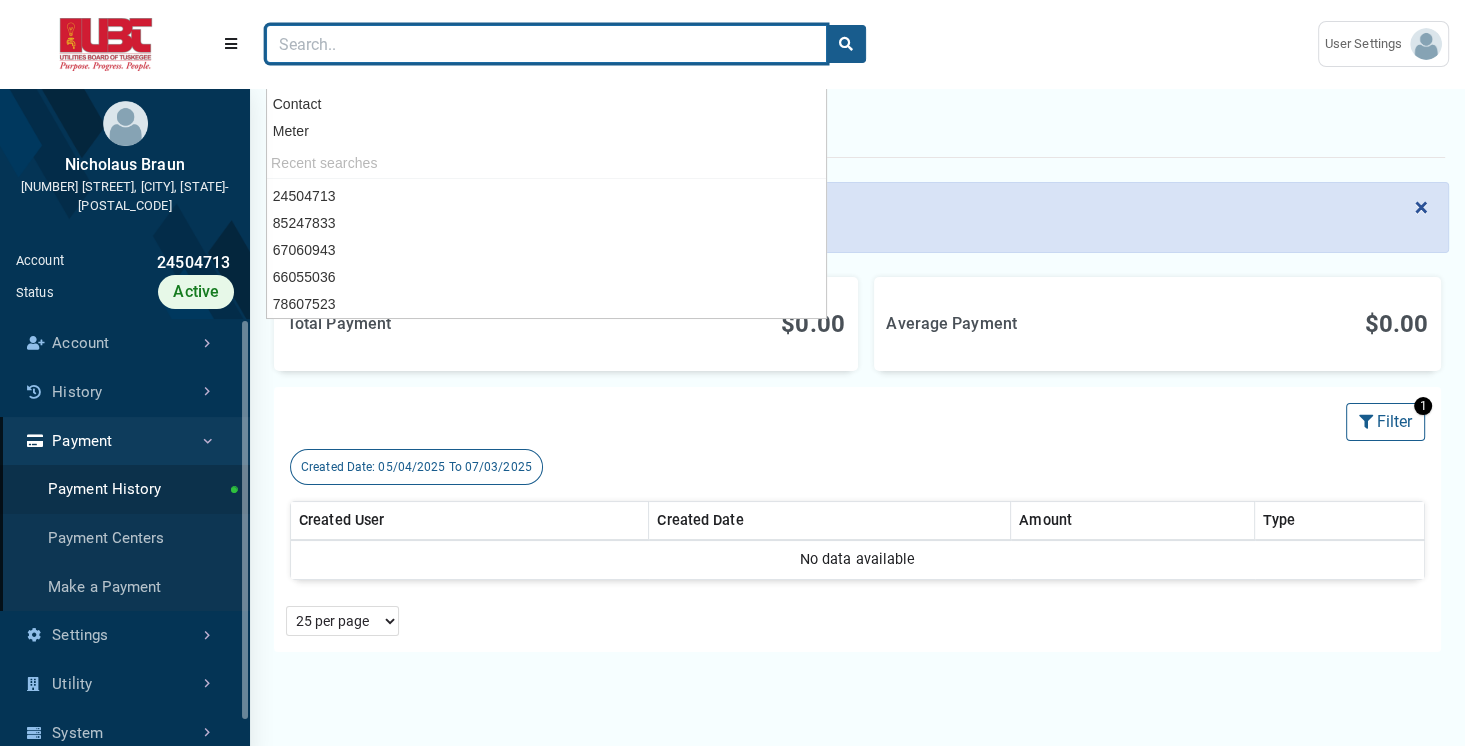 paste on "24504713" 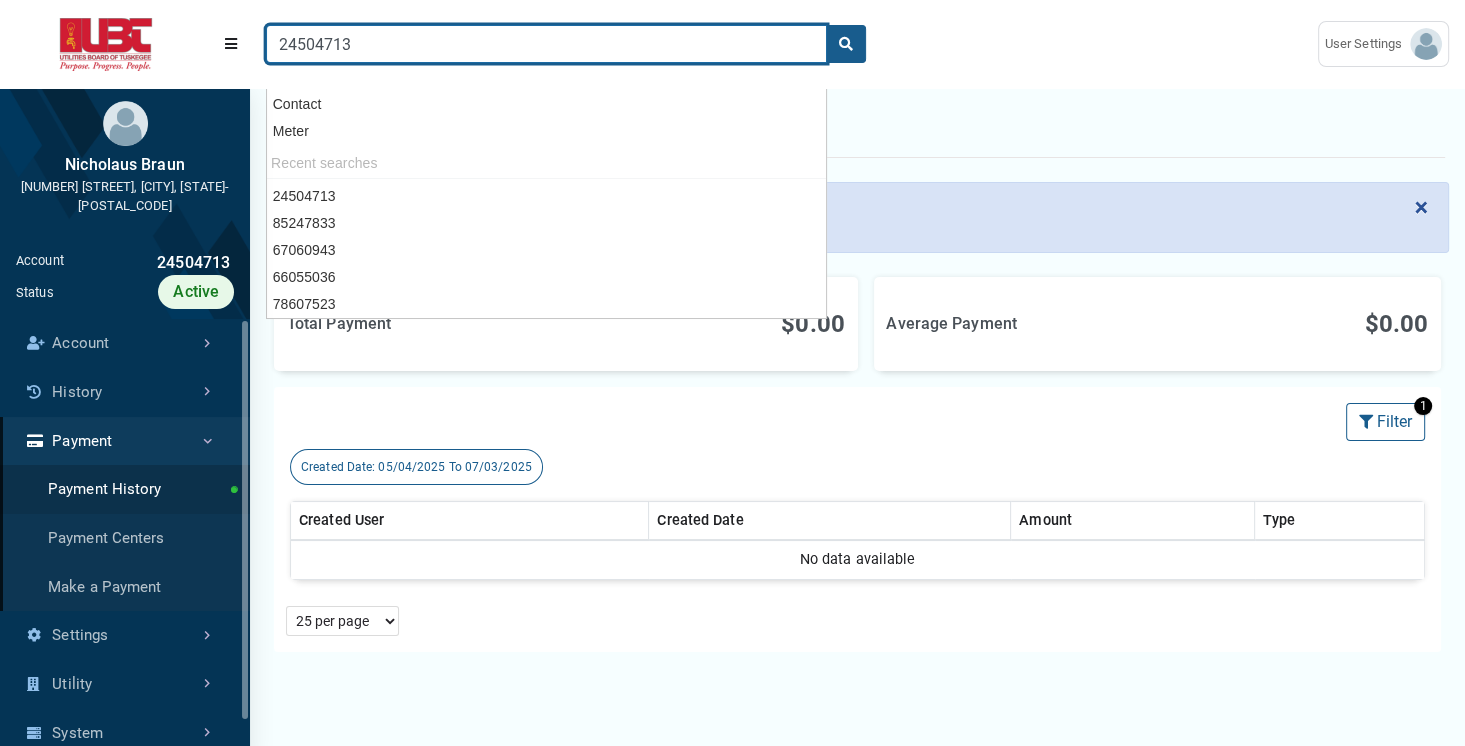 type on "24504713" 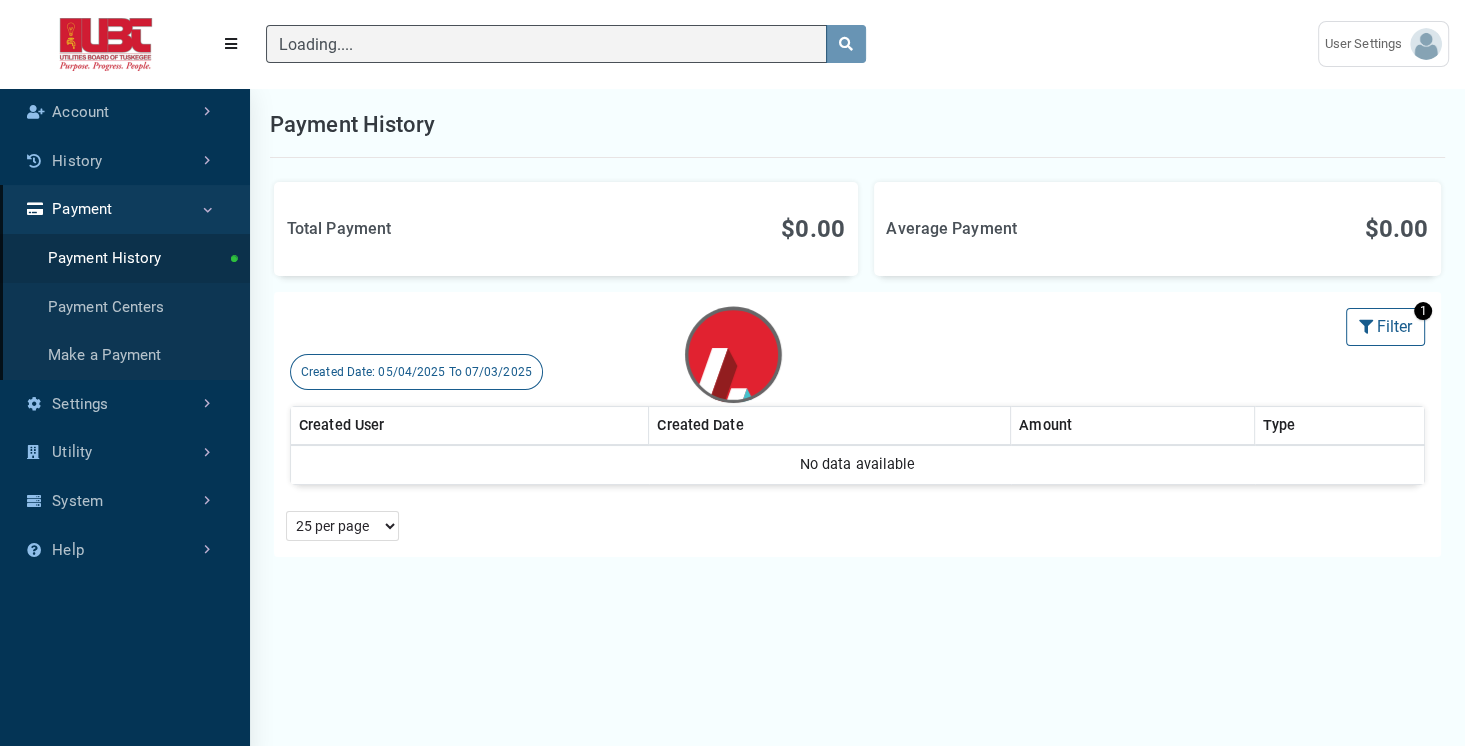 scroll, scrollTop: 673, scrollLeft: 249, axis: both 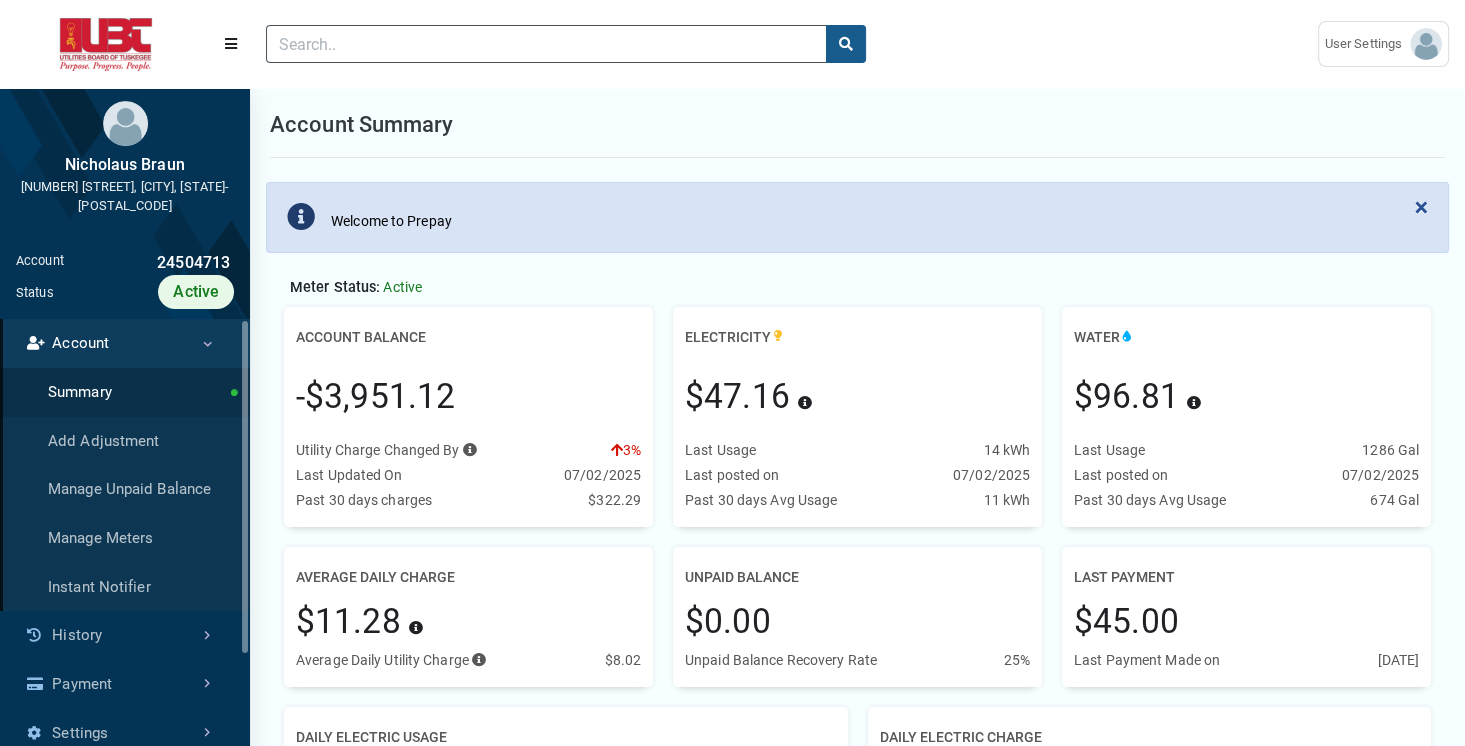 drag, startPoint x: 294, startPoint y: 400, endPoint x: 493, endPoint y: 410, distance: 199.2511 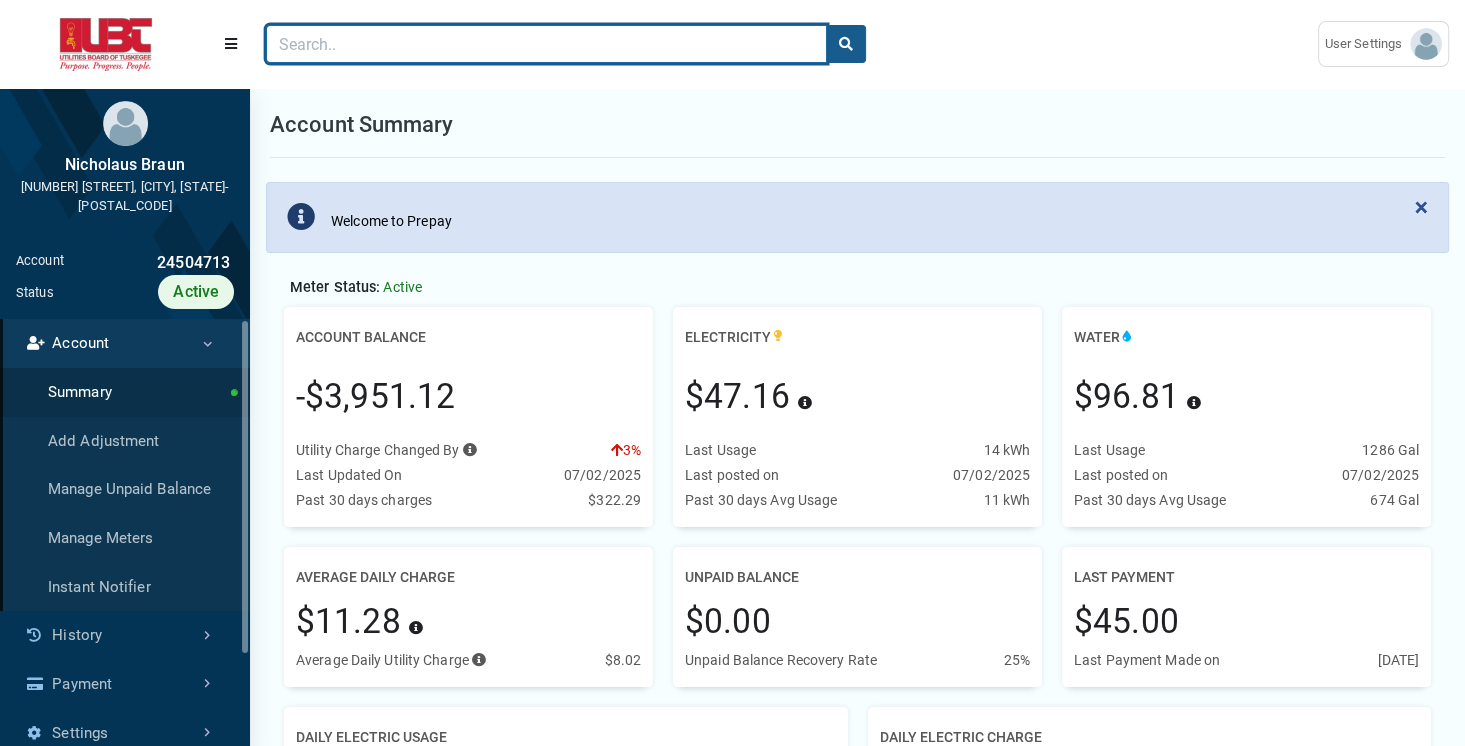 click at bounding box center (546, 44) 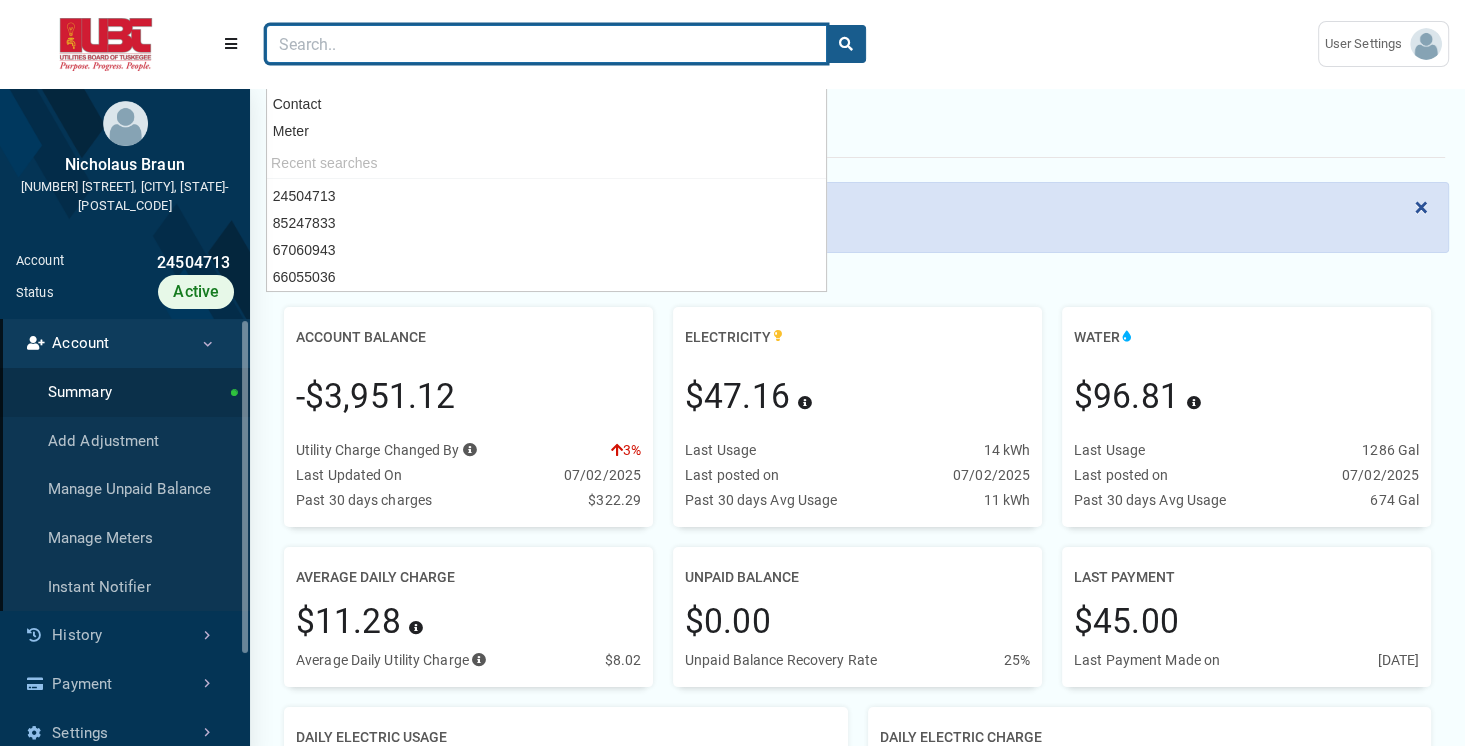 paste on "27912260" 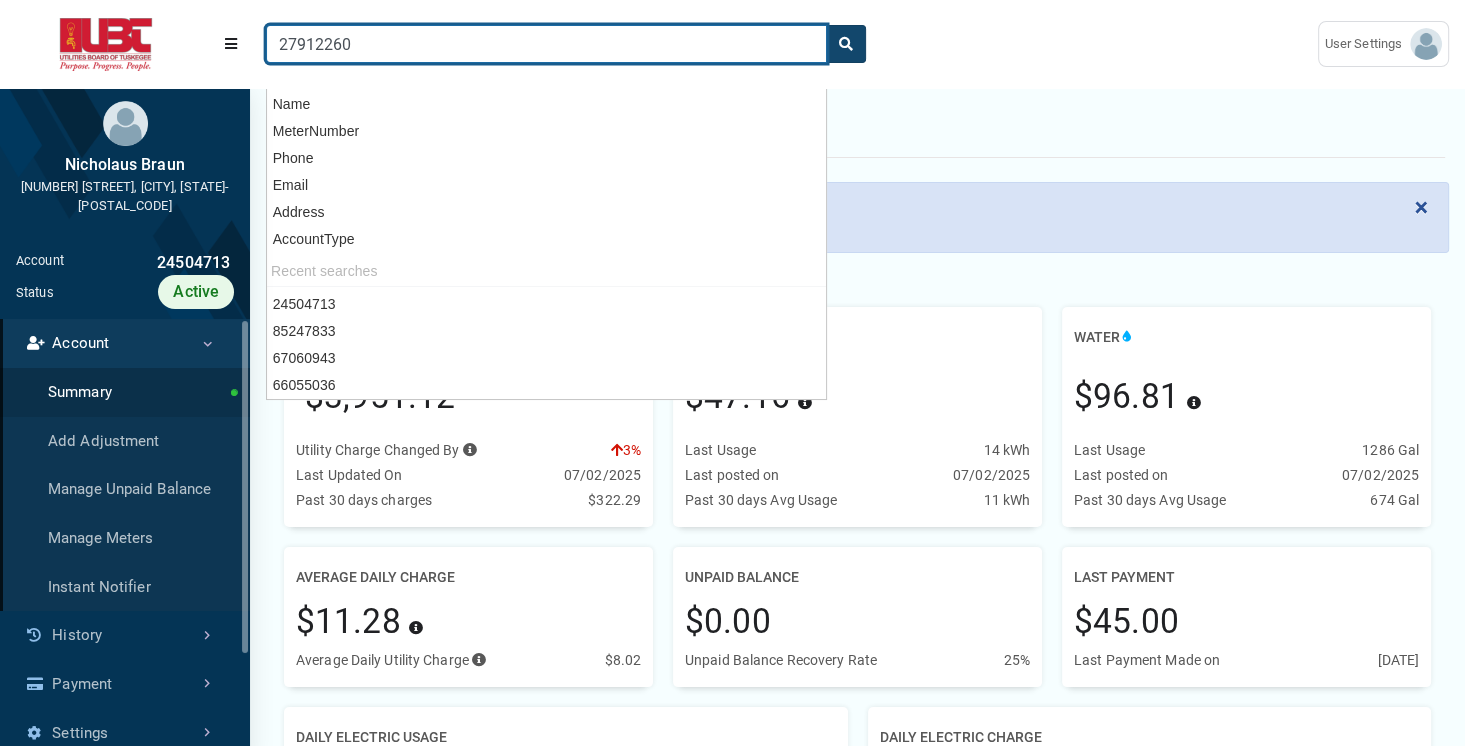 type on "27912260" 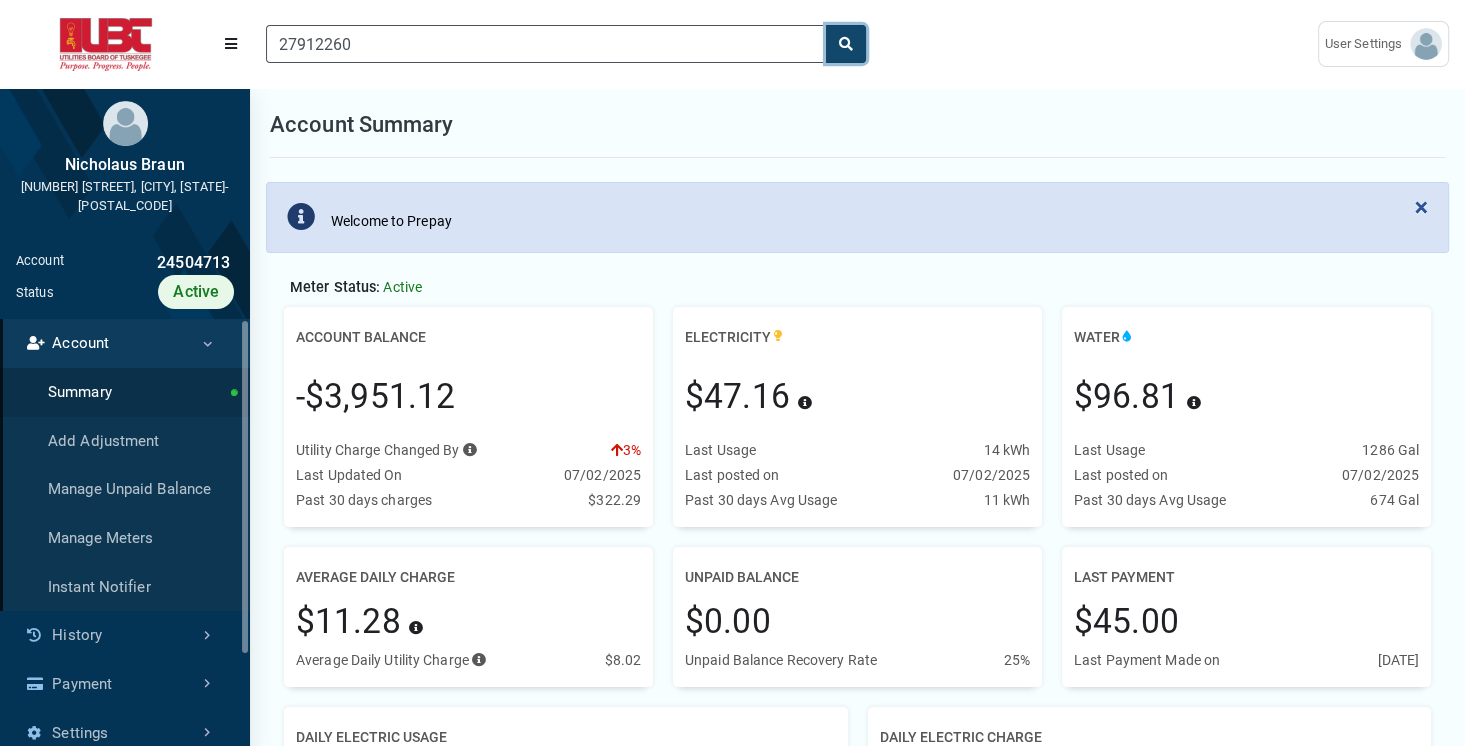 click at bounding box center [846, 44] 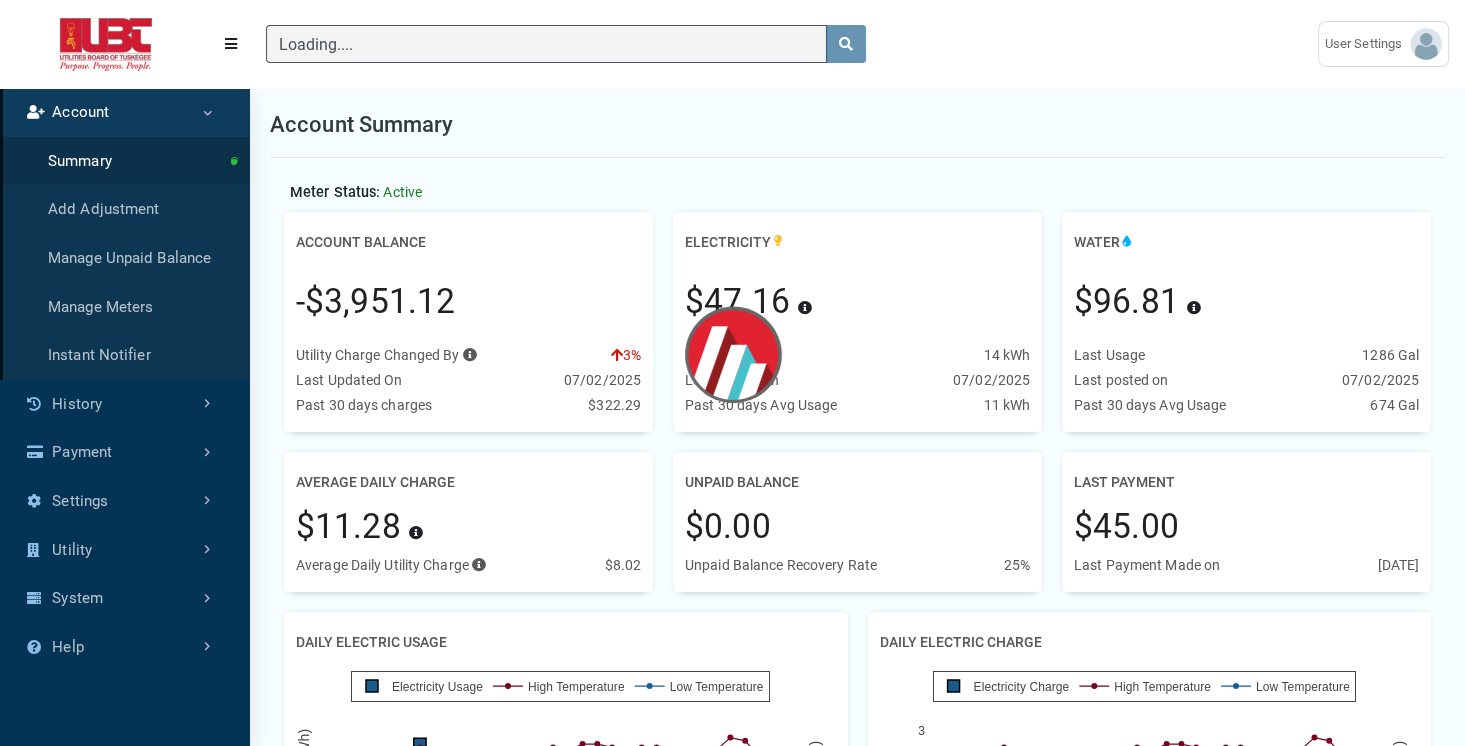 scroll, scrollTop: 673, scrollLeft: 249, axis: both 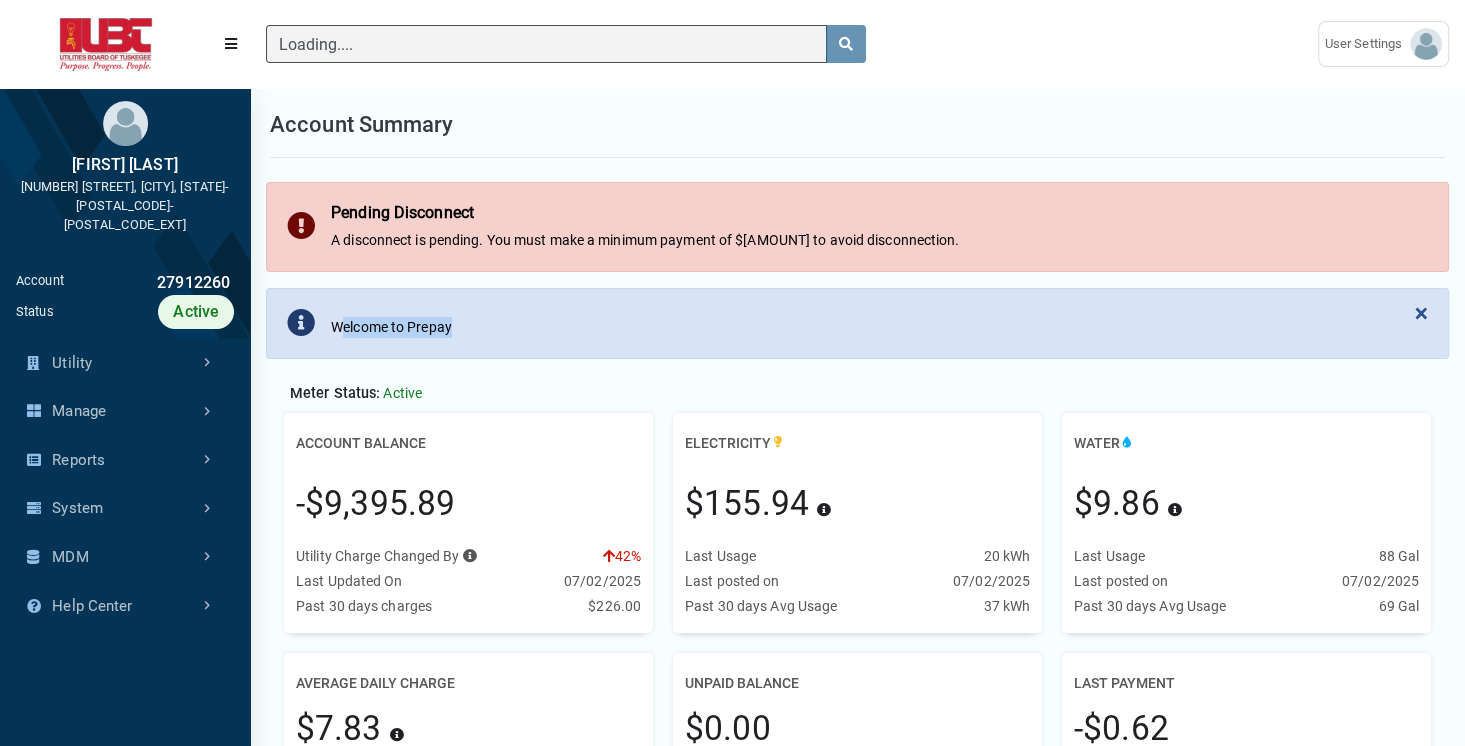 drag, startPoint x: 299, startPoint y: 309, endPoint x: 361, endPoint y: 307, distance: 62.03225 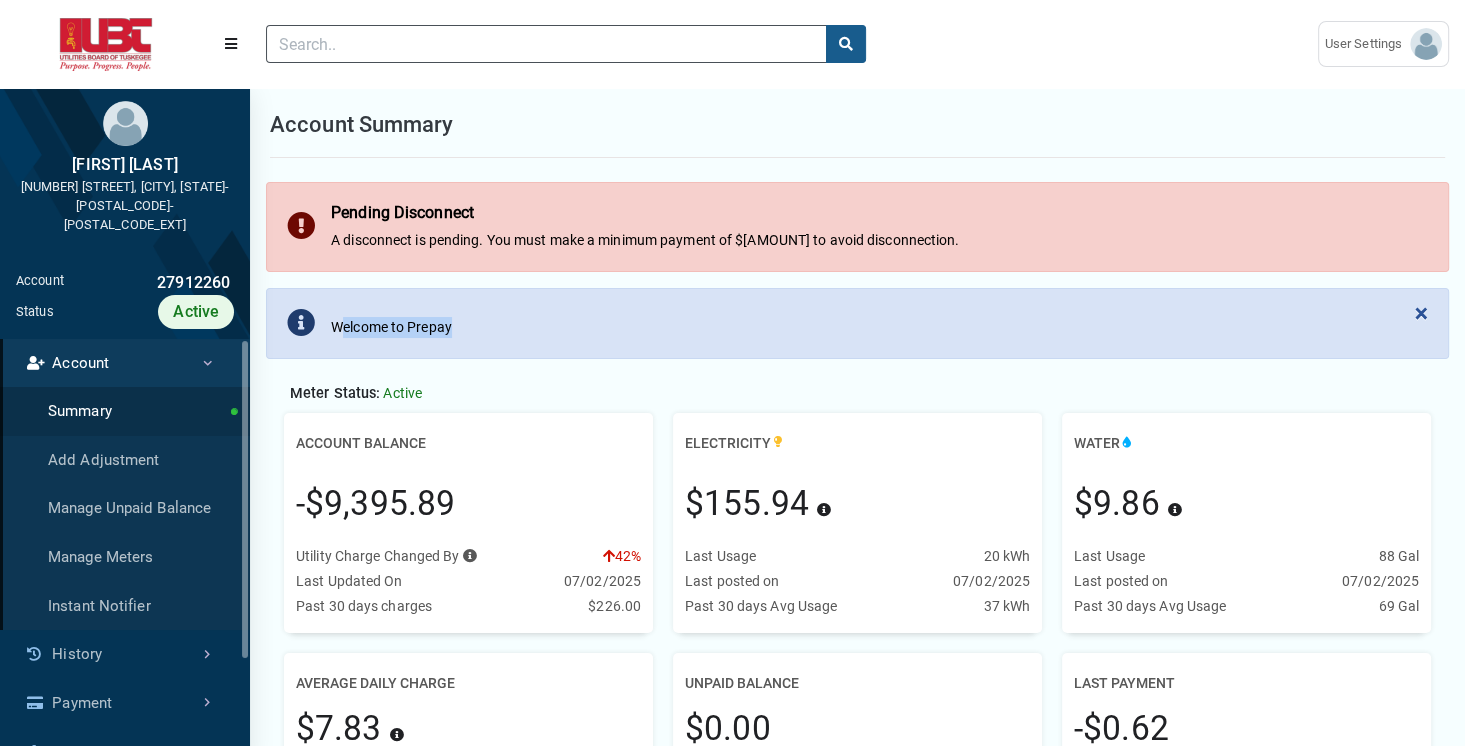 drag, startPoint x: 292, startPoint y: 514, endPoint x: 486, endPoint y: 489, distance: 195.60419 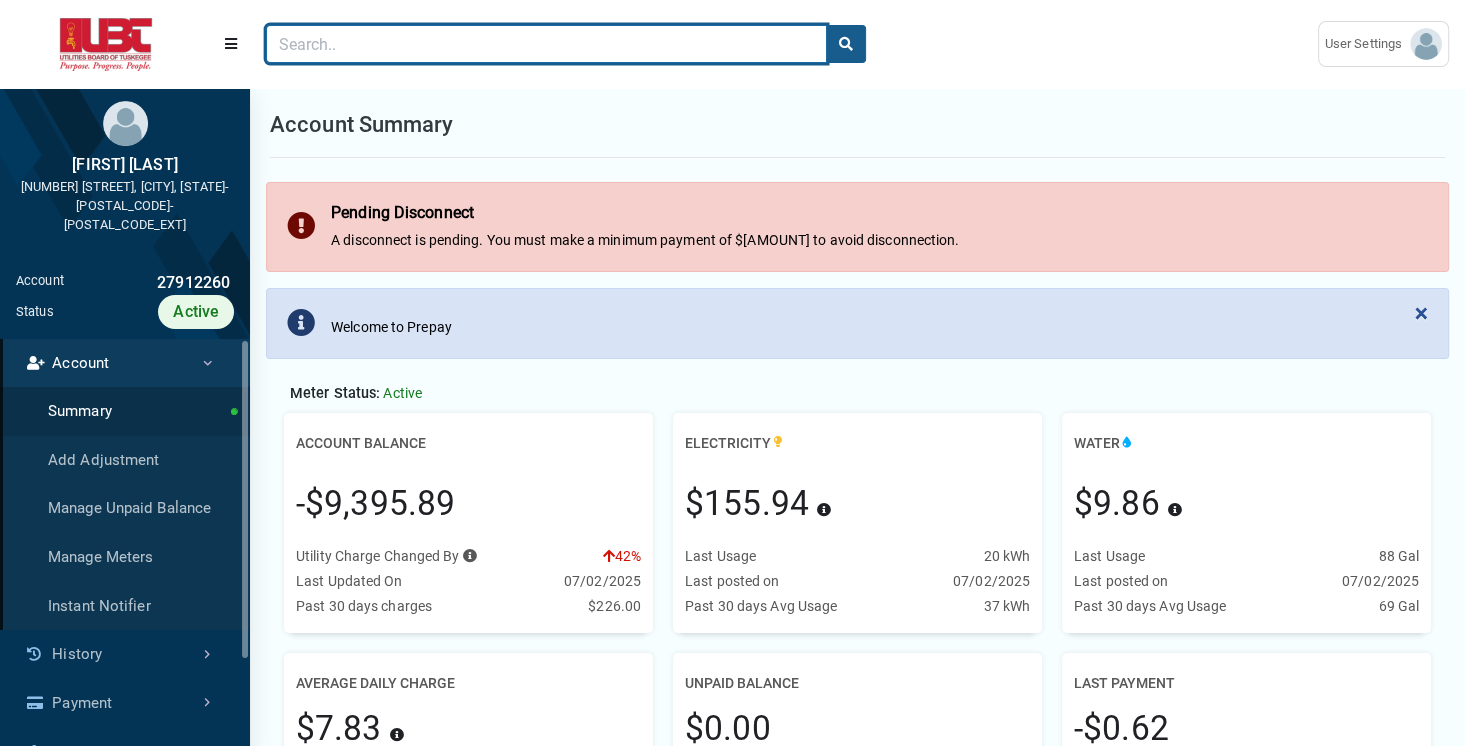 click at bounding box center (546, 44) 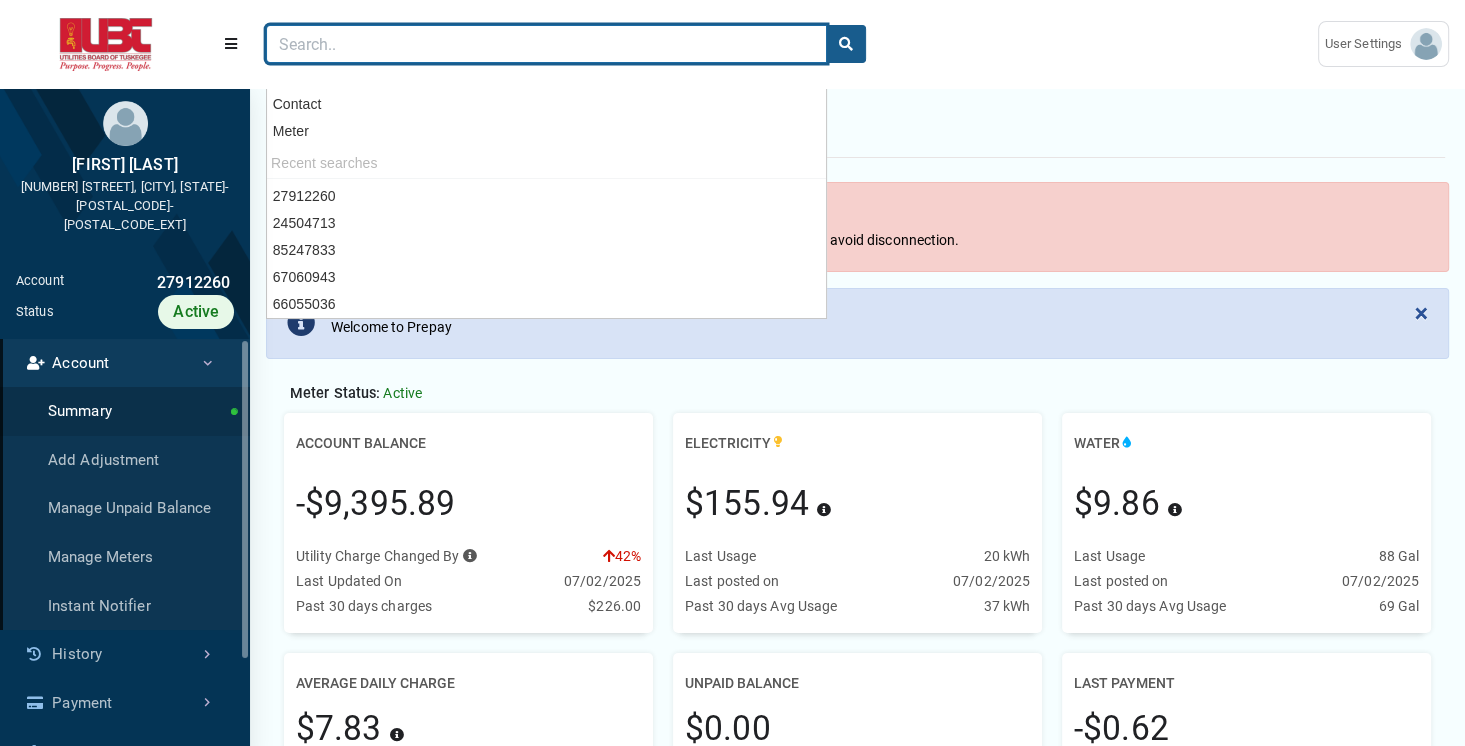 paste on "78607523" 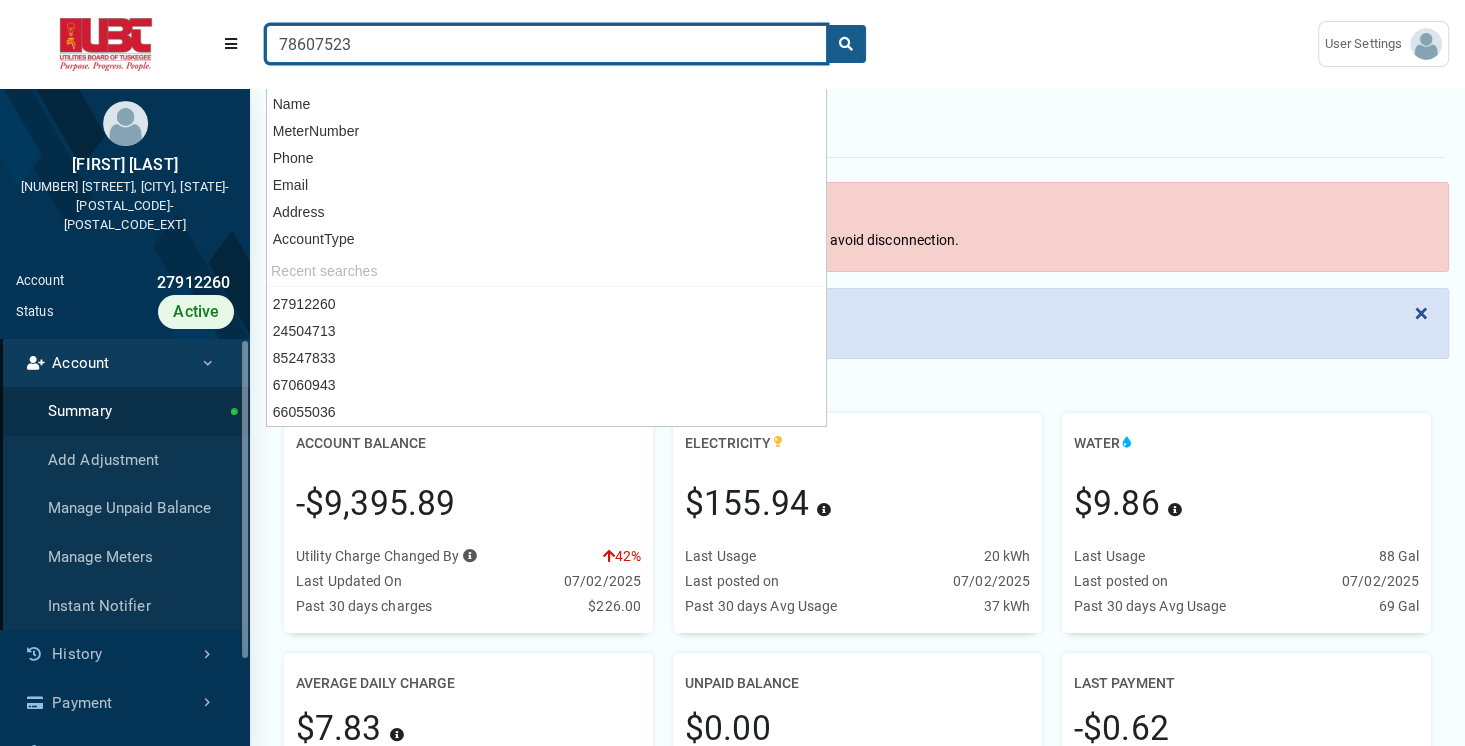 type on "78607523" 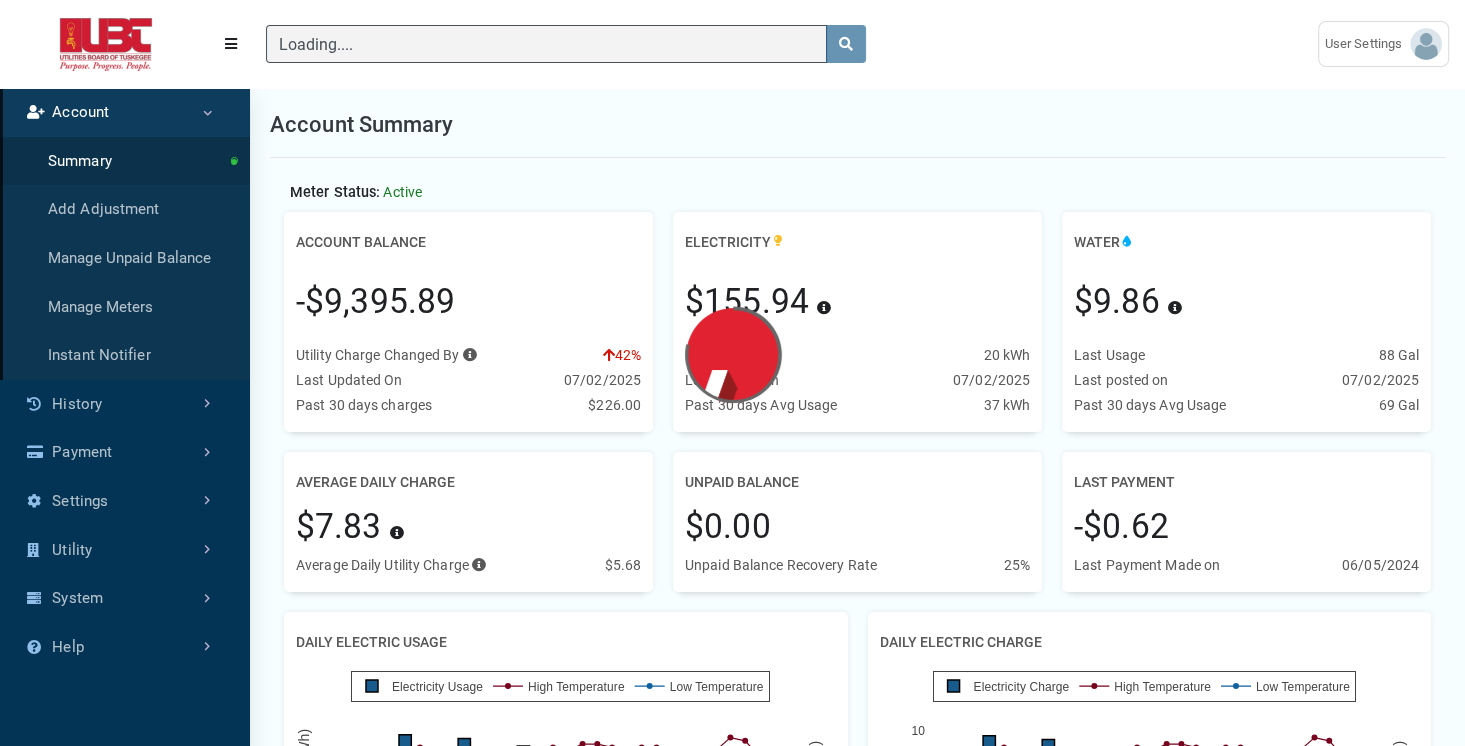 scroll, scrollTop: 673, scrollLeft: 249, axis: both 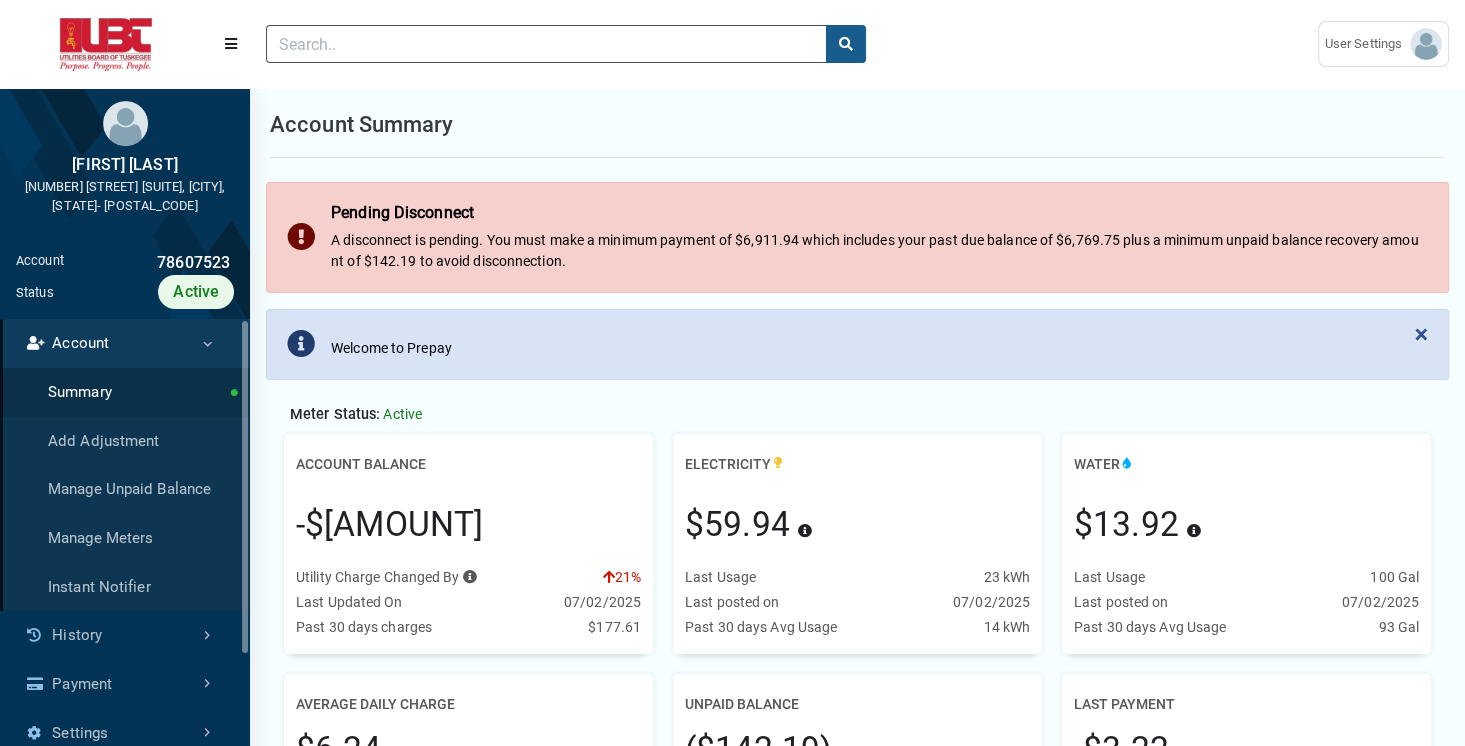 drag, startPoint x: 297, startPoint y: 522, endPoint x: 466, endPoint y: 512, distance: 169.2956 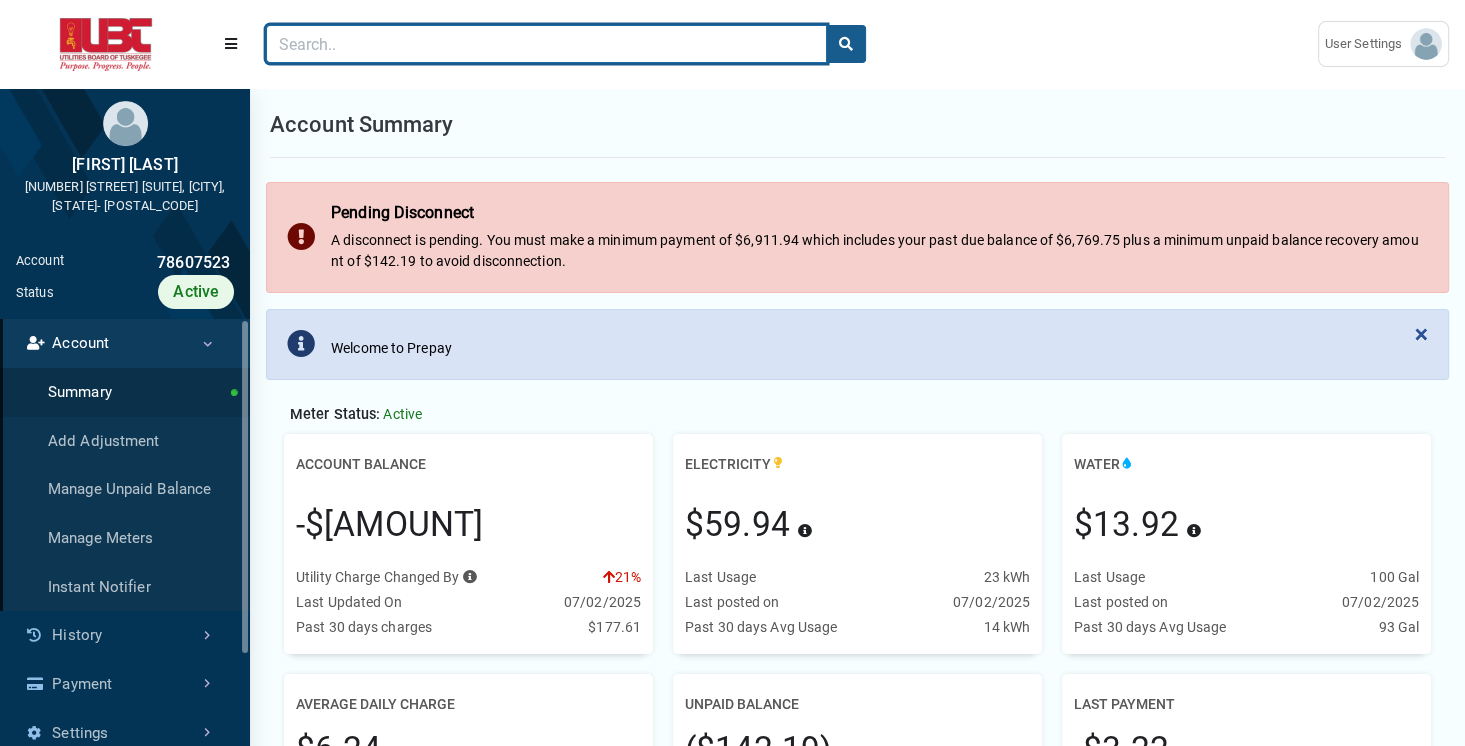 click at bounding box center (546, 44) 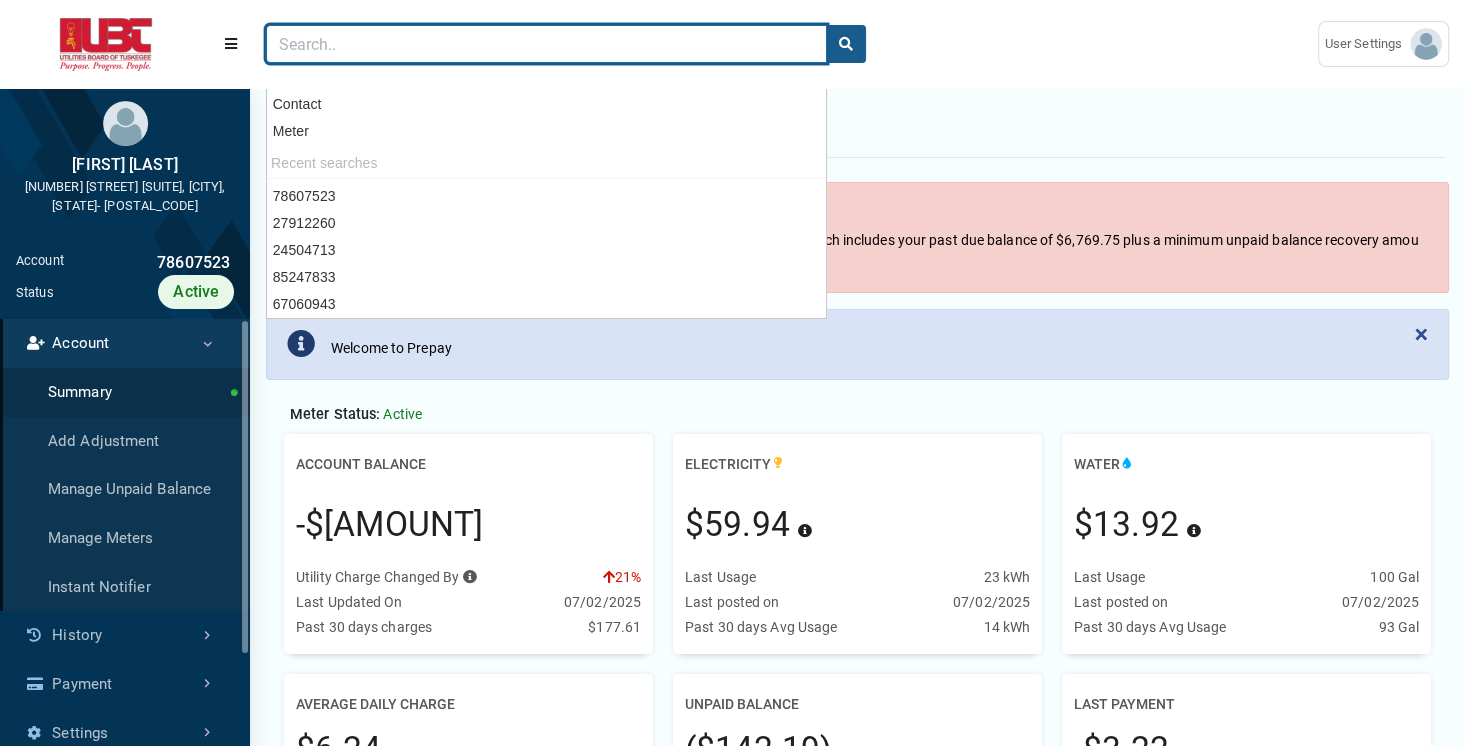 paste on "66055036" 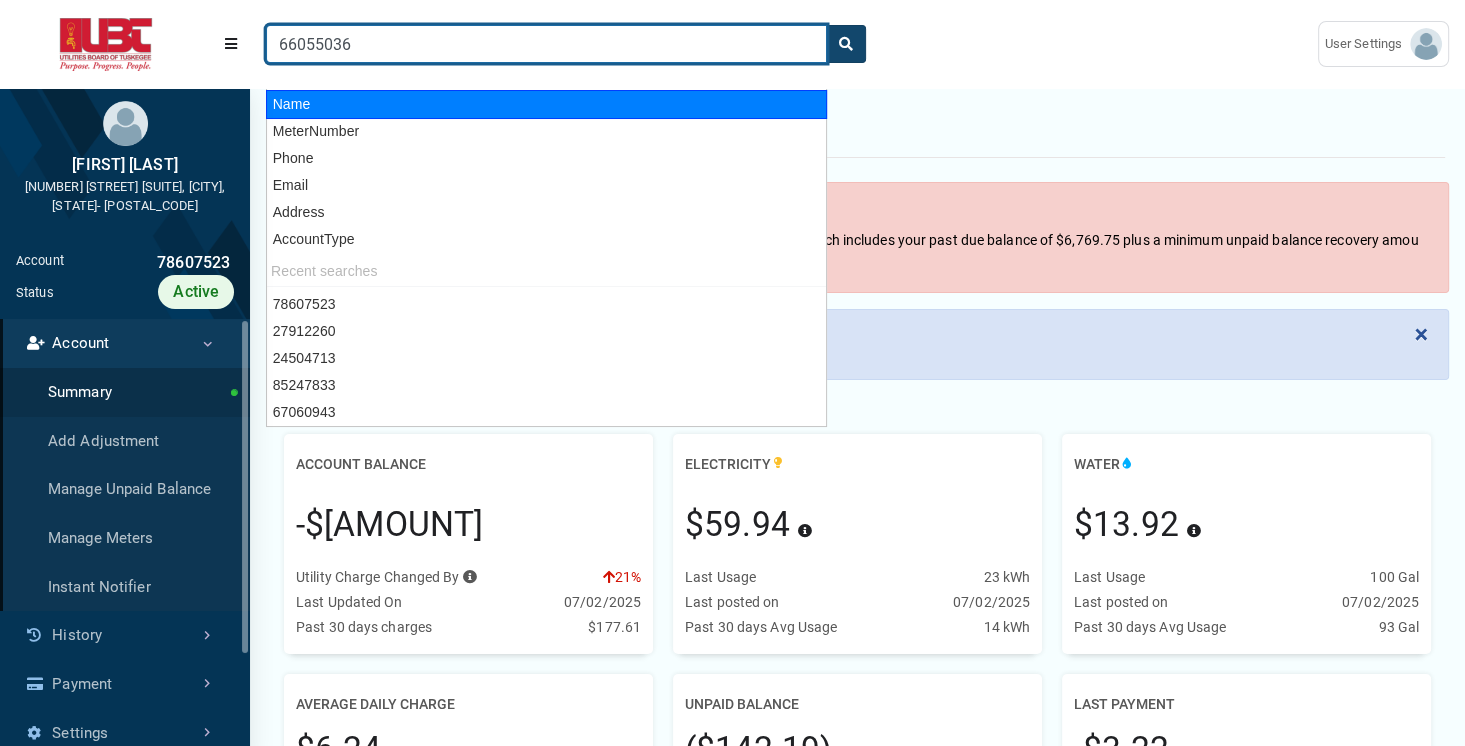 type on "66055036" 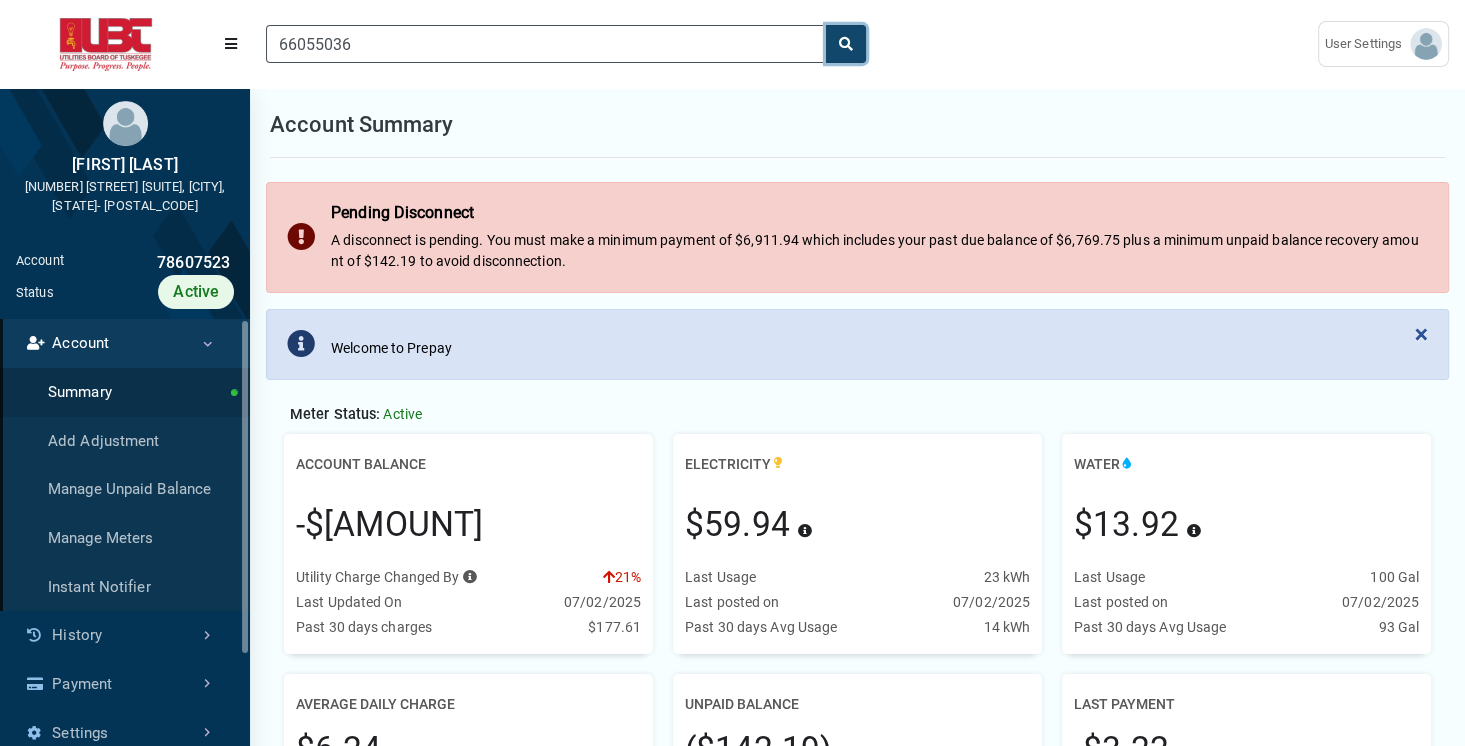 click at bounding box center [846, 44] 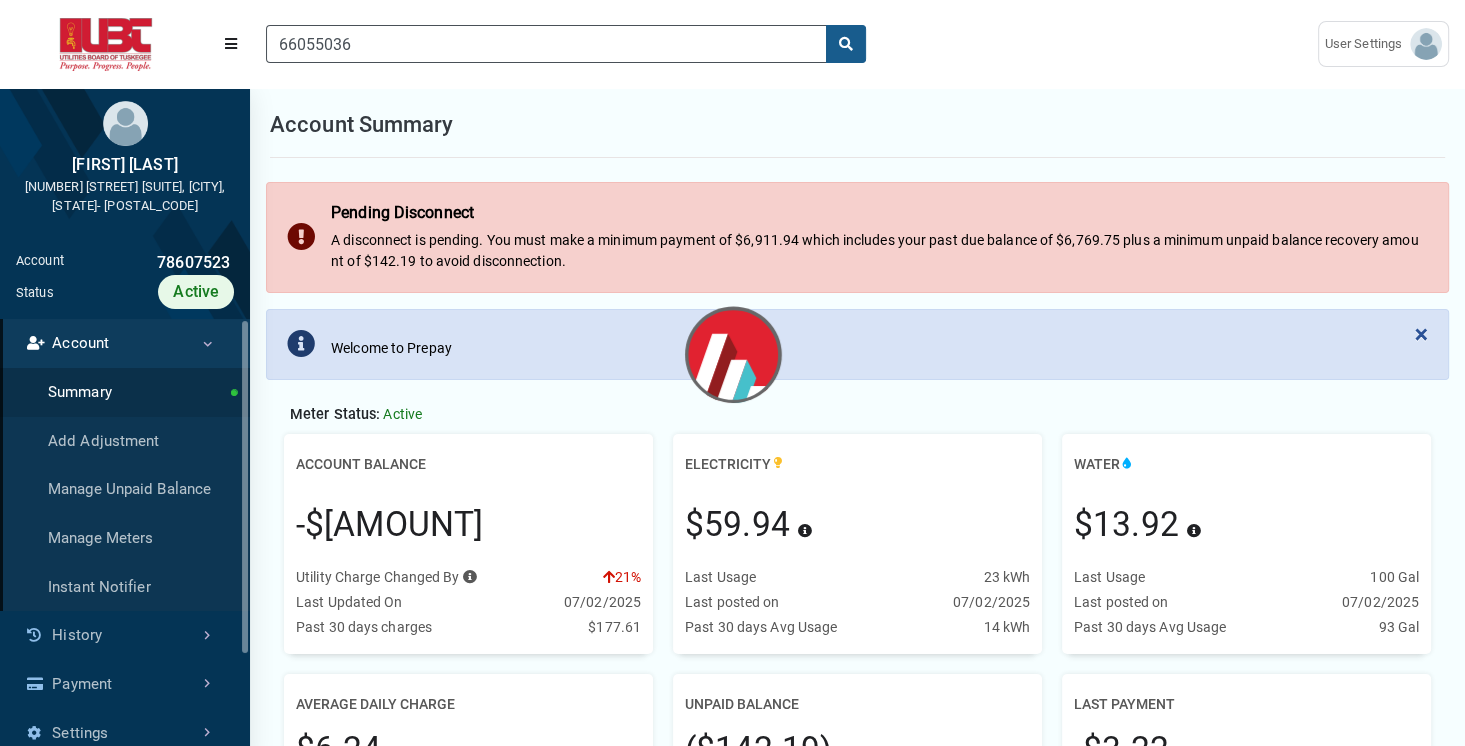 scroll, scrollTop: 673, scrollLeft: 249, axis: both 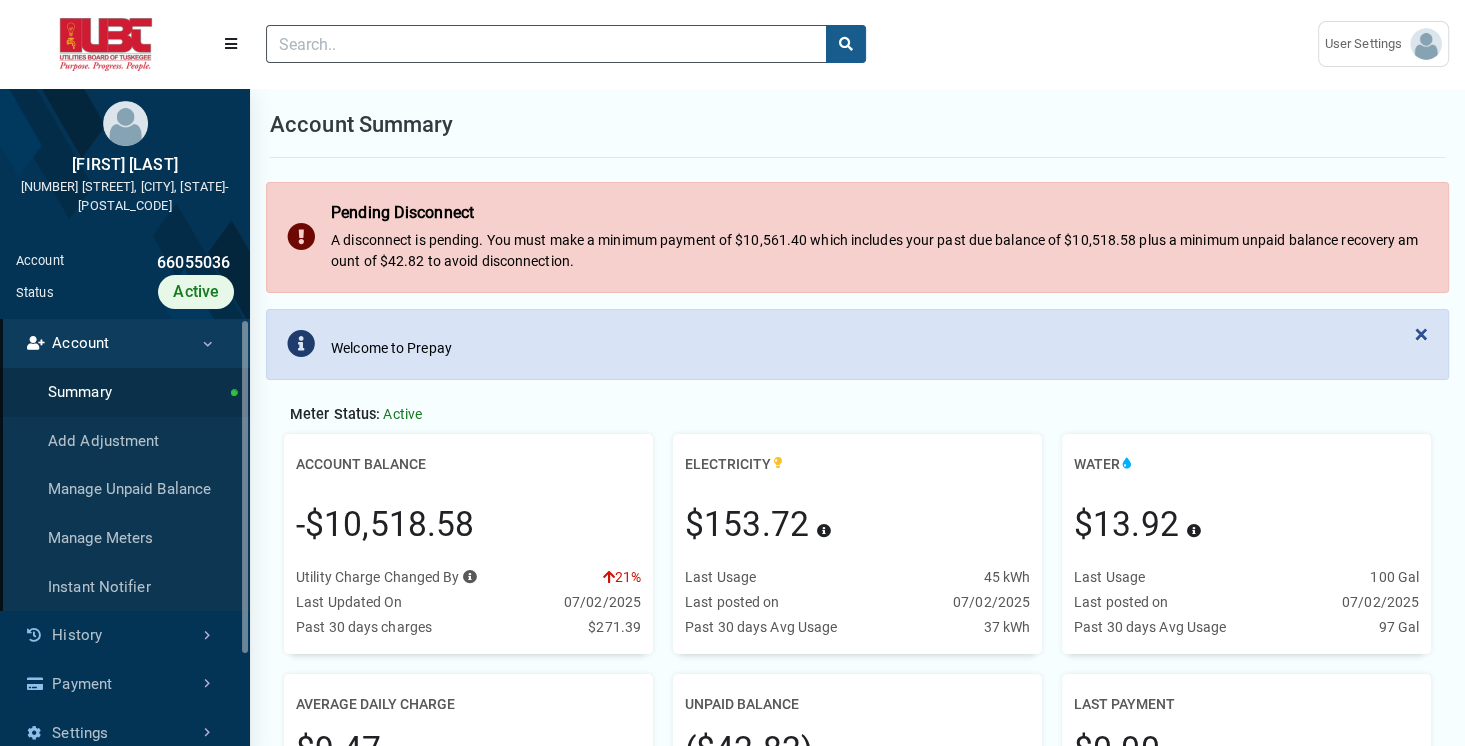 drag, startPoint x: 292, startPoint y: 528, endPoint x: 503, endPoint y: 524, distance: 211.03792 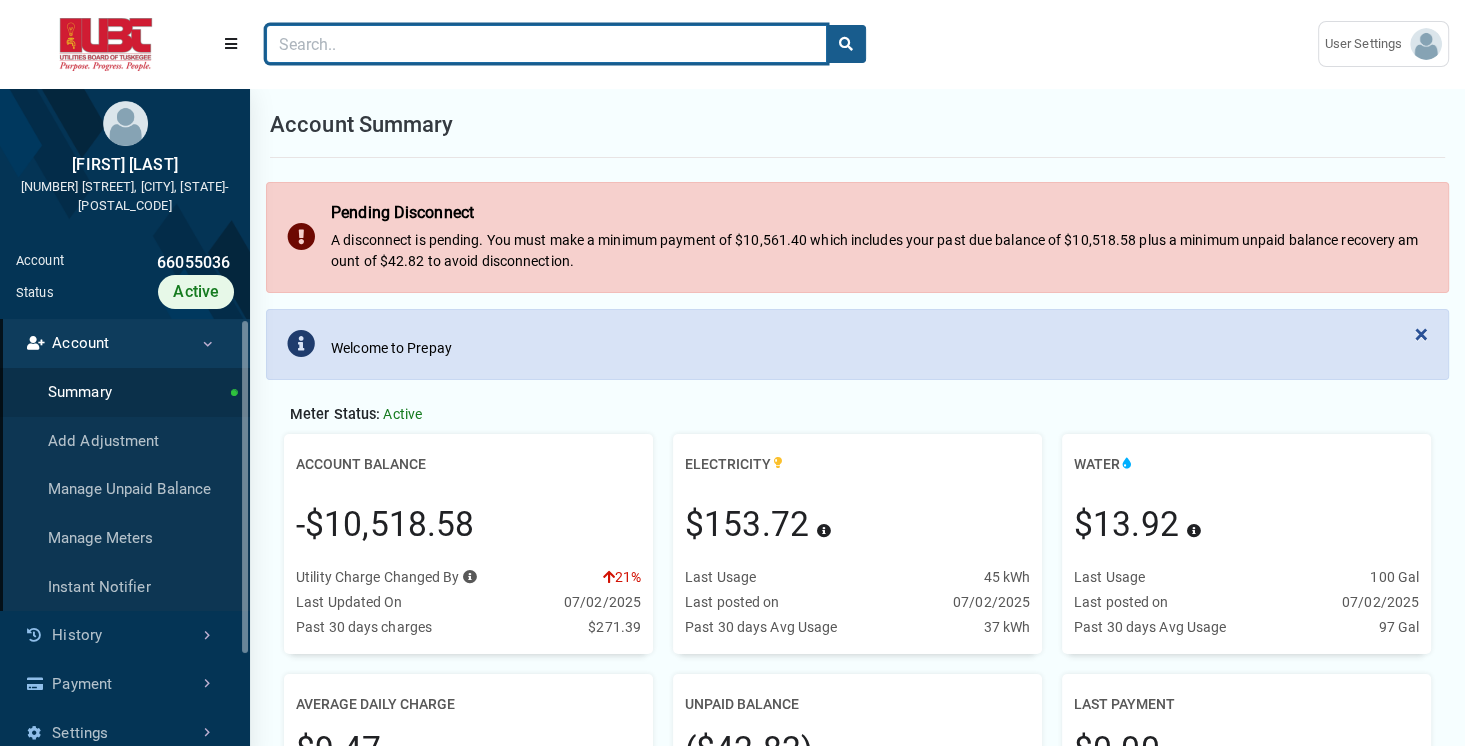 click at bounding box center (546, 44) 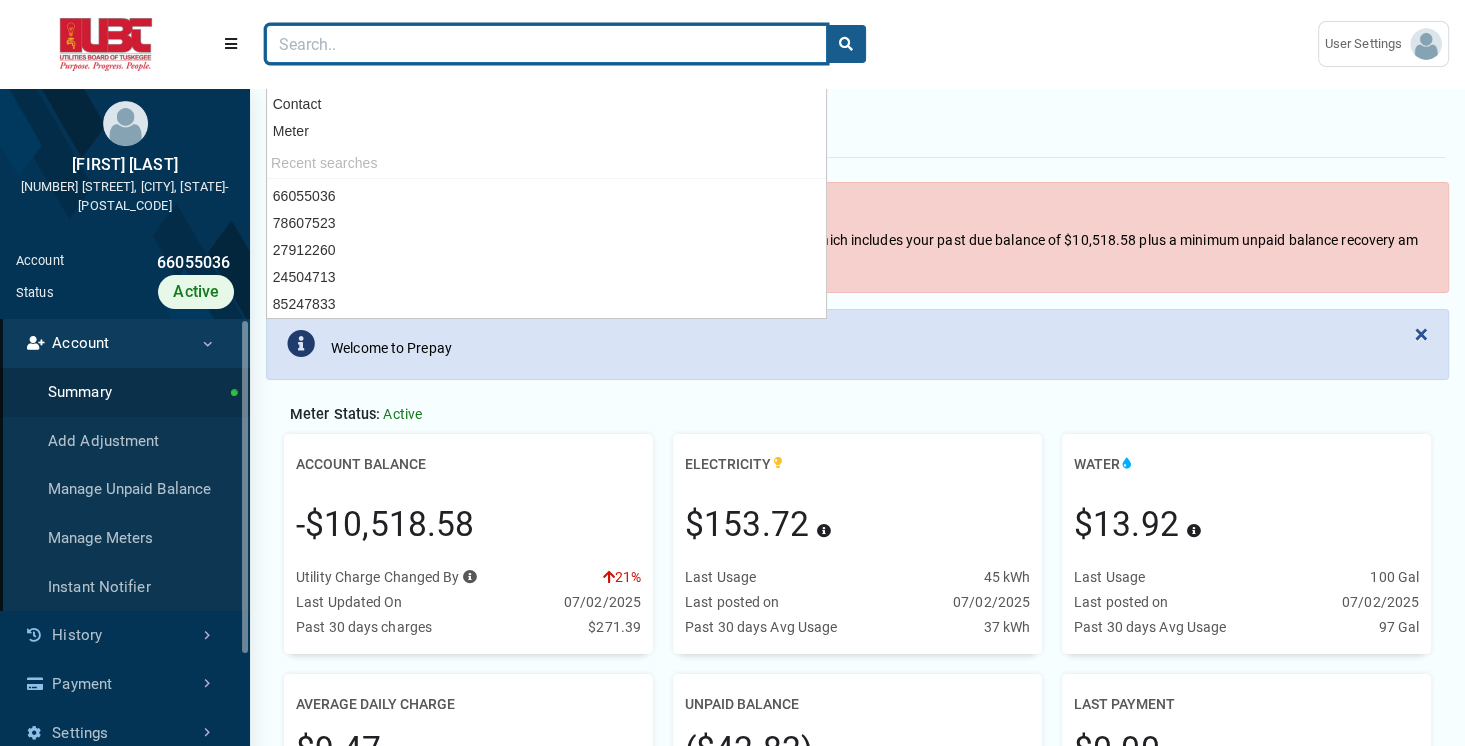 paste on "67060943" 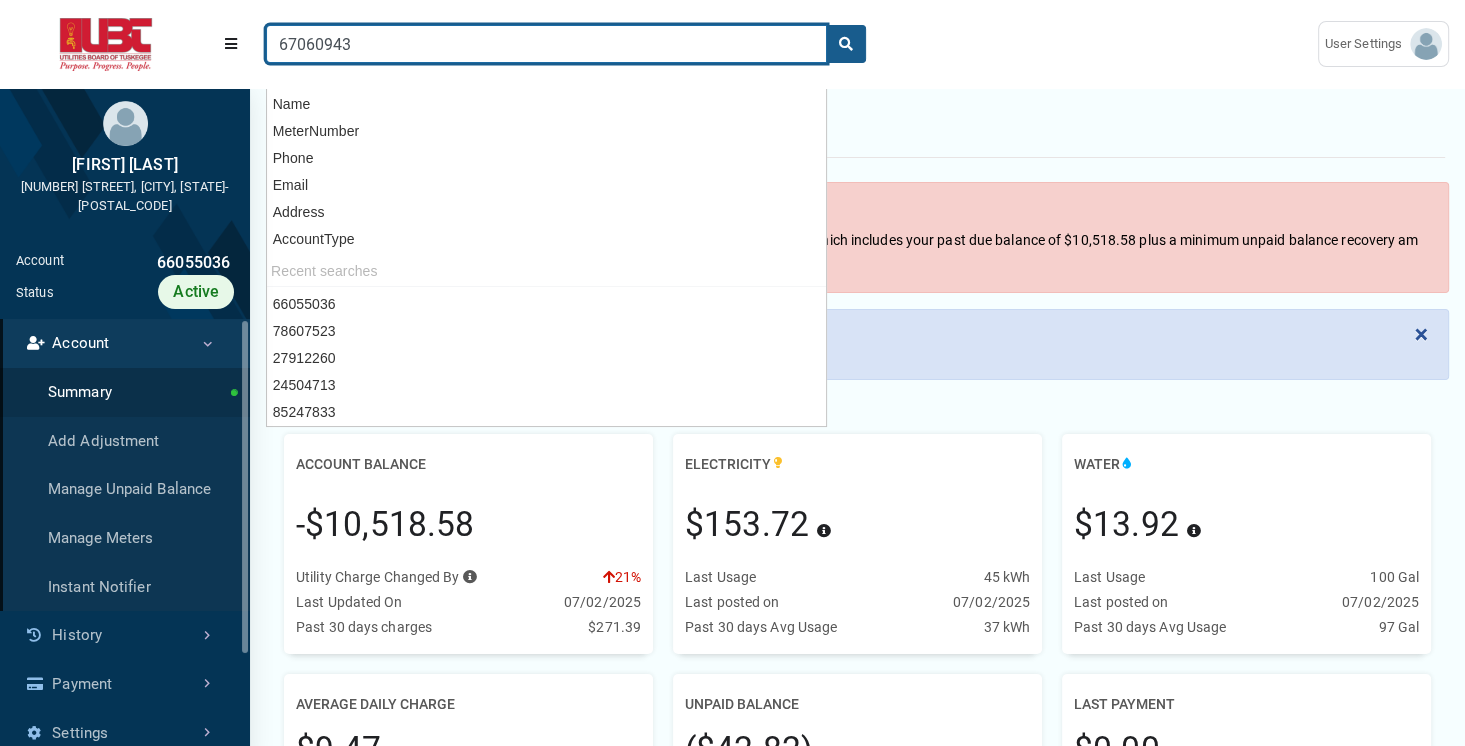 type on "67060943" 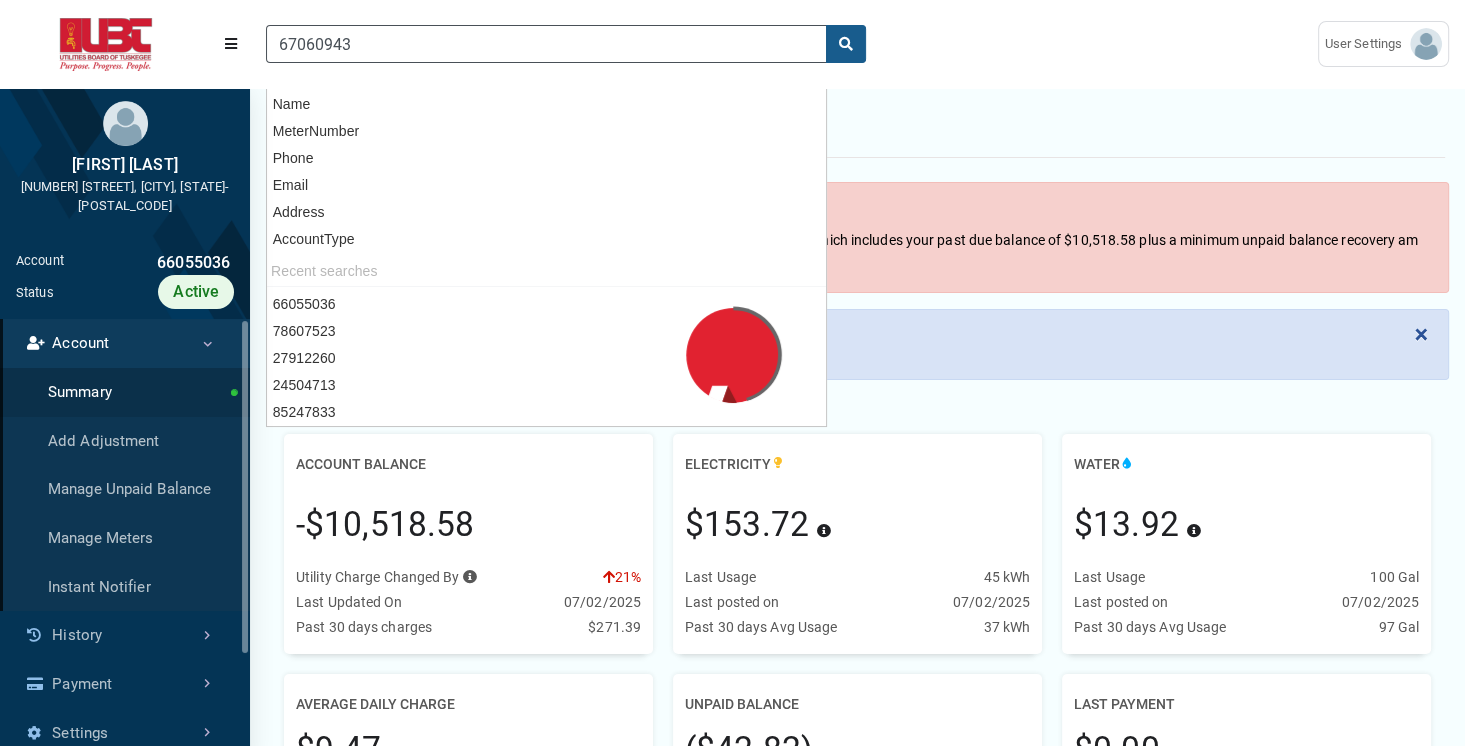 scroll, scrollTop: 9, scrollLeft: 0, axis: vertical 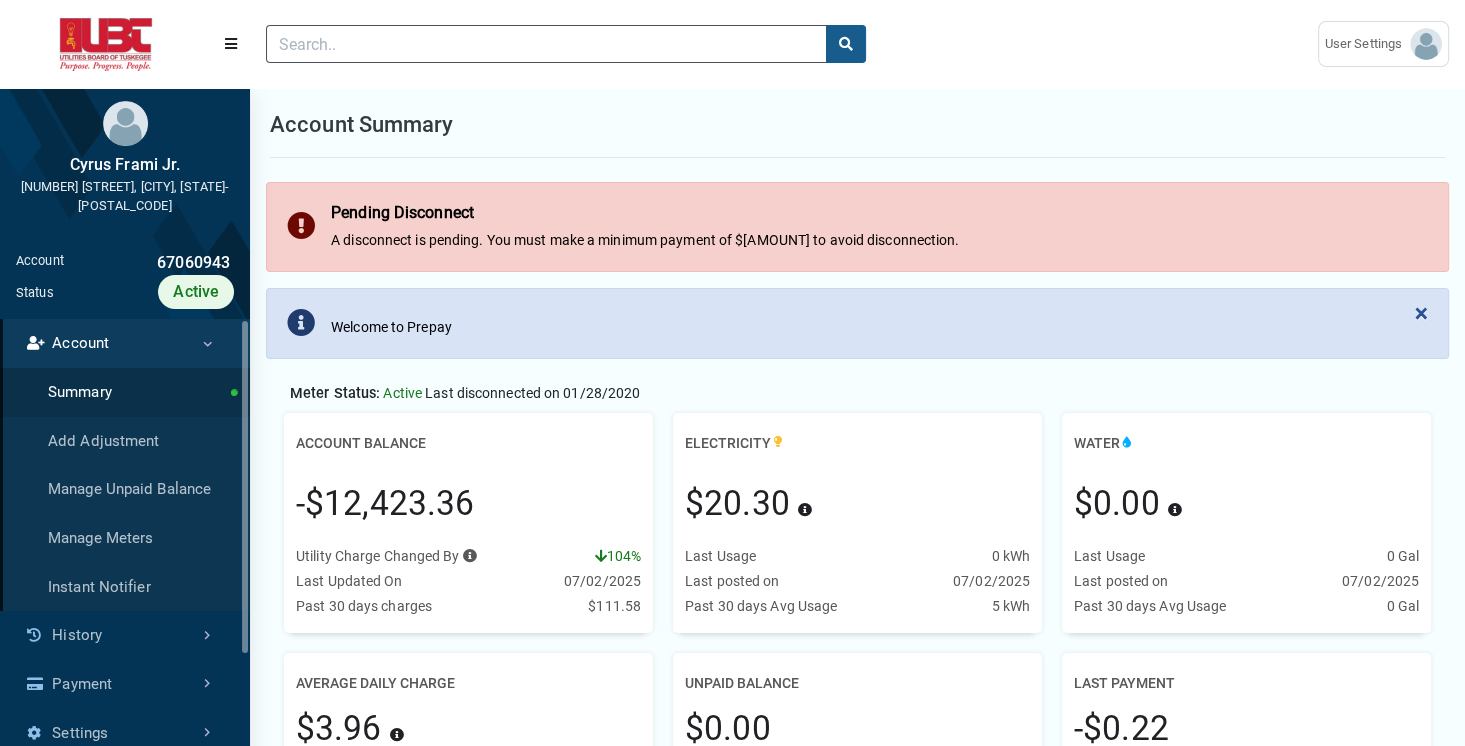 drag, startPoint x: 293, startPoint y: 503, endPoint x: 504, endPoint y: 495, distance: 211.15161 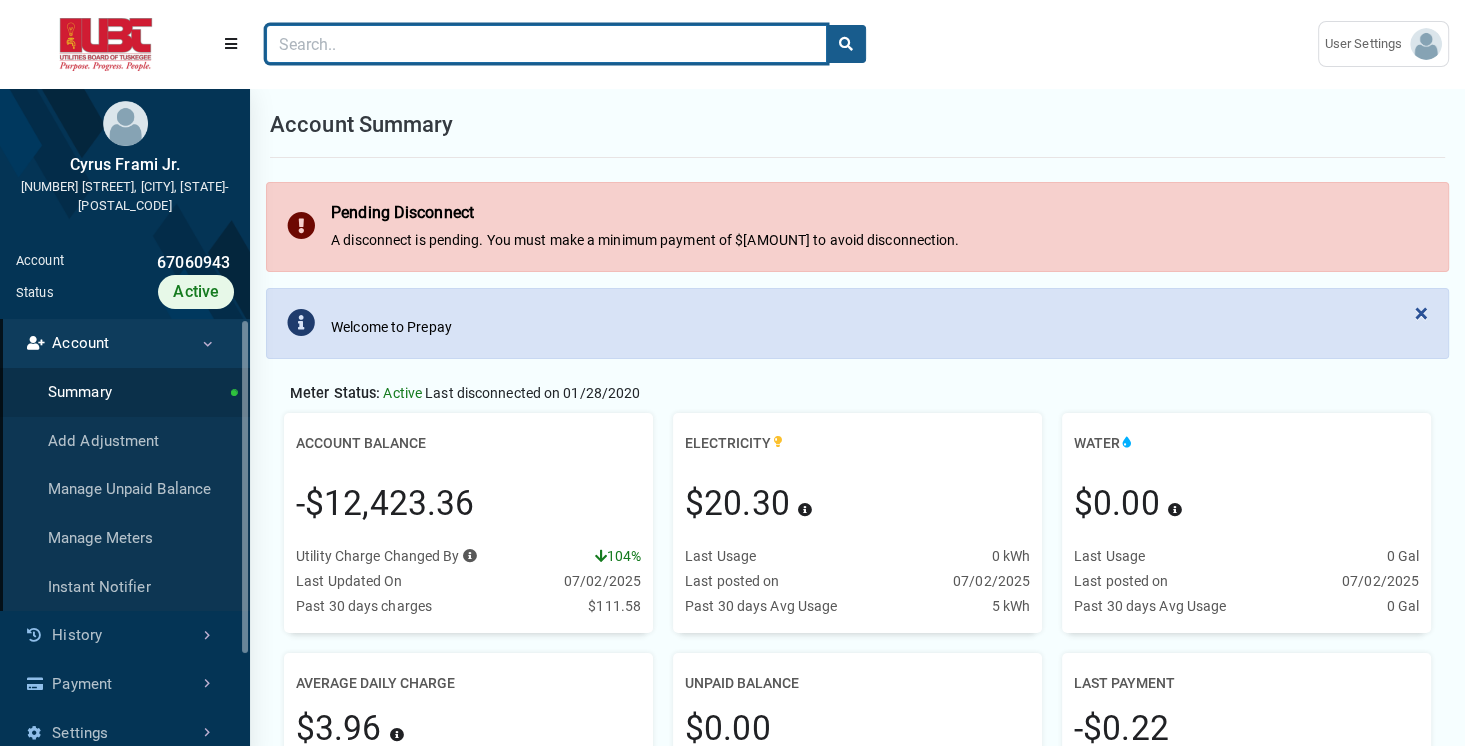 click at bounding box center [546, 44] 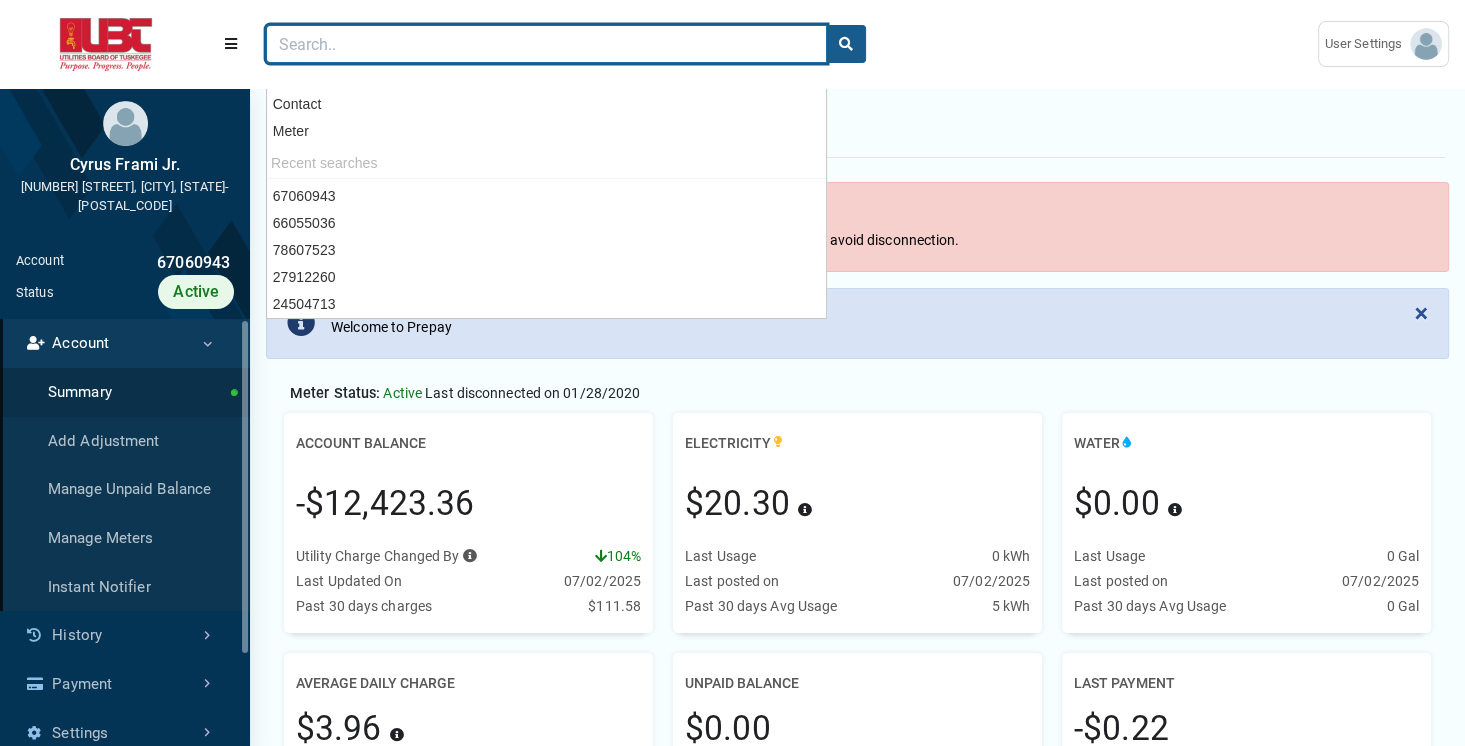 paste on "24504713" 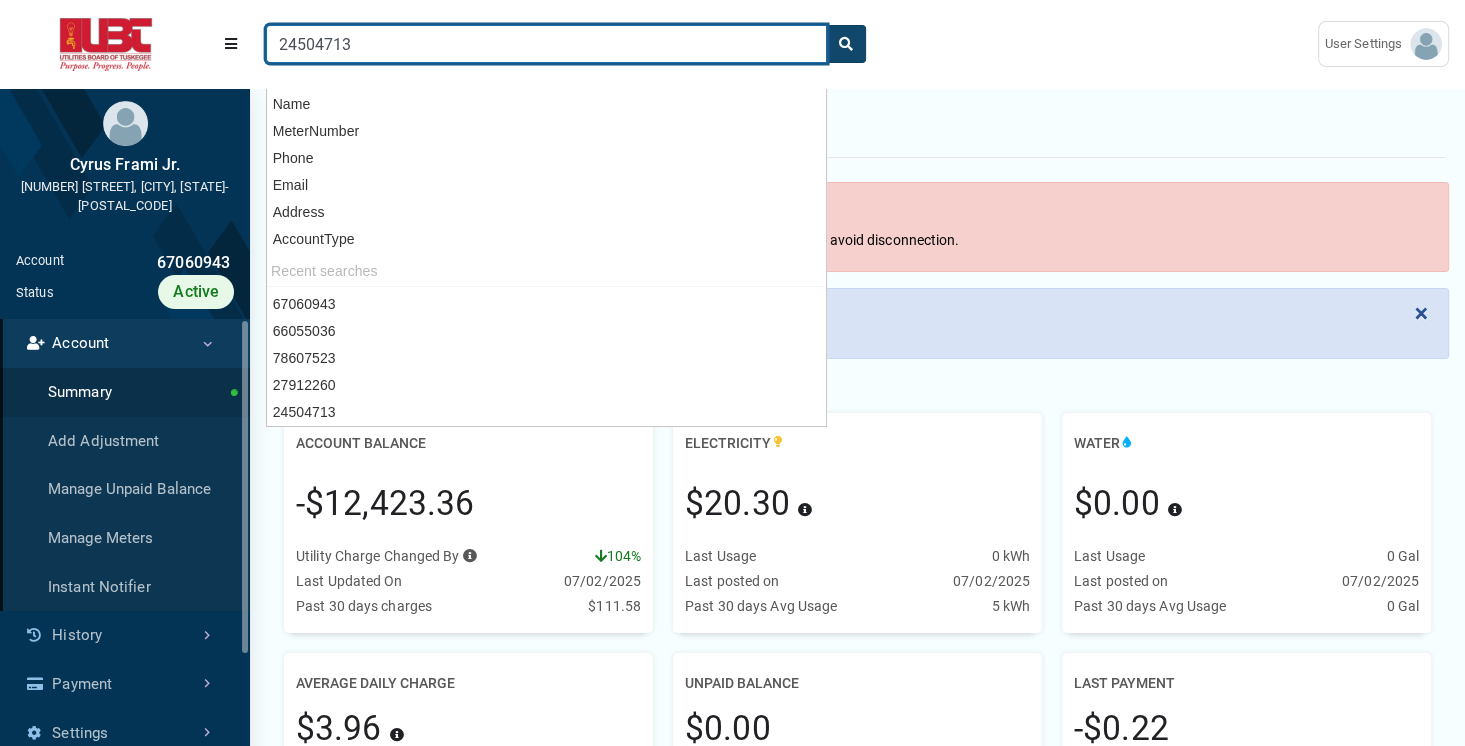 type on "24504713" 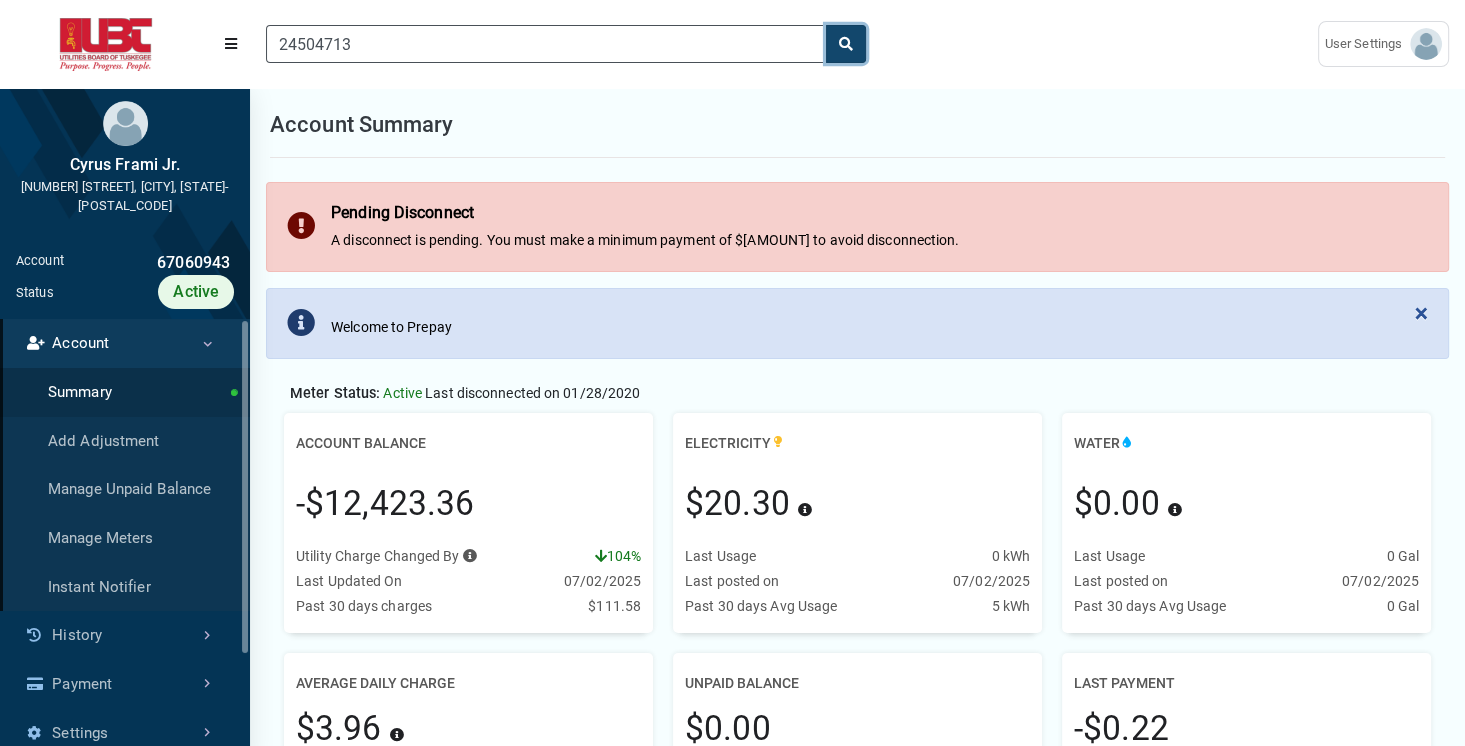 click at bounding box center [846, 44] 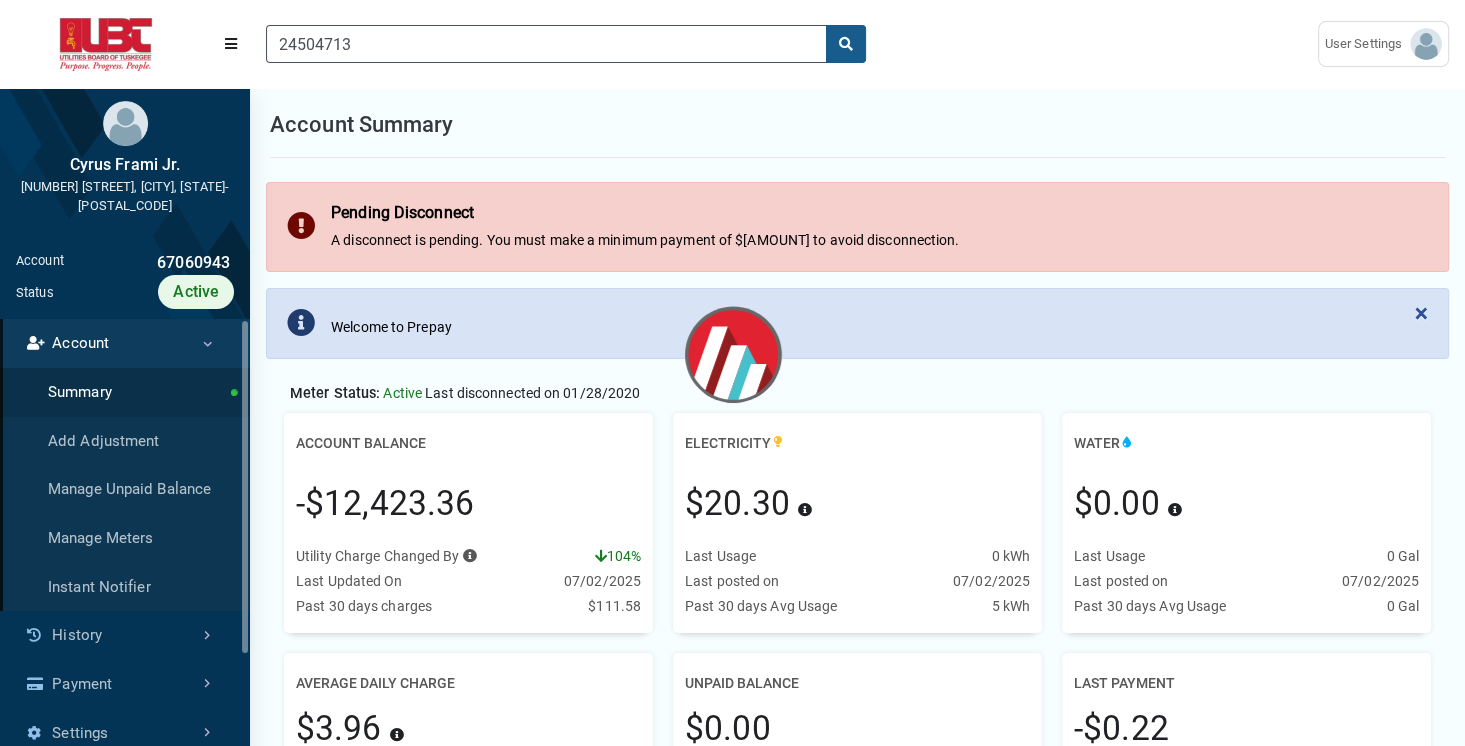 scroll, scrollTop: 673, scrollLeft: 249, axis: both 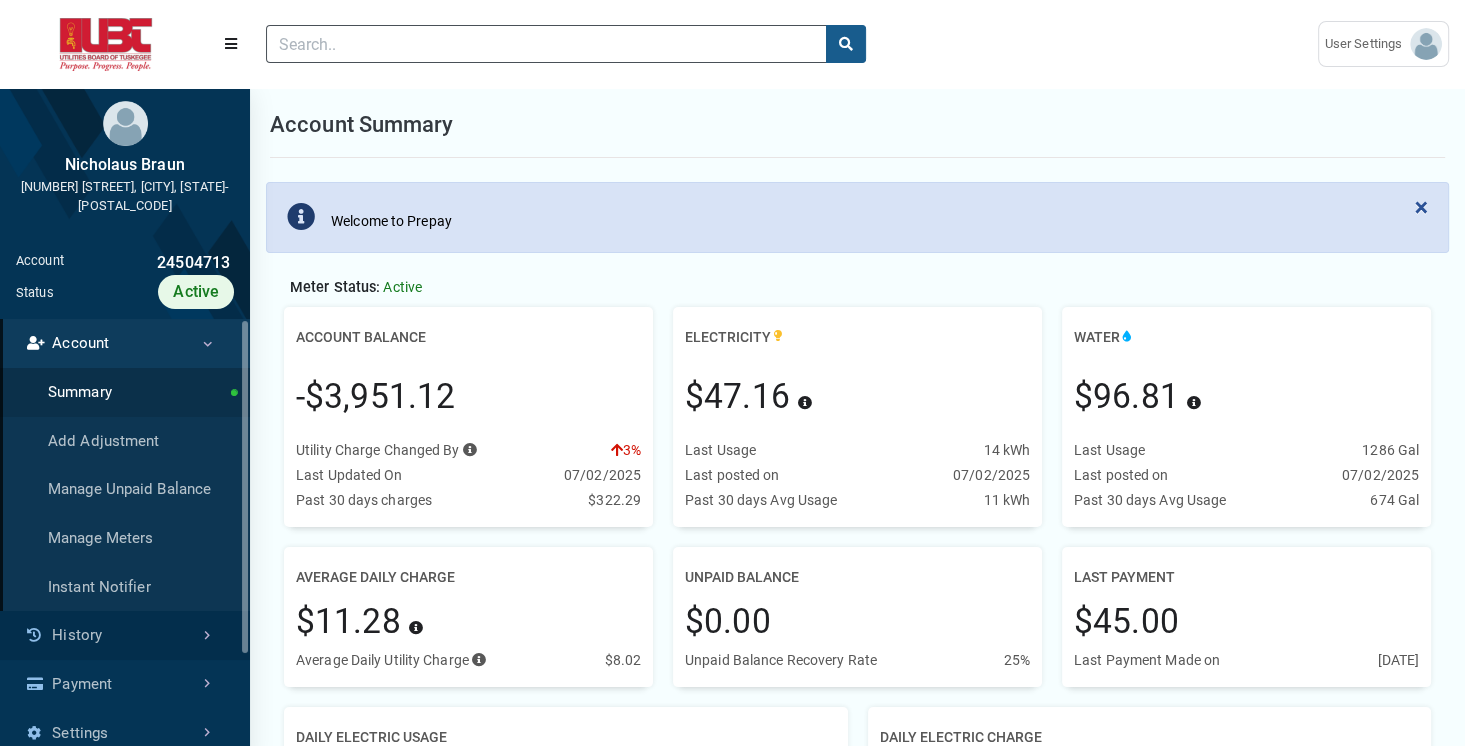 click on "History" at bounding box center (125, 635) 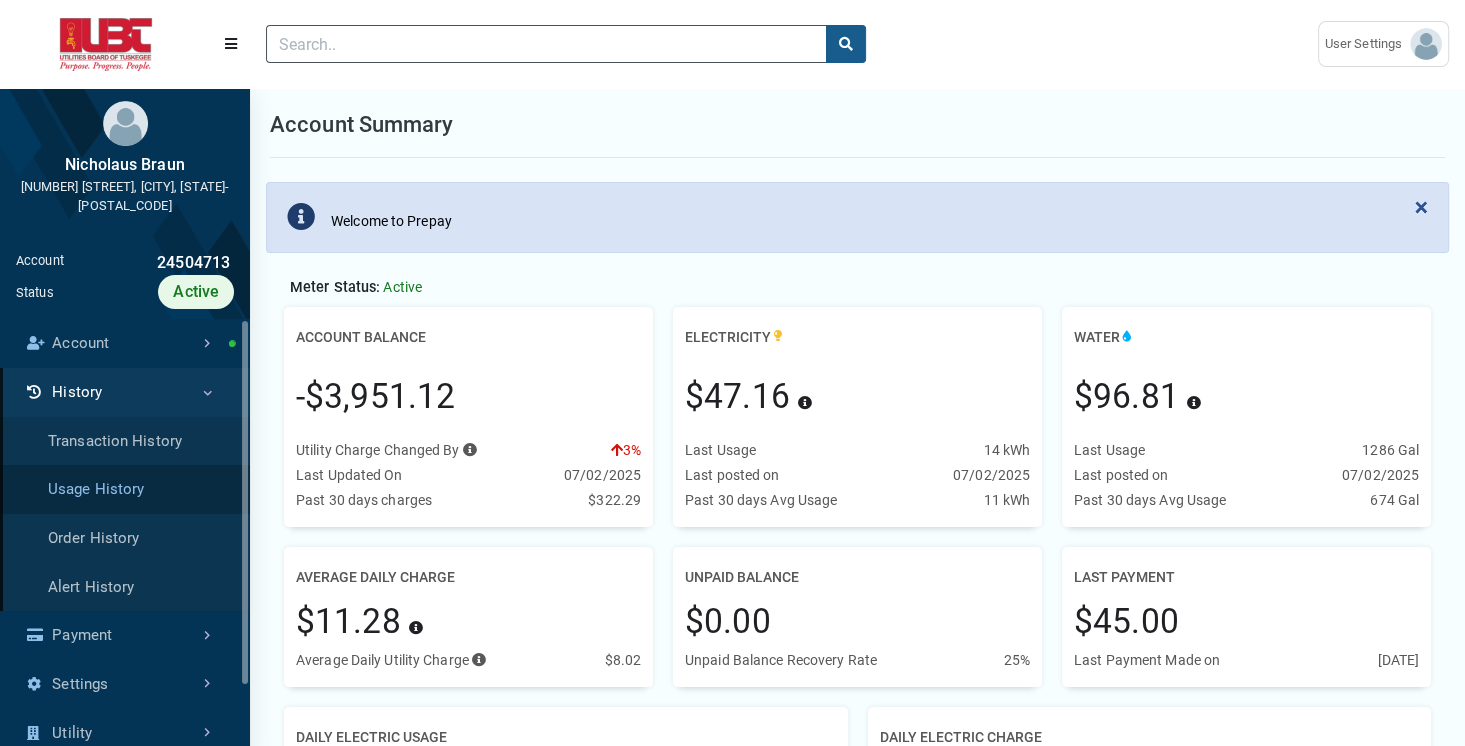 click on "Usage History" at bounding box center (125, 489) 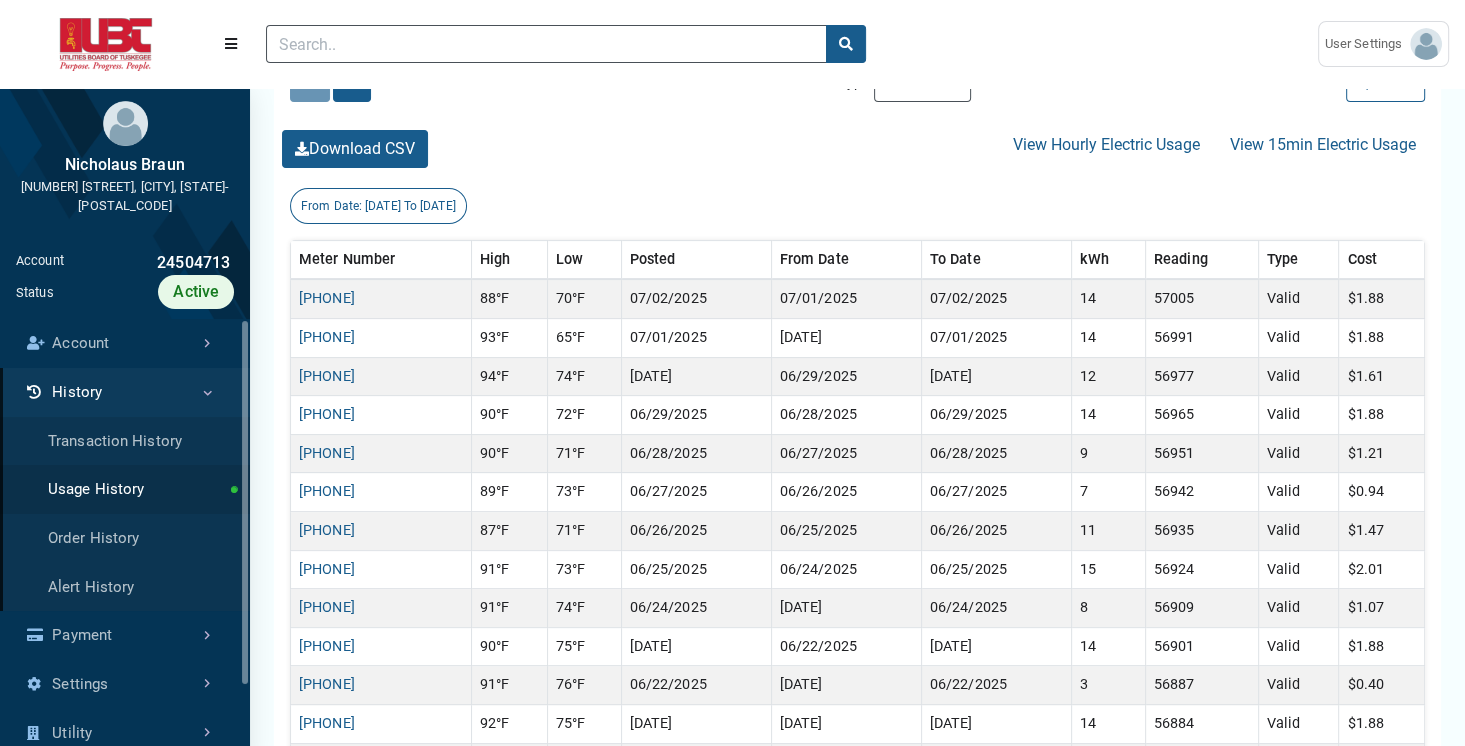 scroll, scrollTop: 439, scrollLeft: 0, axis: vertical 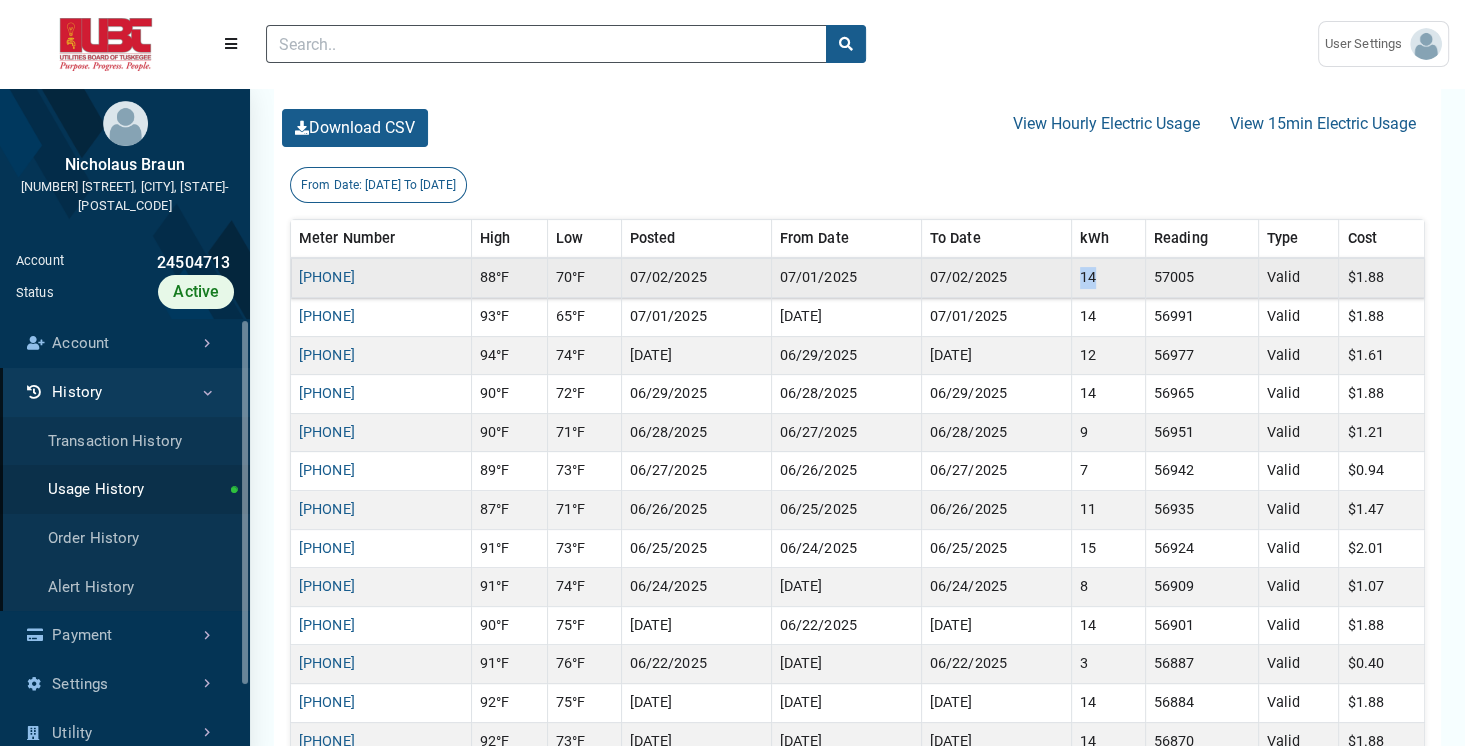 drag, startPoint x: 1080, startPoint y: 276, endPoint x: 1103, endPoint y: 277, distance: 23.021729 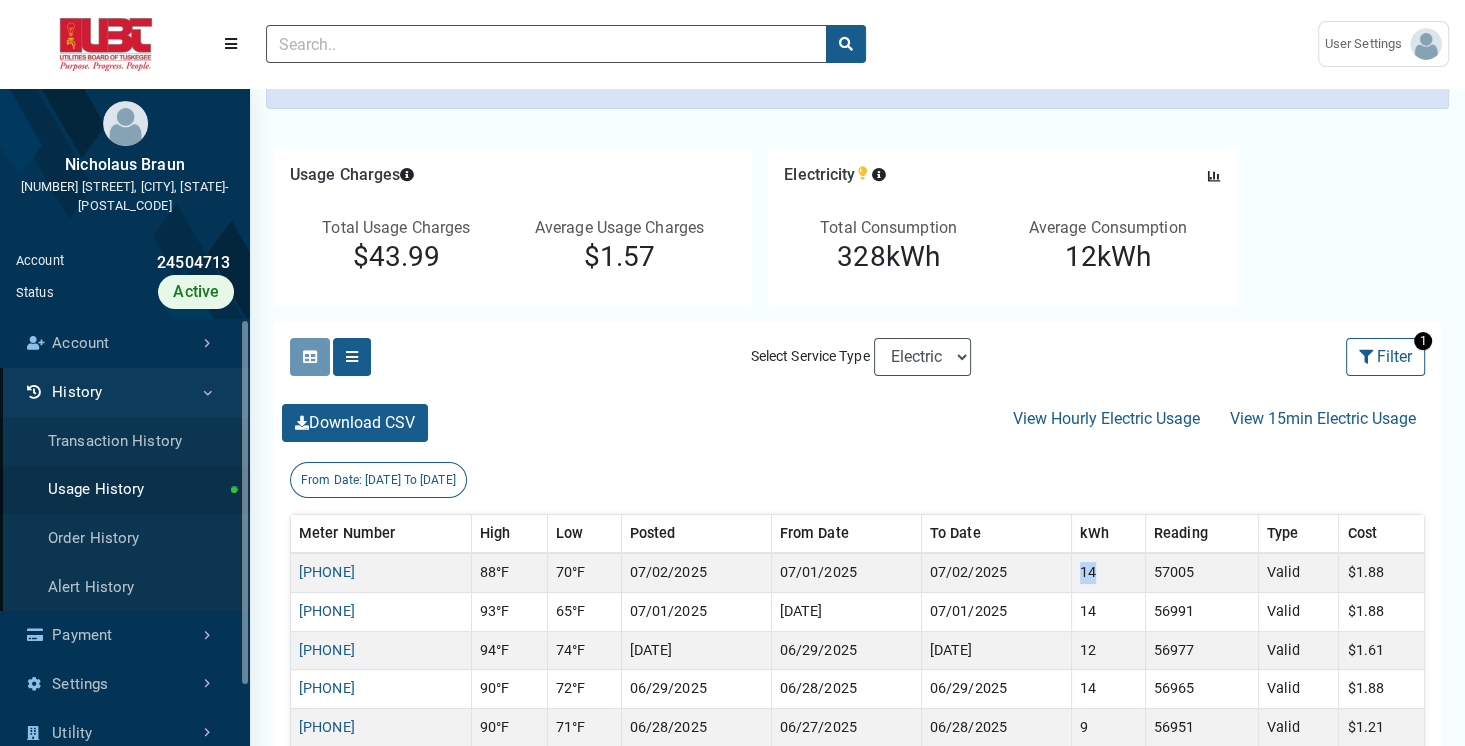 scroll, scrollTop: 130, scrollLeft: 0, axis: vertical 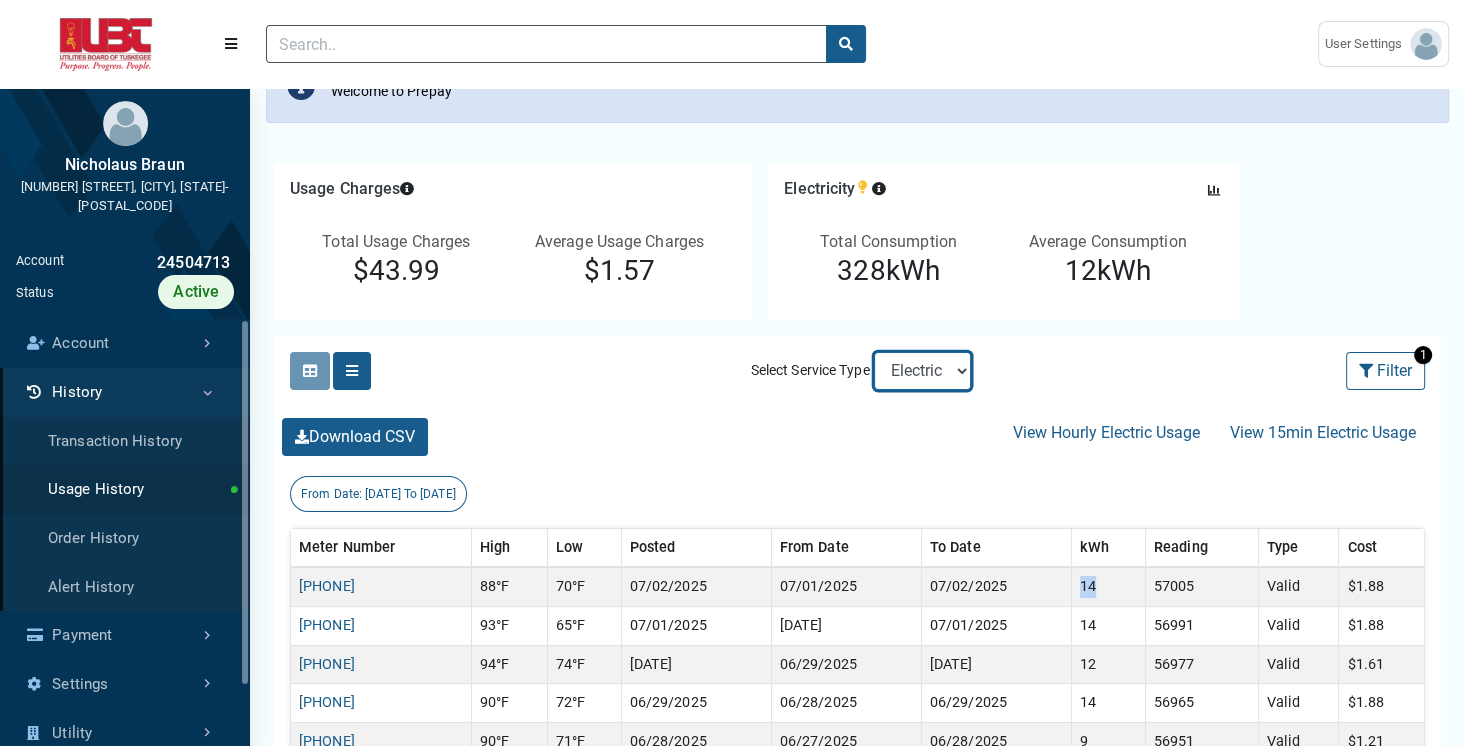 select on "Water" 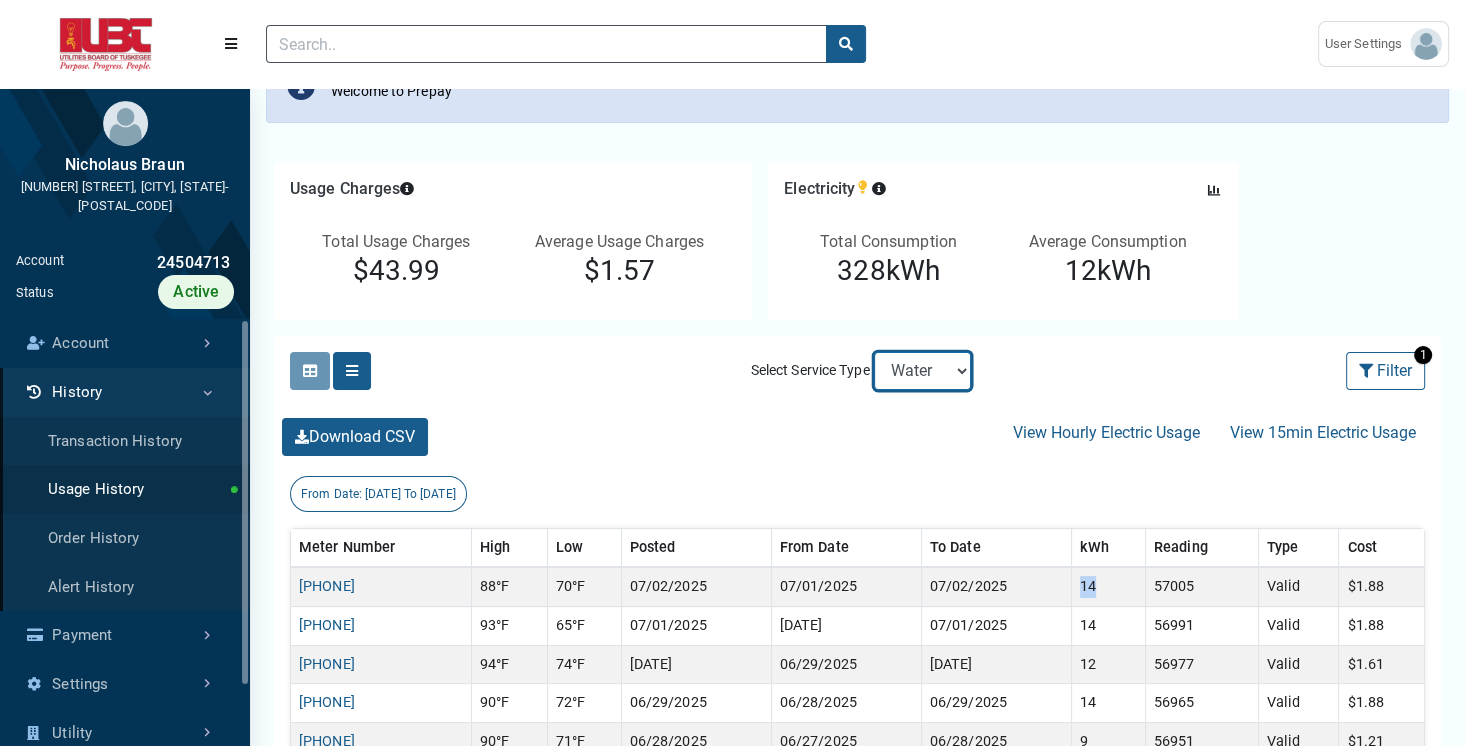 click on "Electric
Sewer
Water" at bounding box center [922, 371] 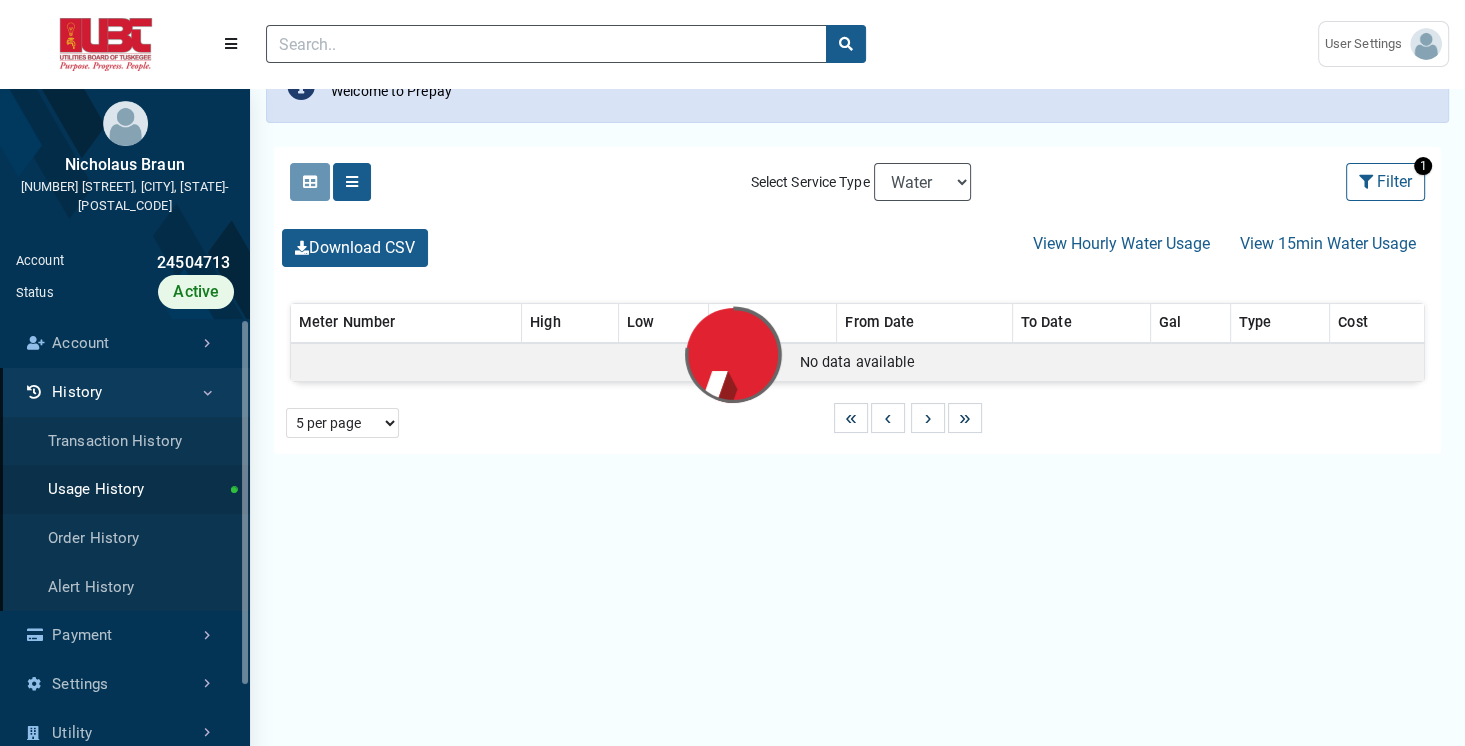 scroll, scrollTop: 0, scrollLeft: 0, axis: both 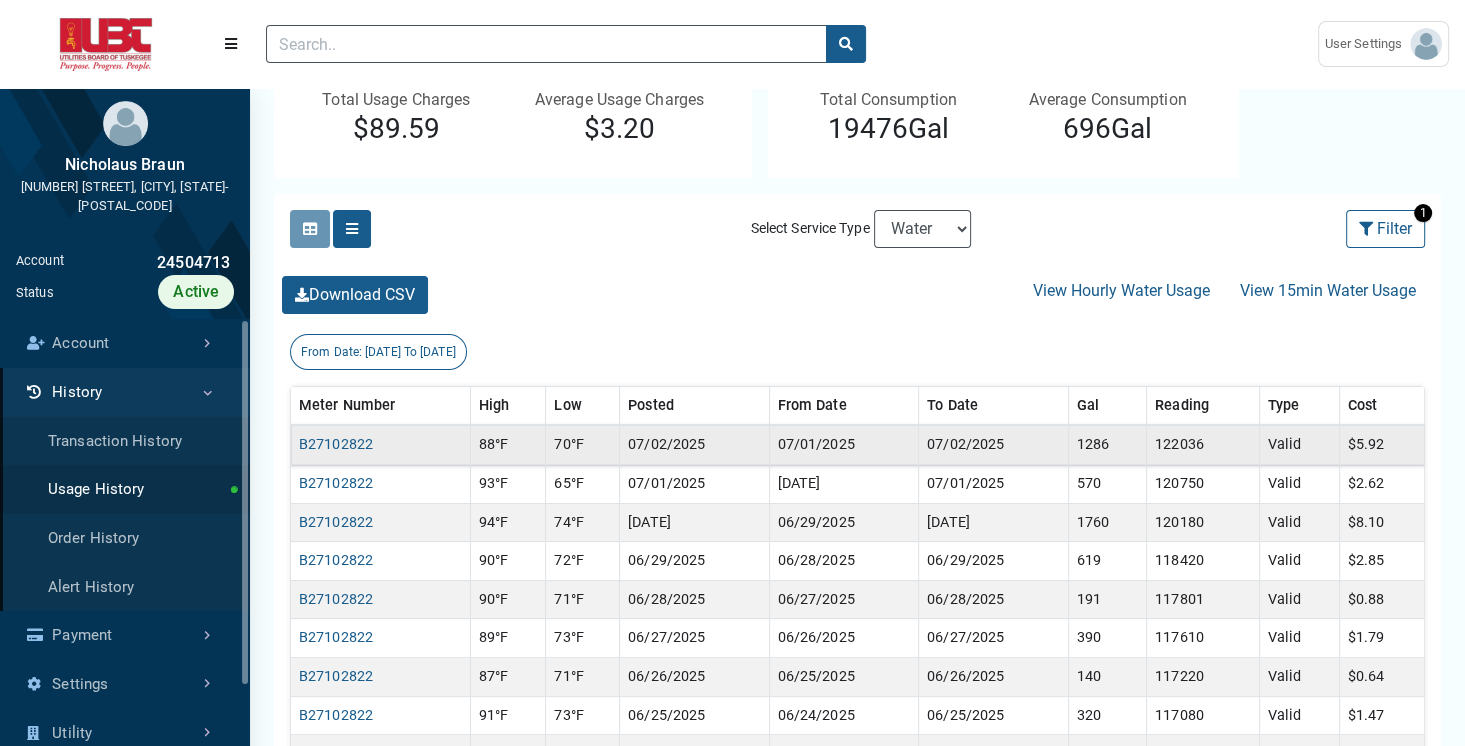click on "1286" at bounding box center [1107, 444] 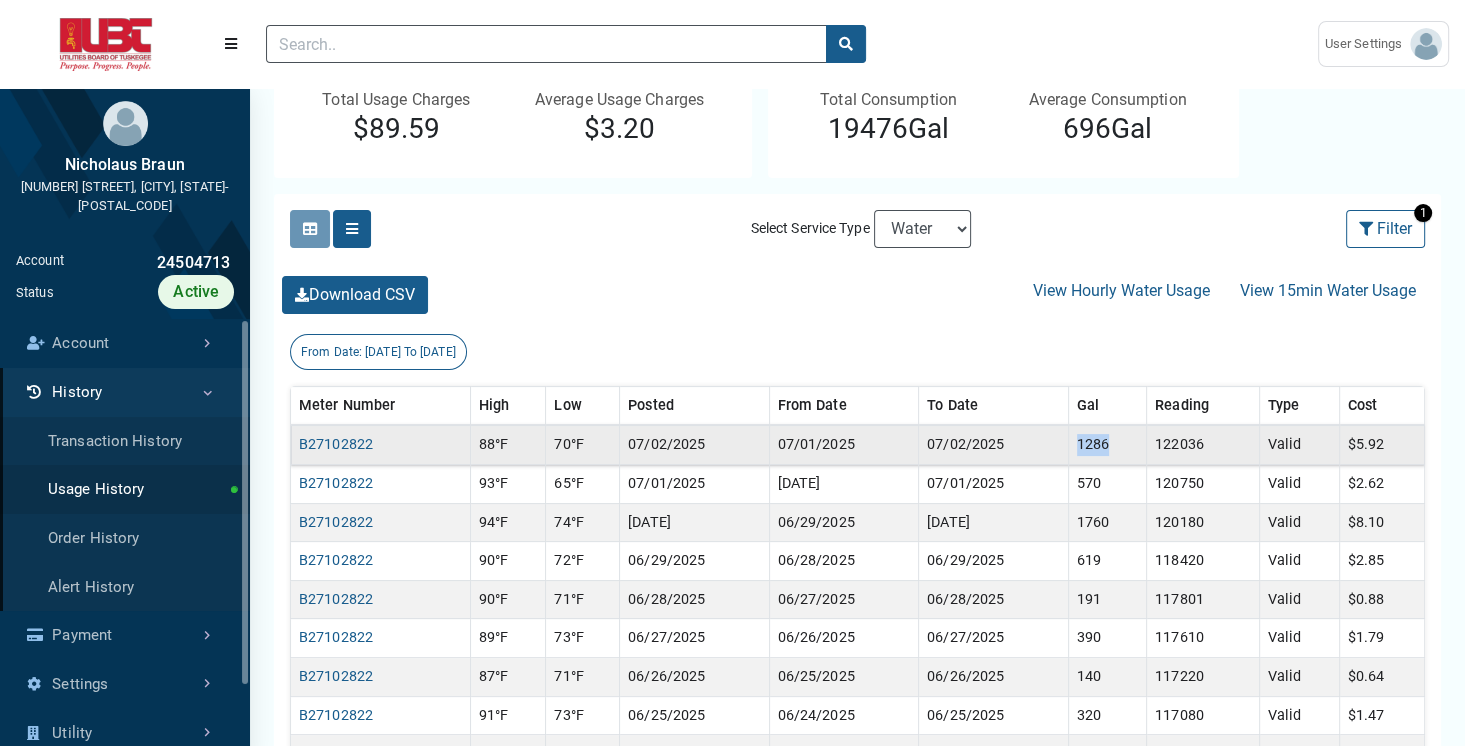 drag, startPoint x: 1072, startPoint y: 446, endPoint x: 1112, endPoint y: 444, distance: 40.04997 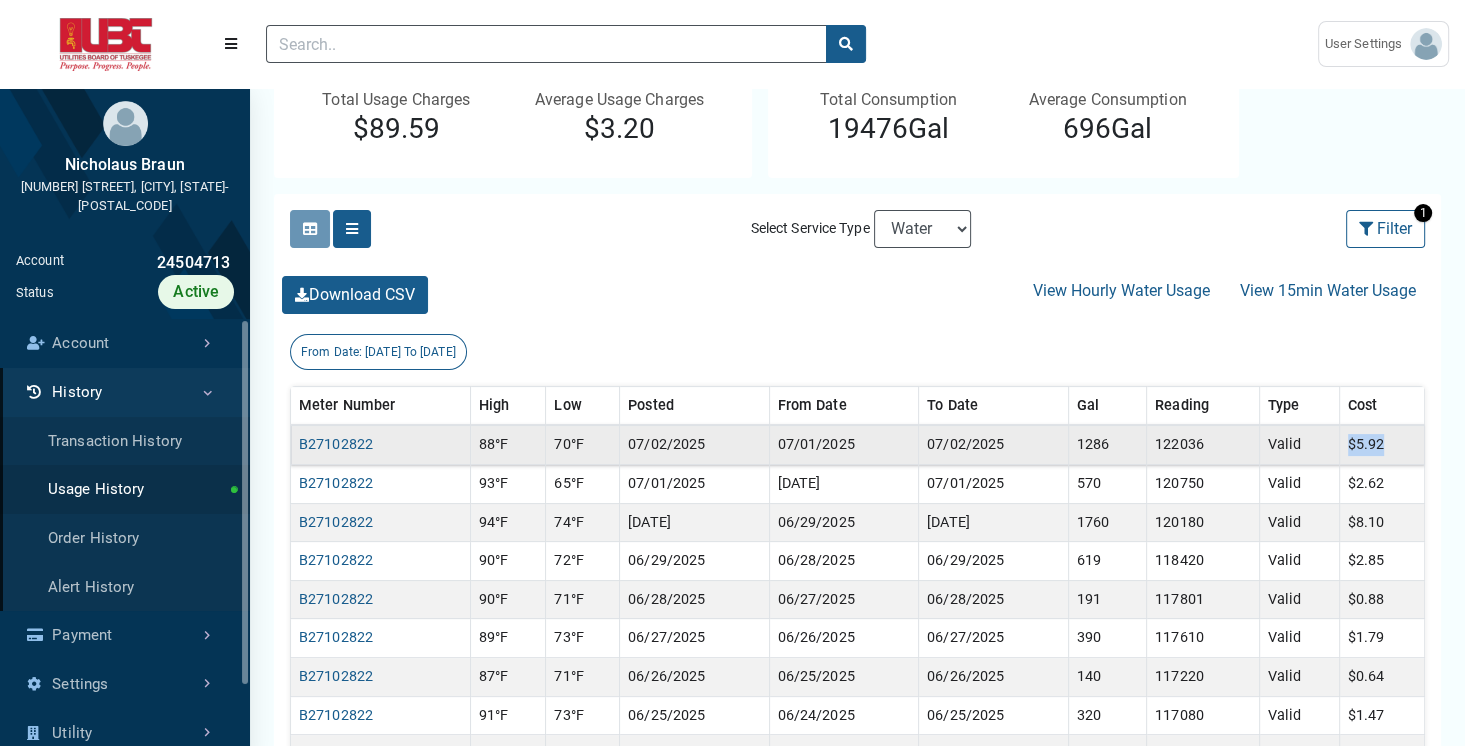 drag, startPoint x: 1337, startPoint y: 434, endPoint x: 1408, endPoint y: 444, distance: 71.70077 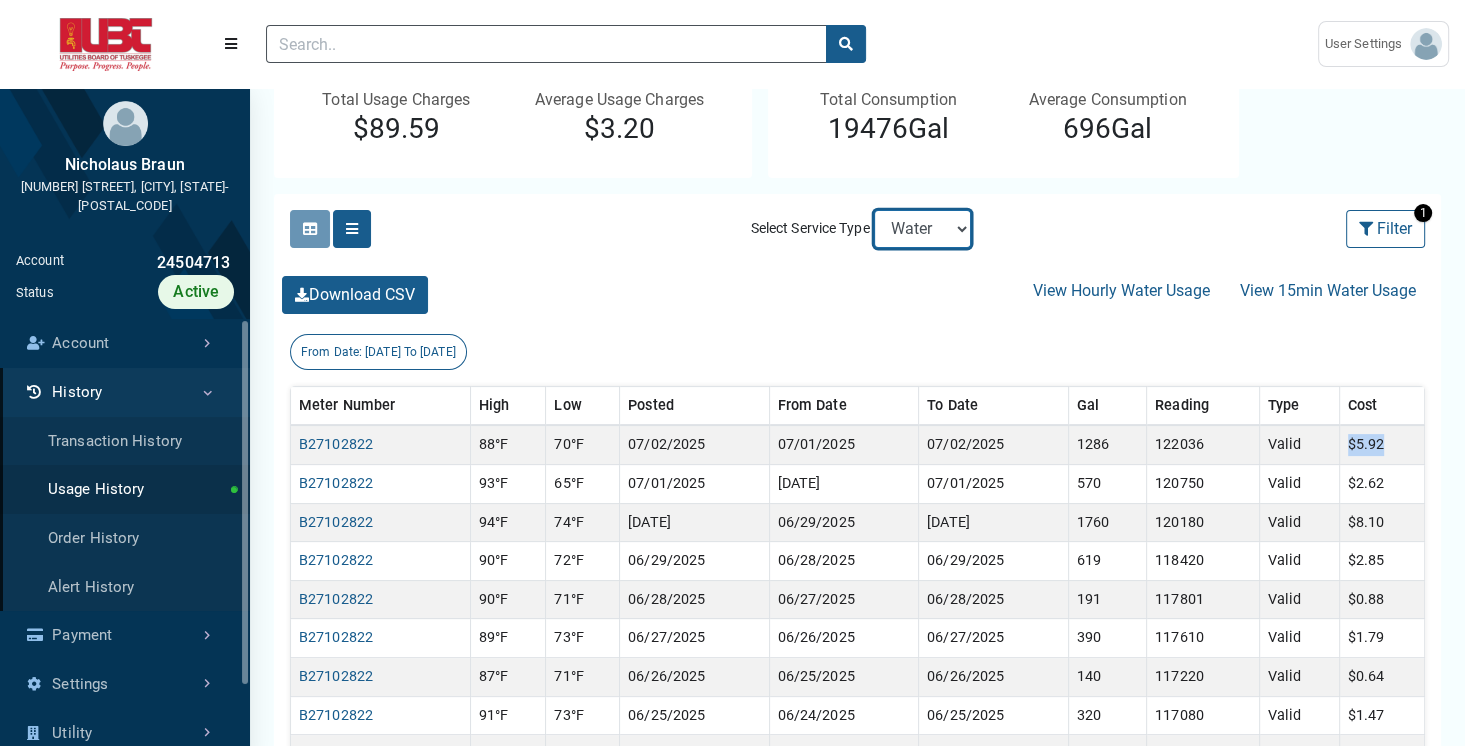 select on "Sewer" 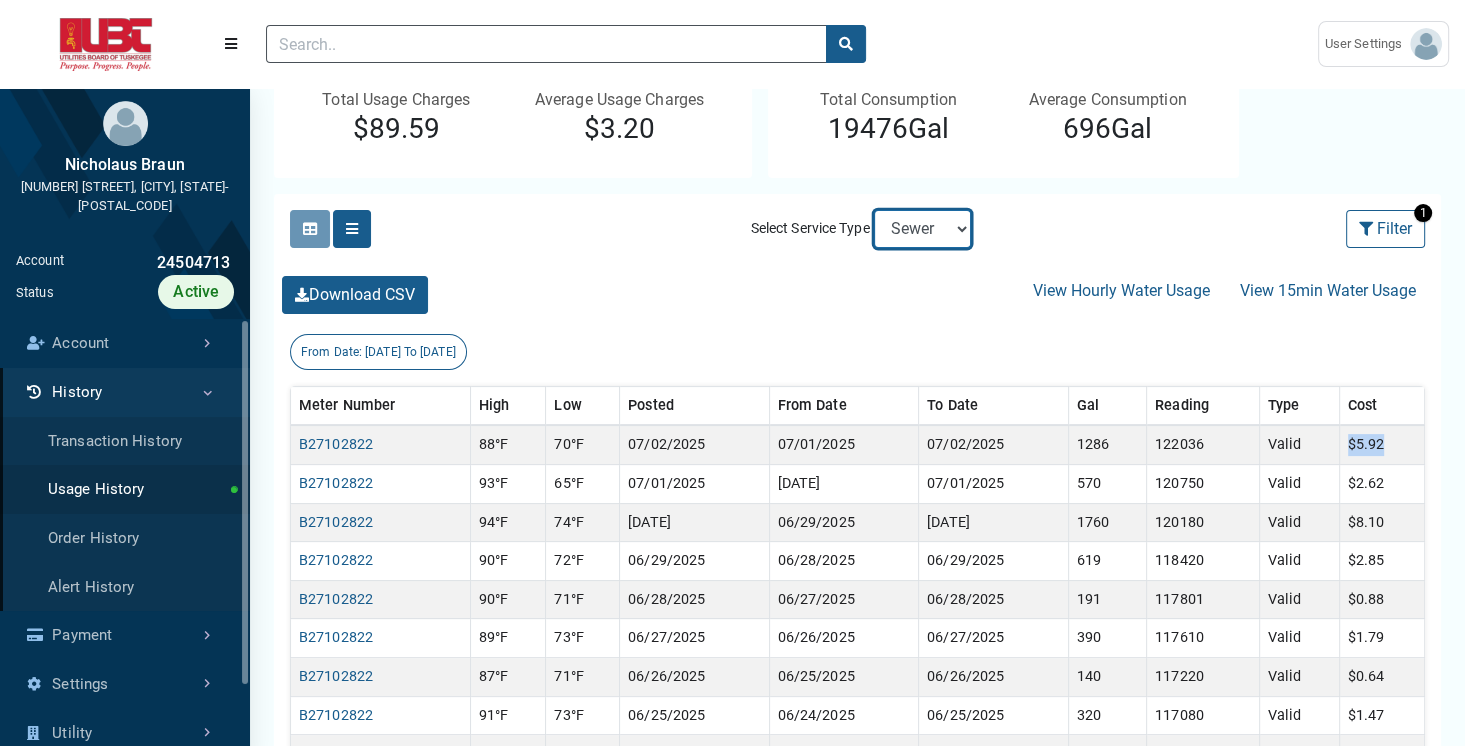 click on "Electric
Sewer
Water" at bounding box center (922, 229) 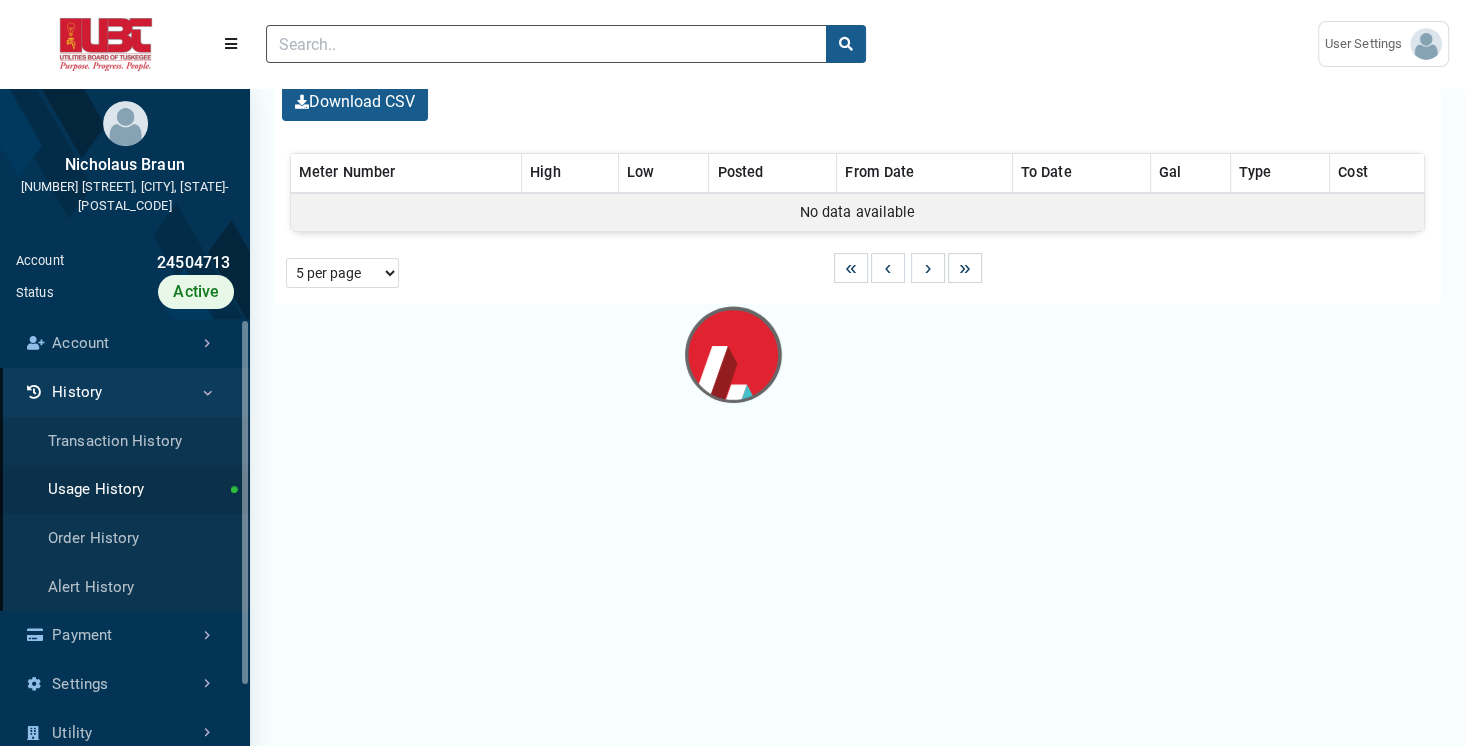 scroll, scrollTop: 0, scrollLeft: 0, axis: both 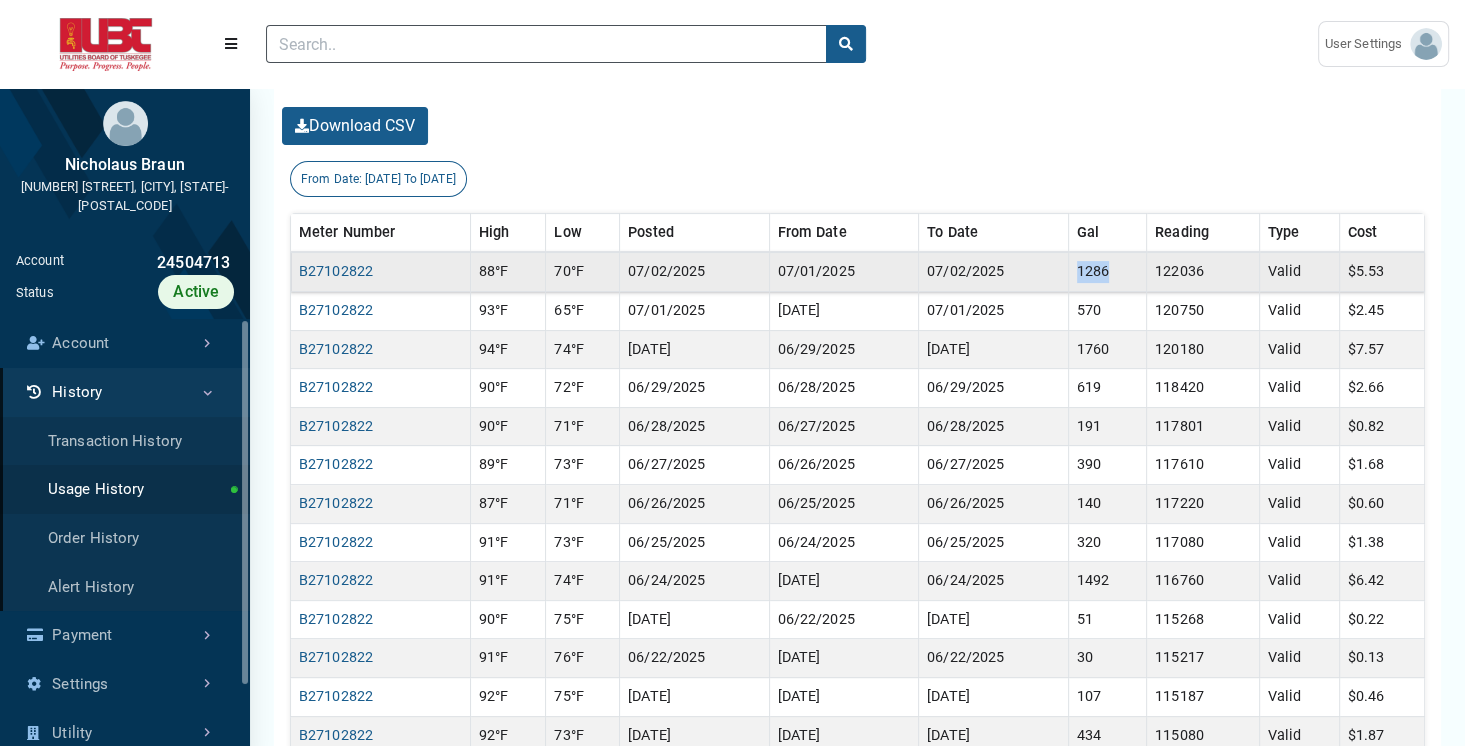drag, startPoint x: 1074, startPoint y: 268, endPoint x: 1132, endPoint y: 272, distance: 58.137768 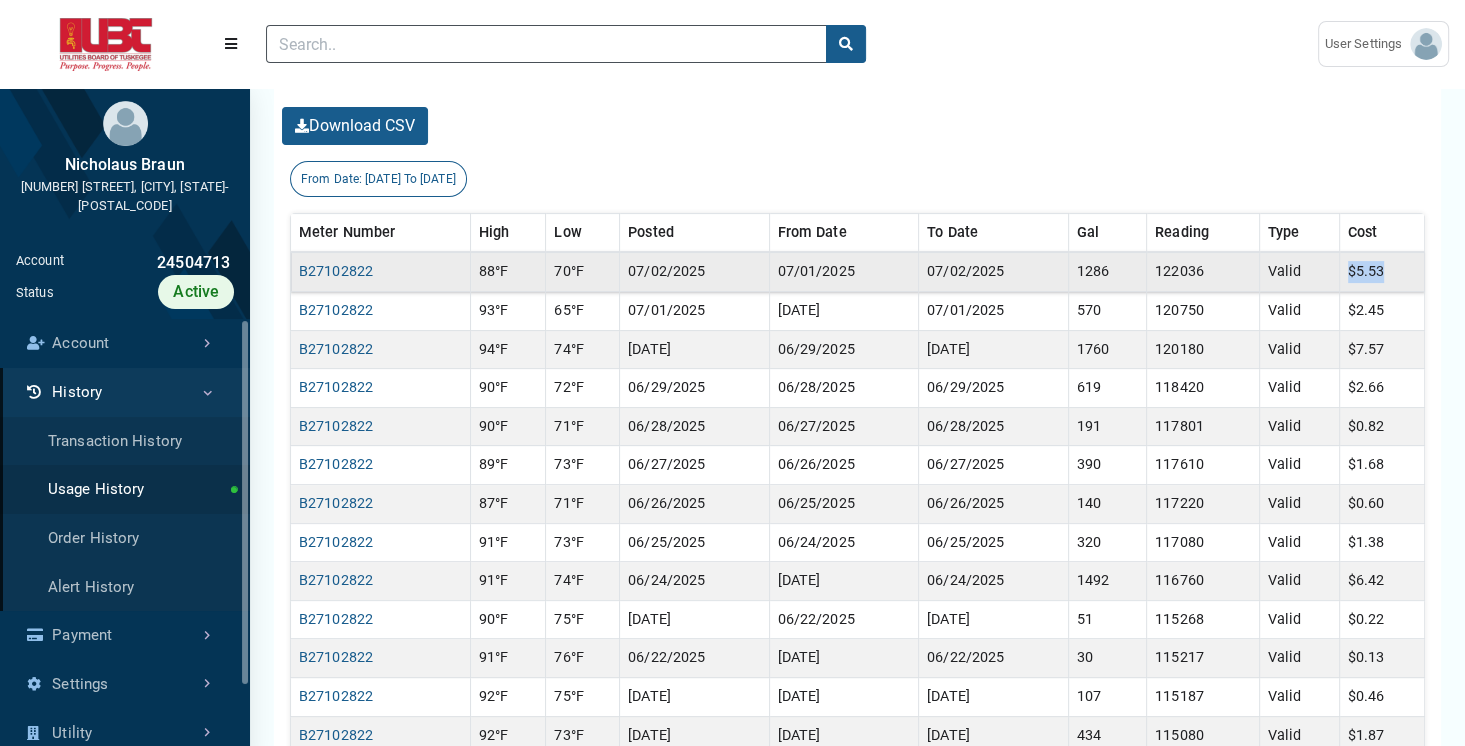 drag, startPoint x: 1343, startPoint y: 270, endPoint x: 1407, endPoint y: 280, distance: 64.77654 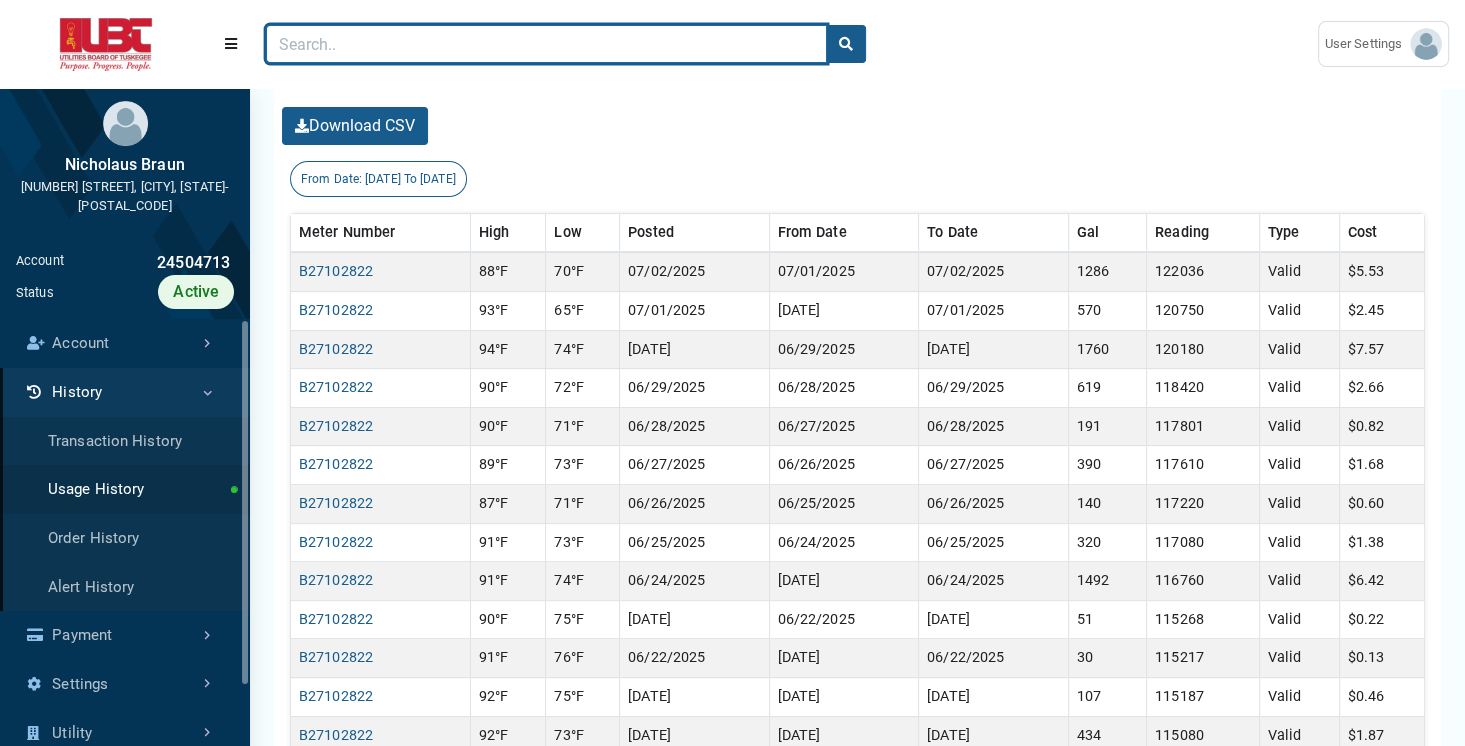 click at bounding box center (546, 44) 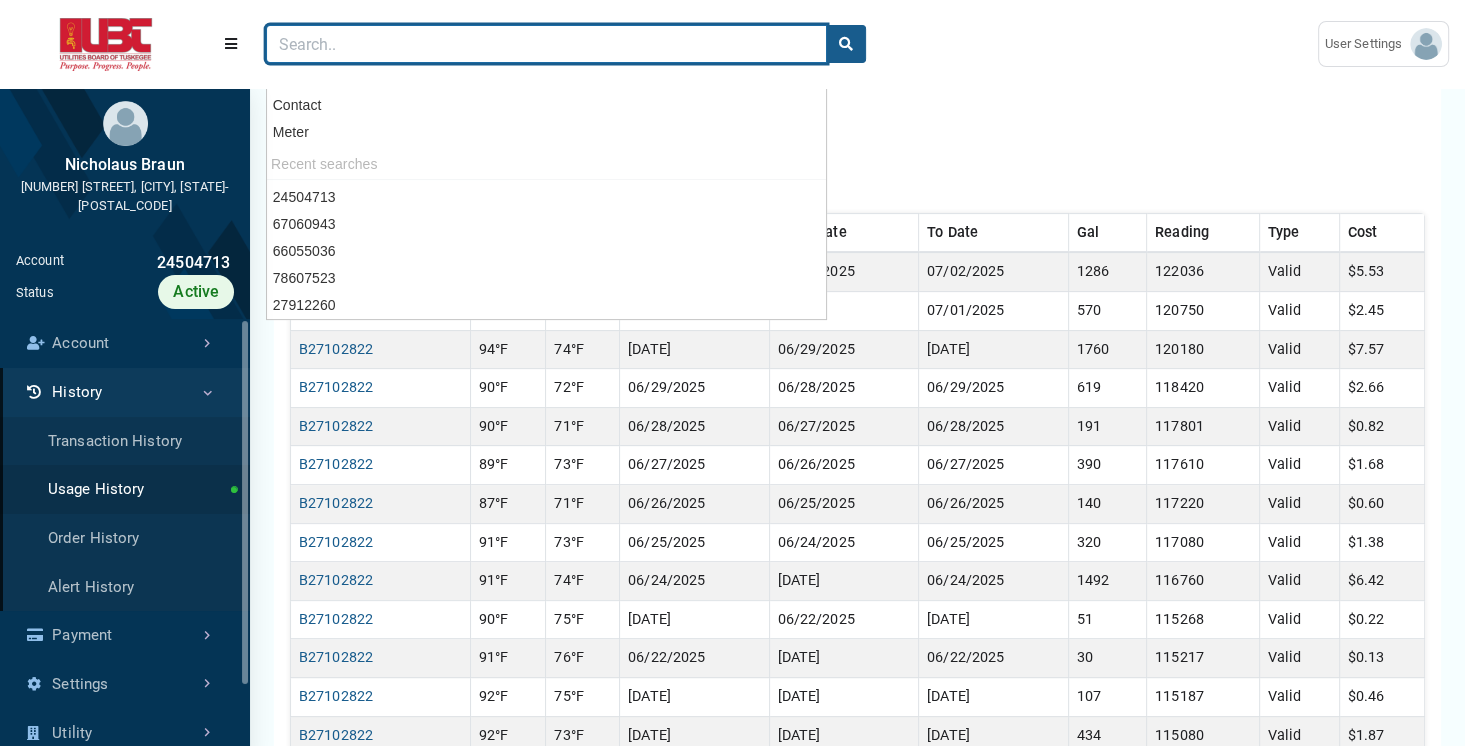 paste on "27912260" 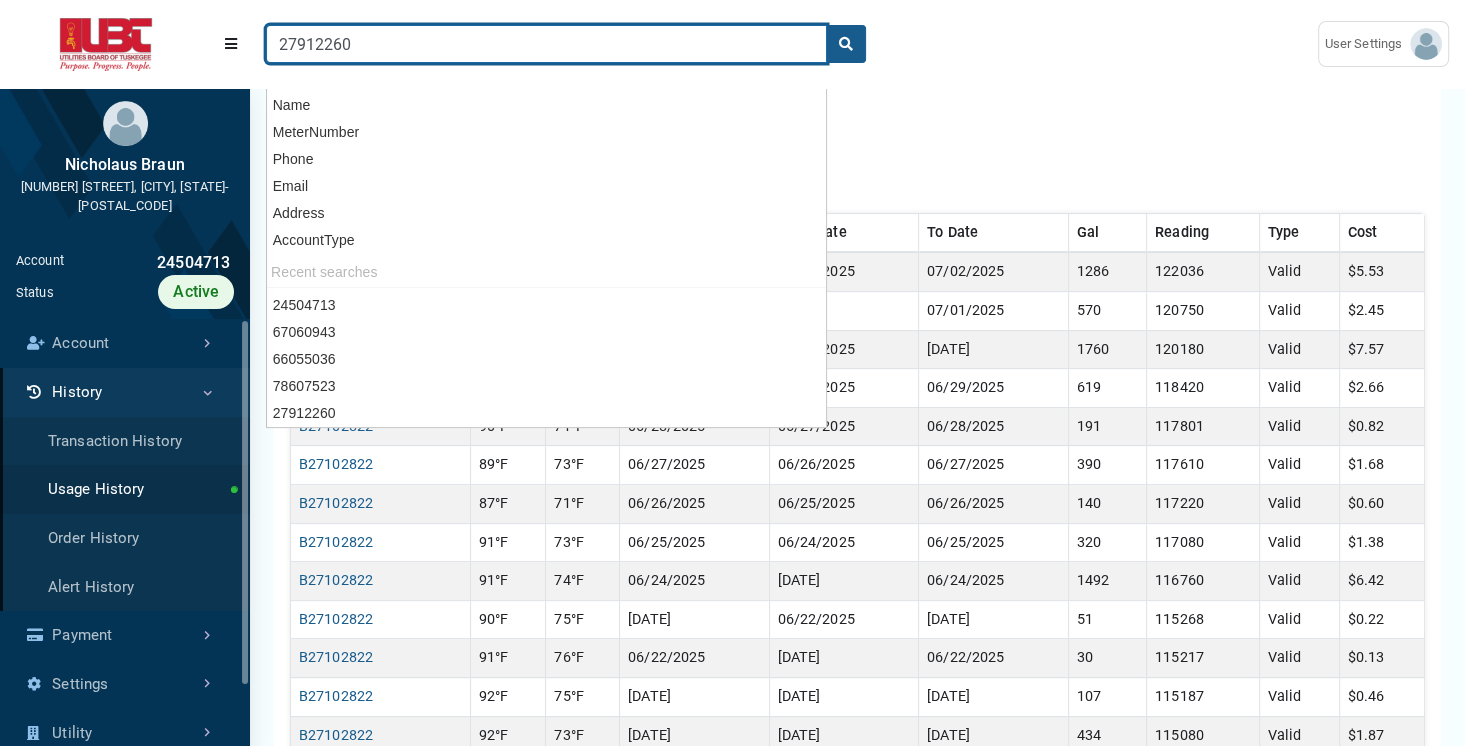 type on "27912260" 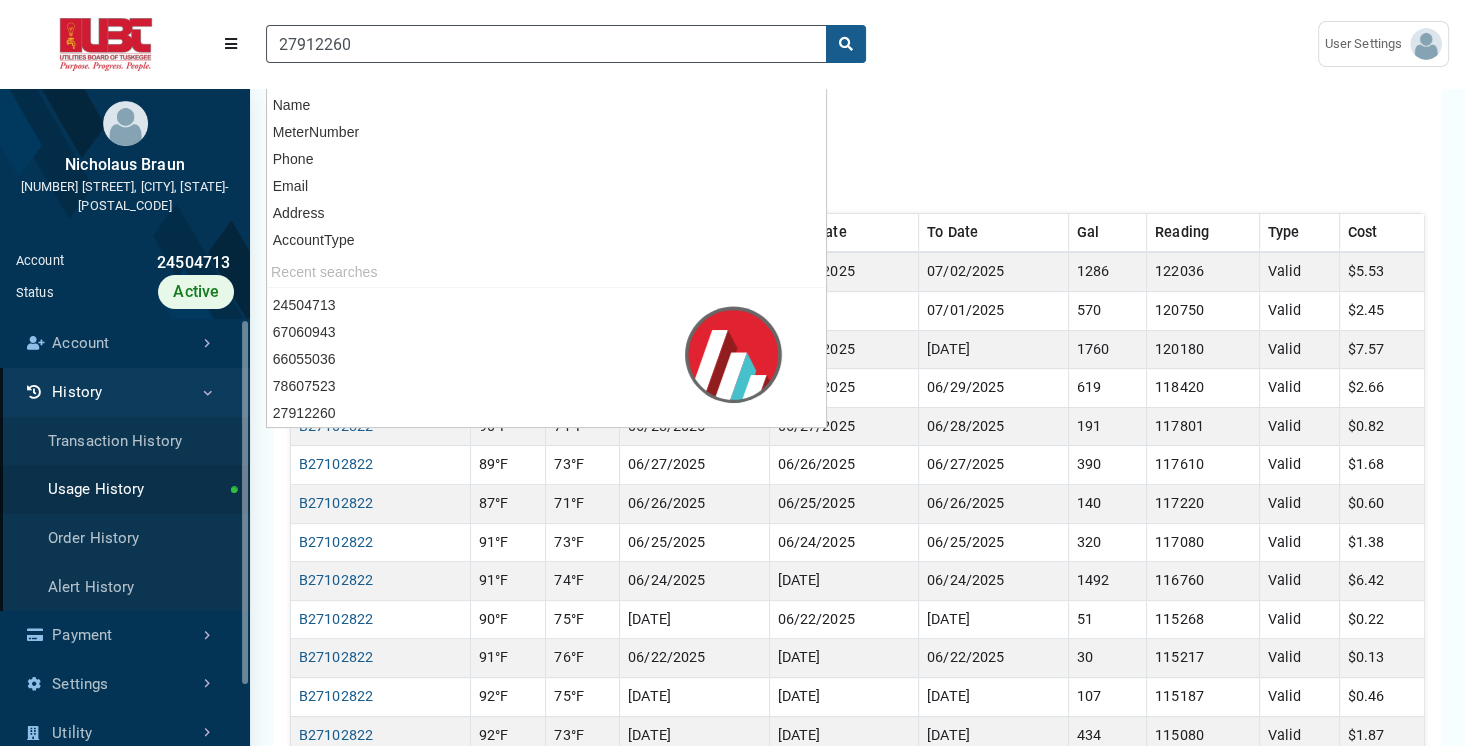 scroll, scrollTop: 343, scrollLeft: 0, axis: vertical 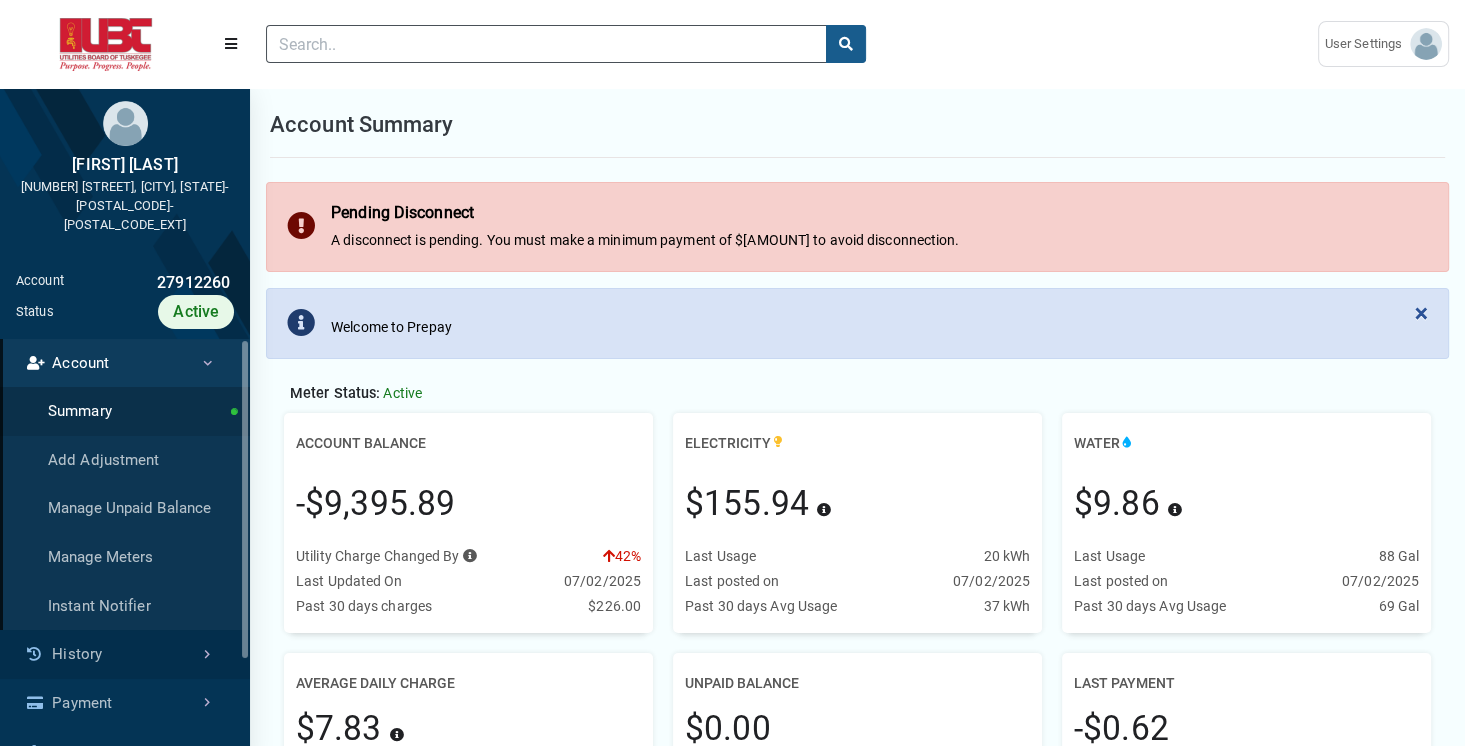click on "History" at bounding box center [125, 654] 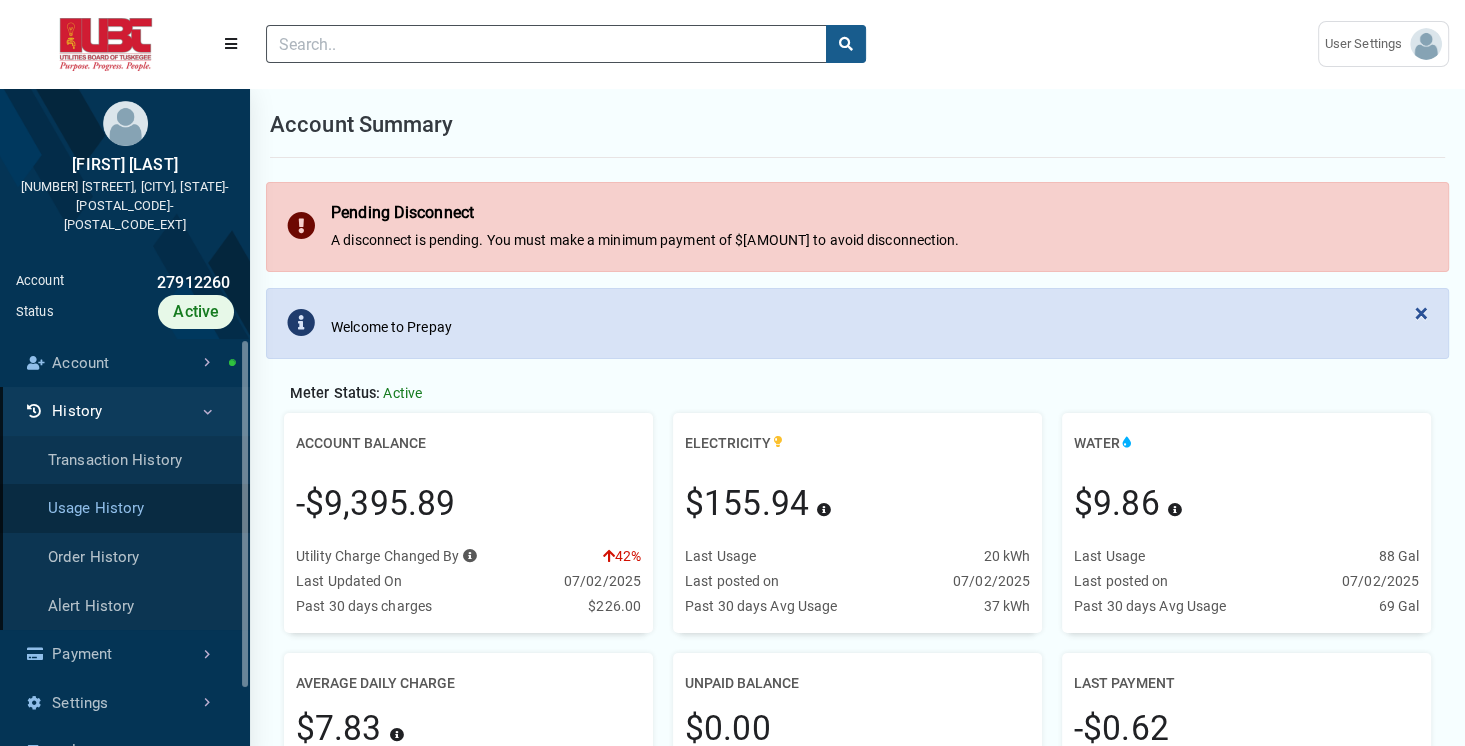 click on "Usage History" at bounding box center (125, 508) 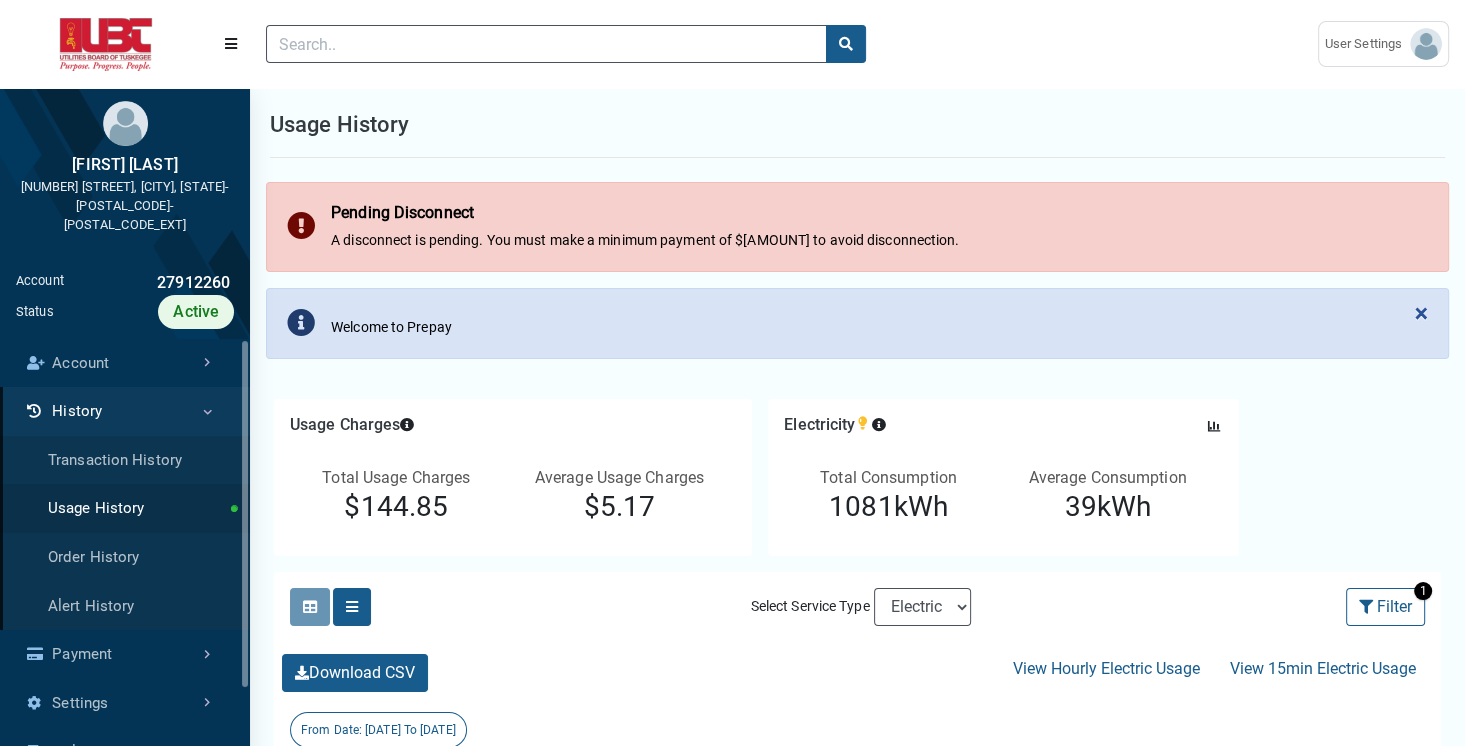 scroll, scrollTop: 652, scrollLeft: 0, axis: vertical 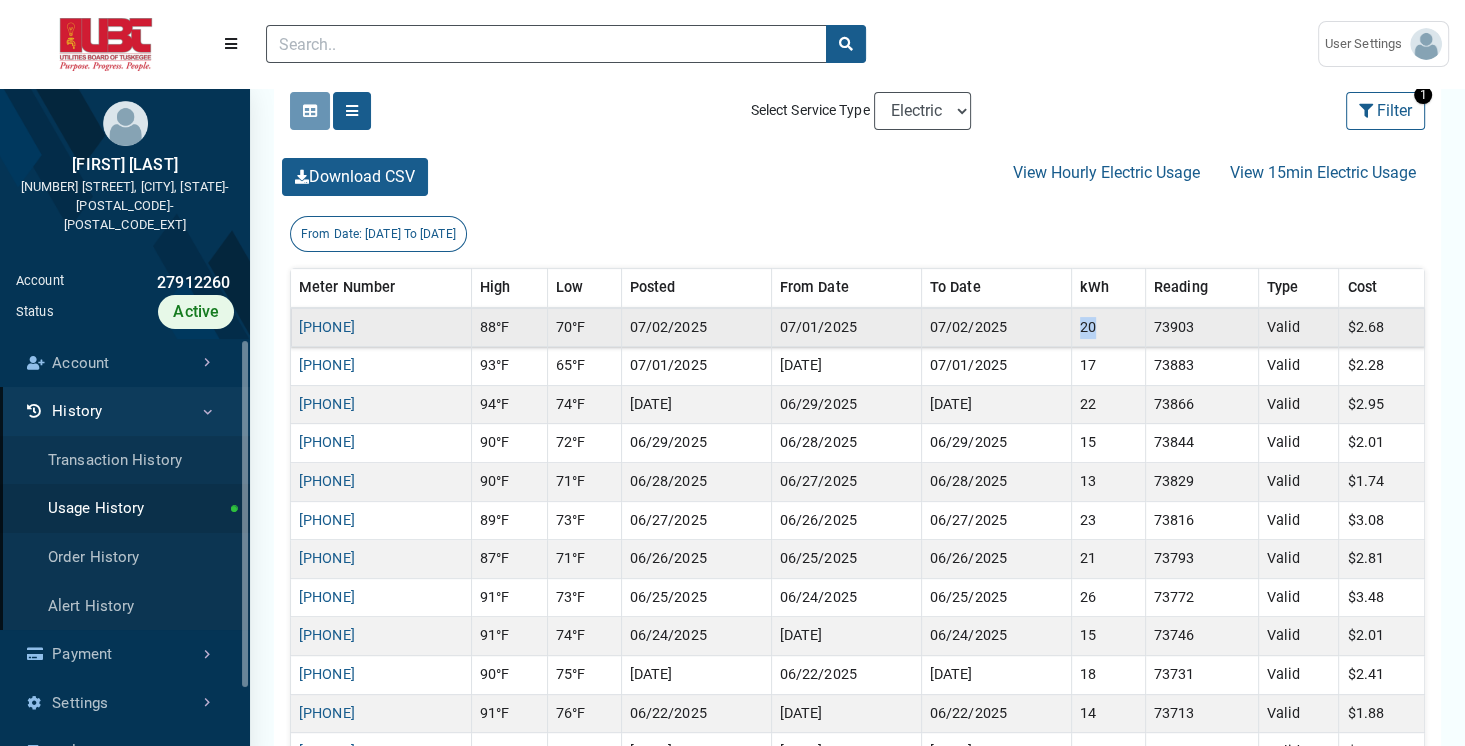 drag, startPoint x: 1084, startPoint y: 328, endPoint x: 1120, endPoint y: 326, distance: 36.05551 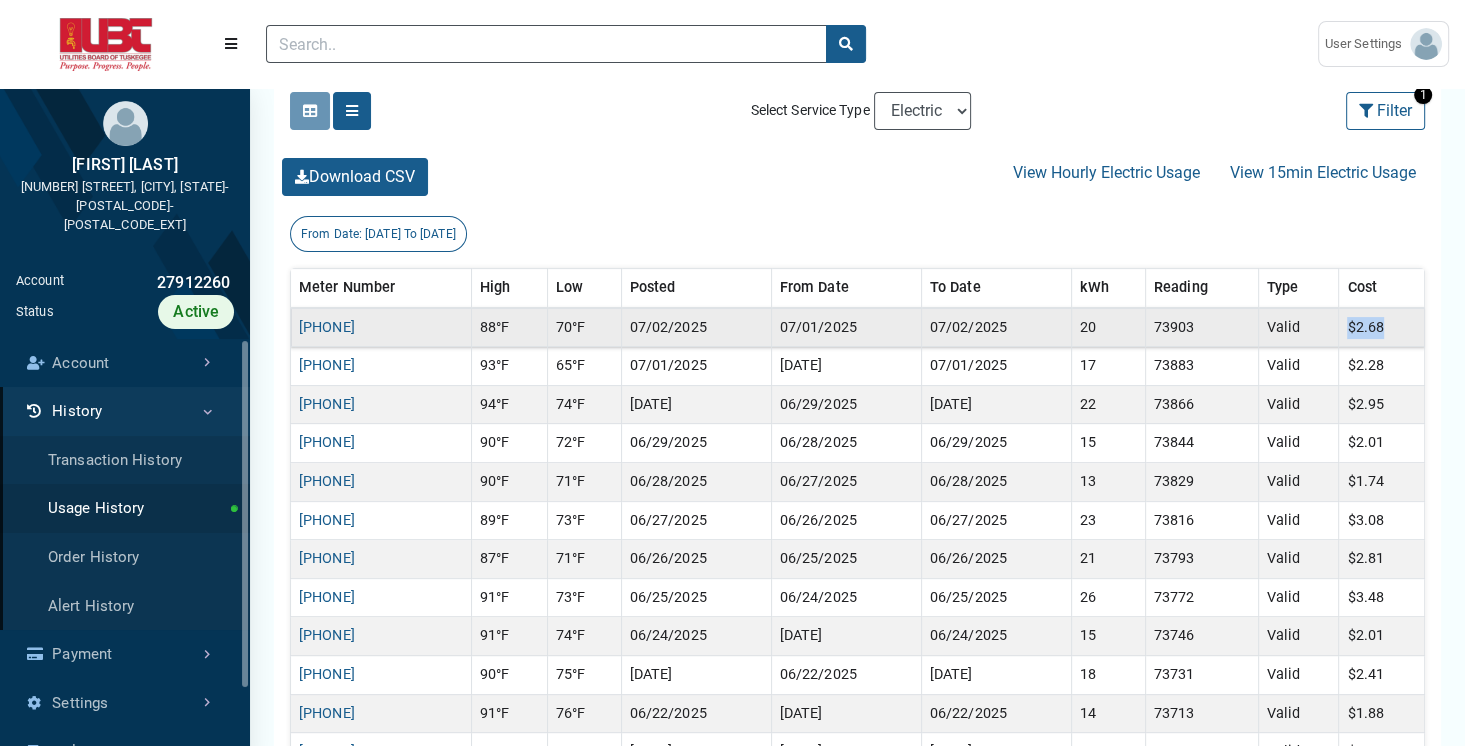 drag, startPoint x: 1336, startPoint y: 324, endPoint x: 1385, endPoint y: 320, distance: 49.162994 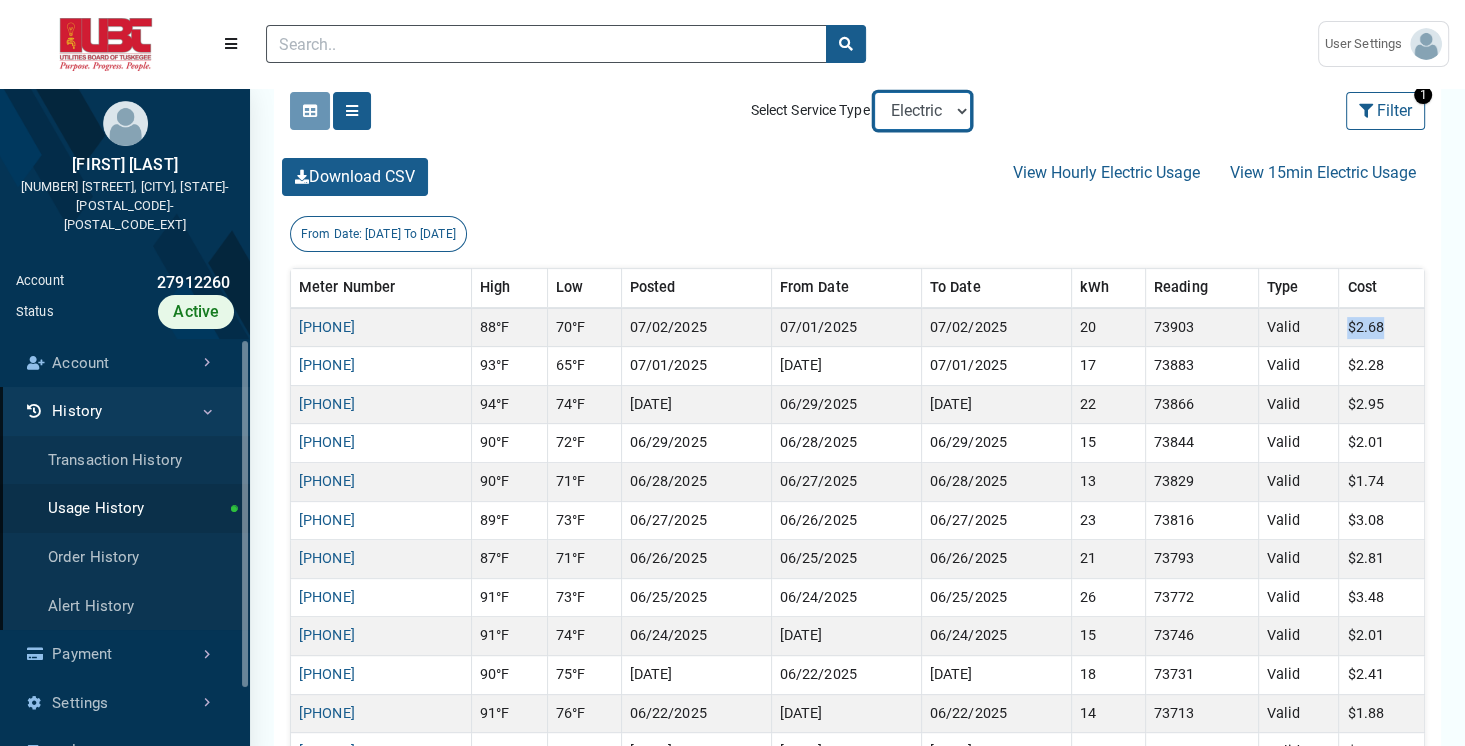 drag, startPoint x: 941, startPoint y: 115, endPoint x: 933, endPoint y: 100, distance: 17 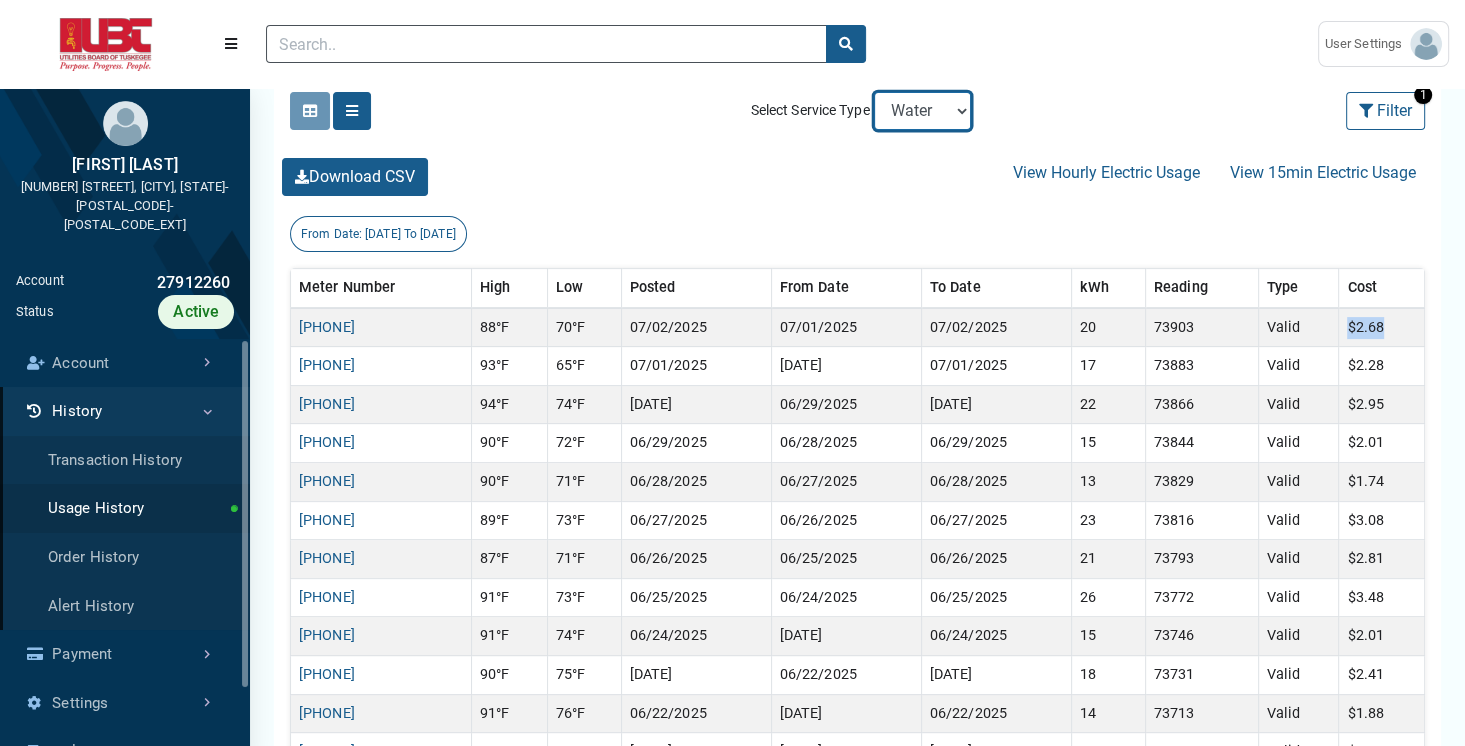 click on "Electric
Water" at bounding box center [922, 111] 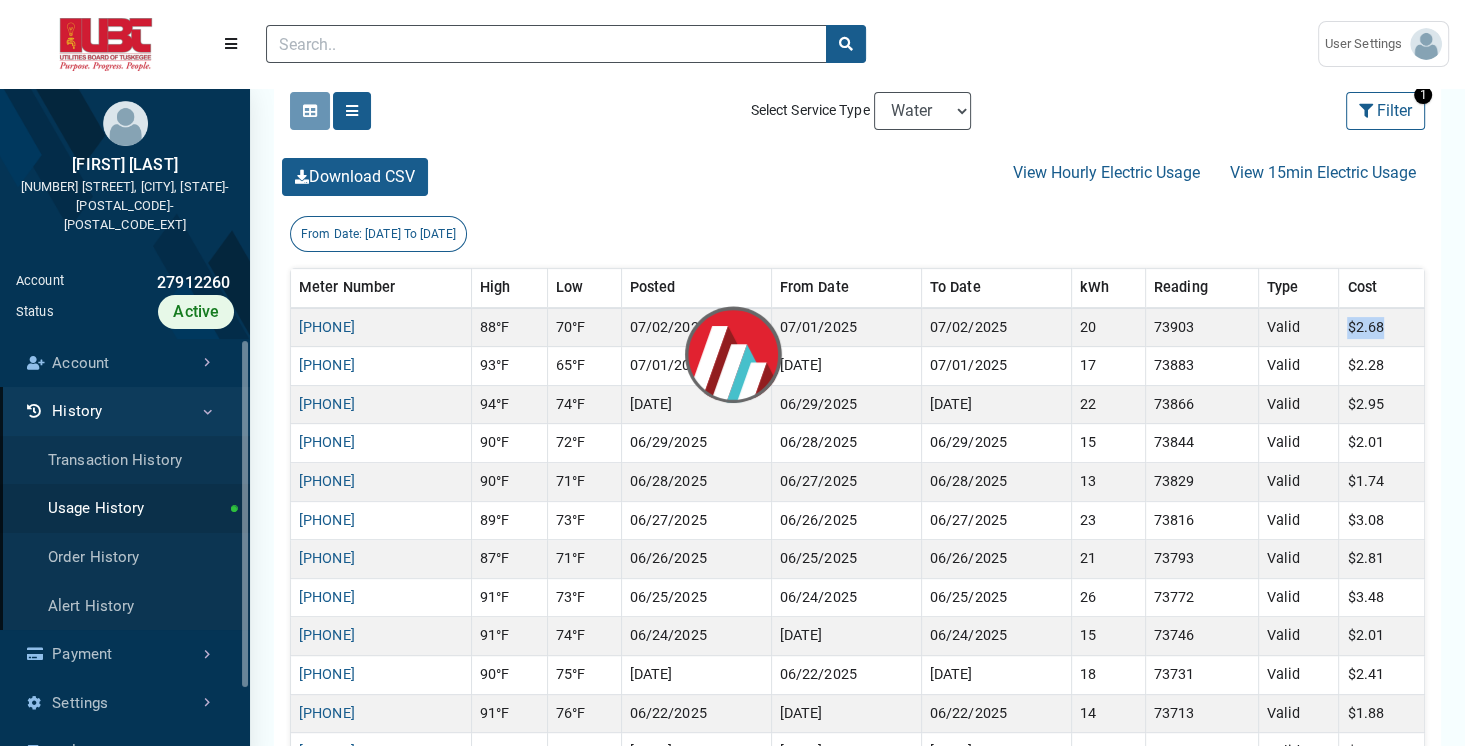 scroll, scrollTop: 0, scrollLeft: 0, axis: both 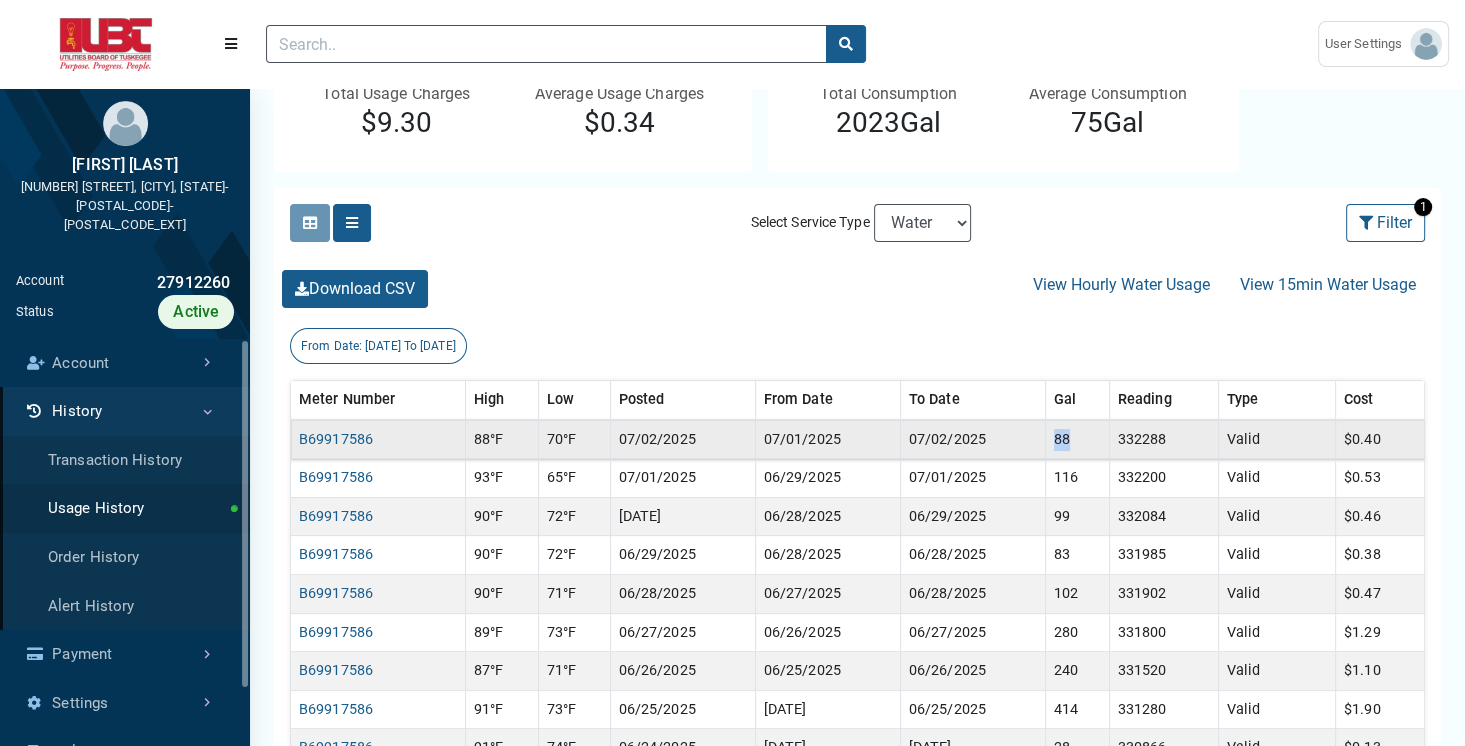 drag, startPoint x: 1051, startPoint y: 440, endPoint x: 1076, endPoint y: 440, distance: 25 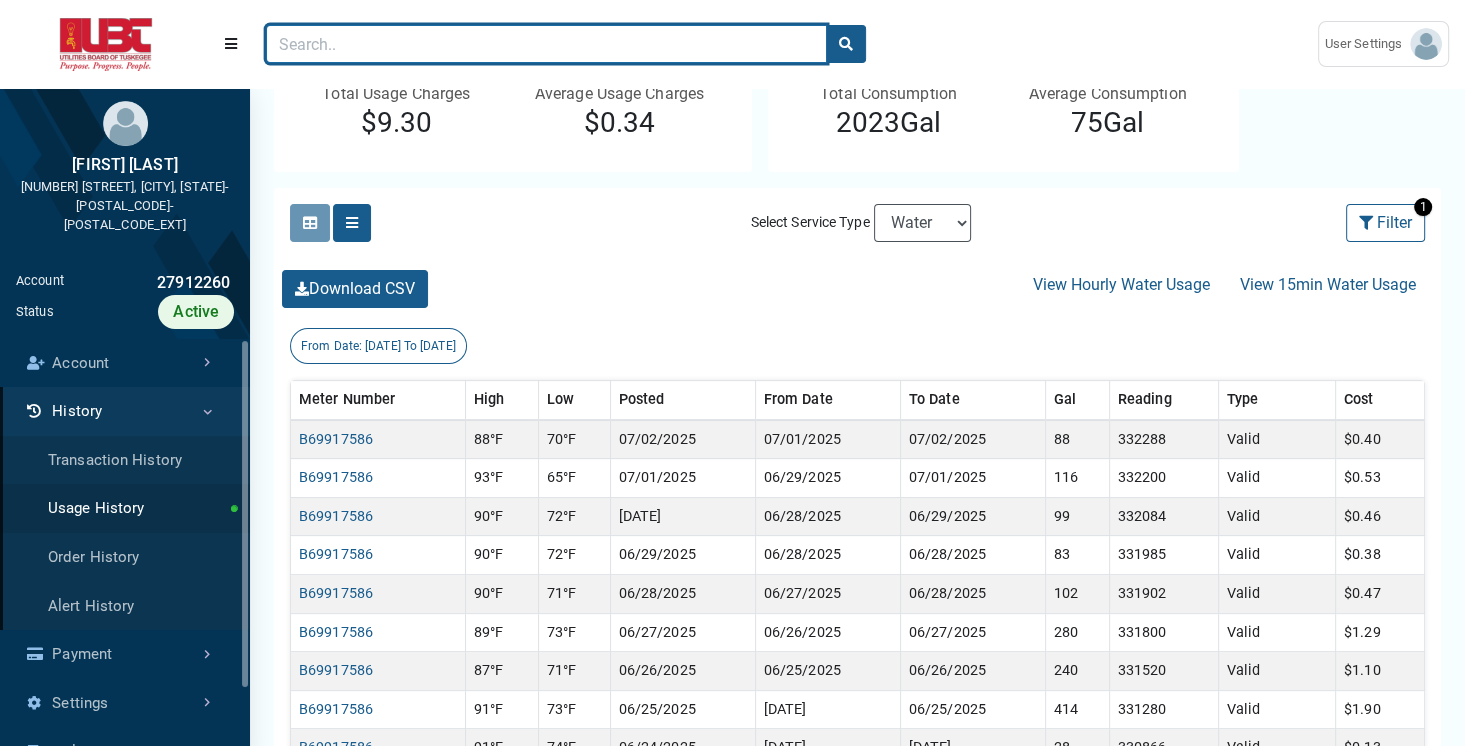 click at bounding box center [546, 44] 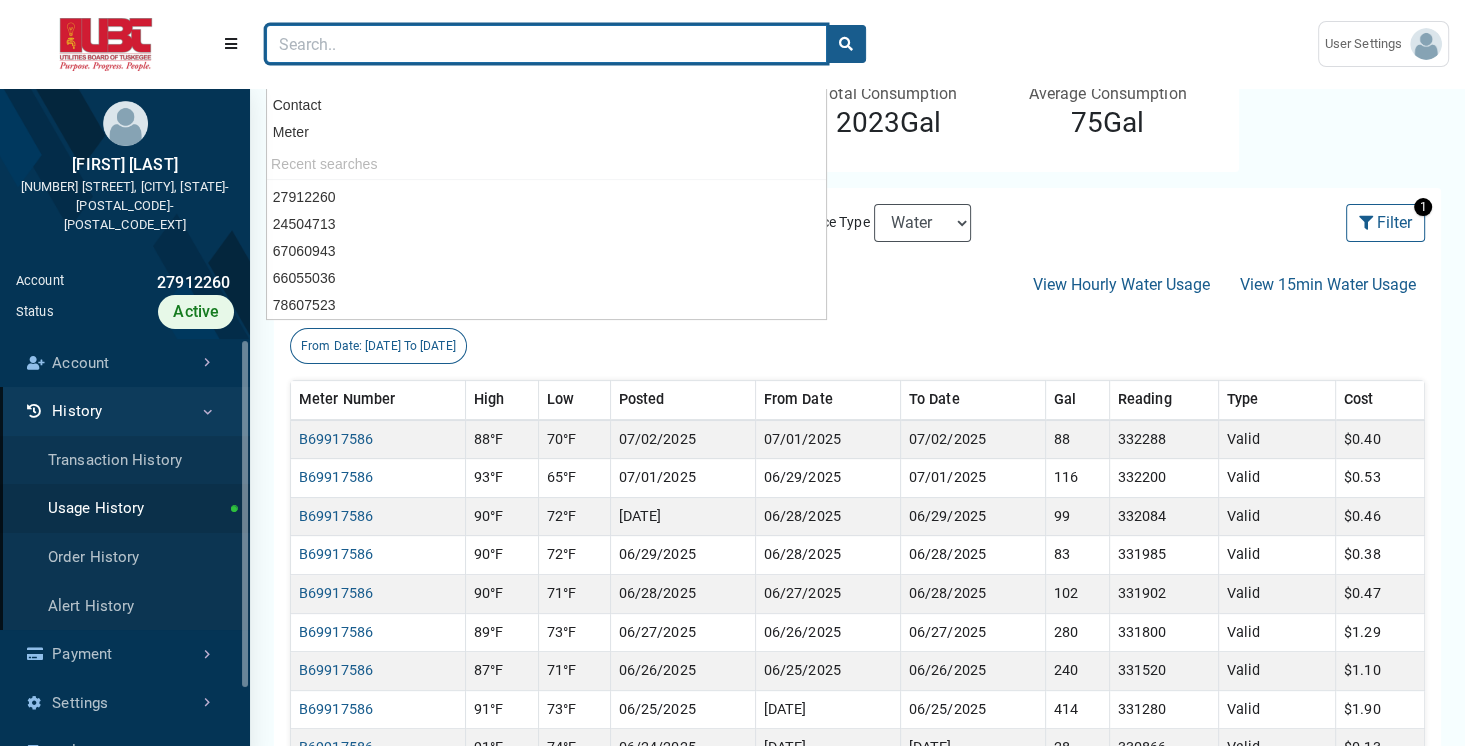 paste on "78607523" 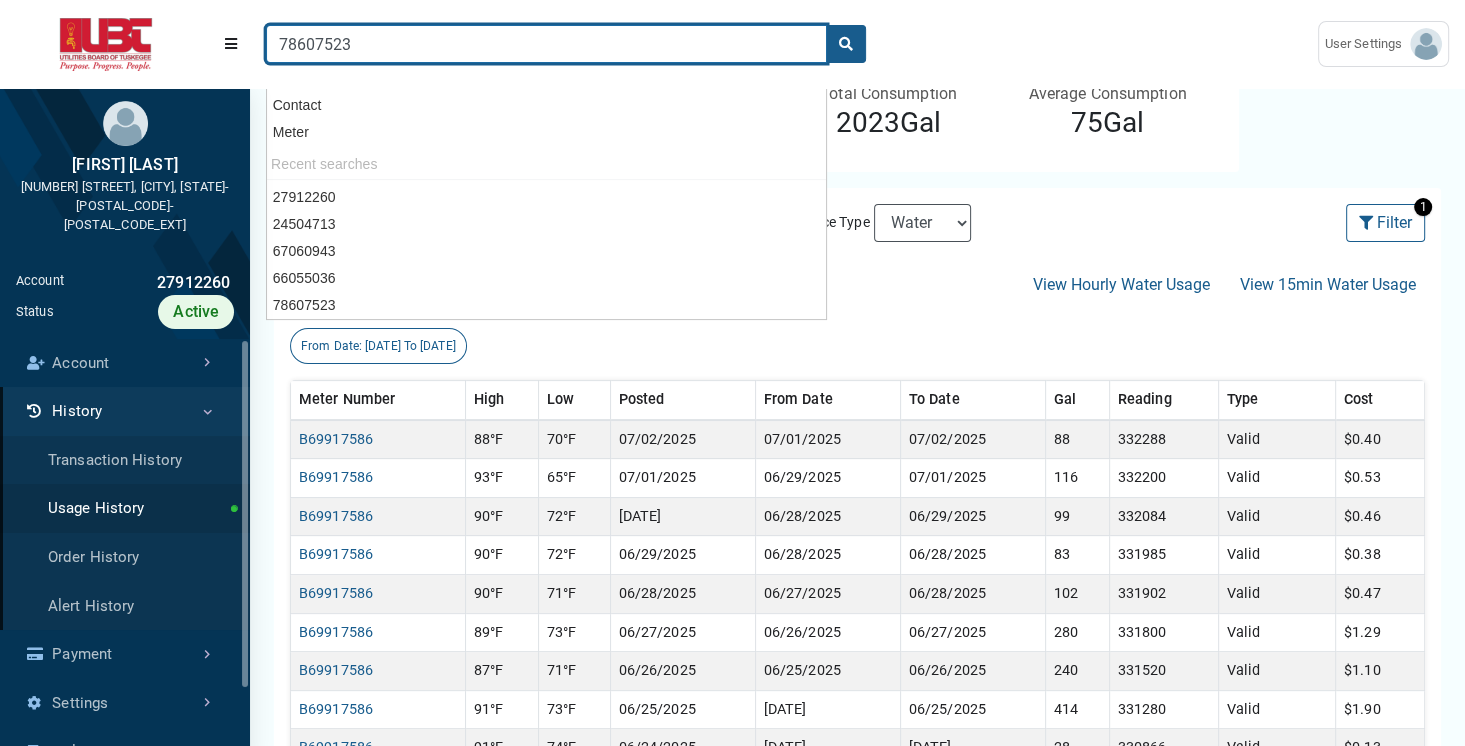 type on "78607523" 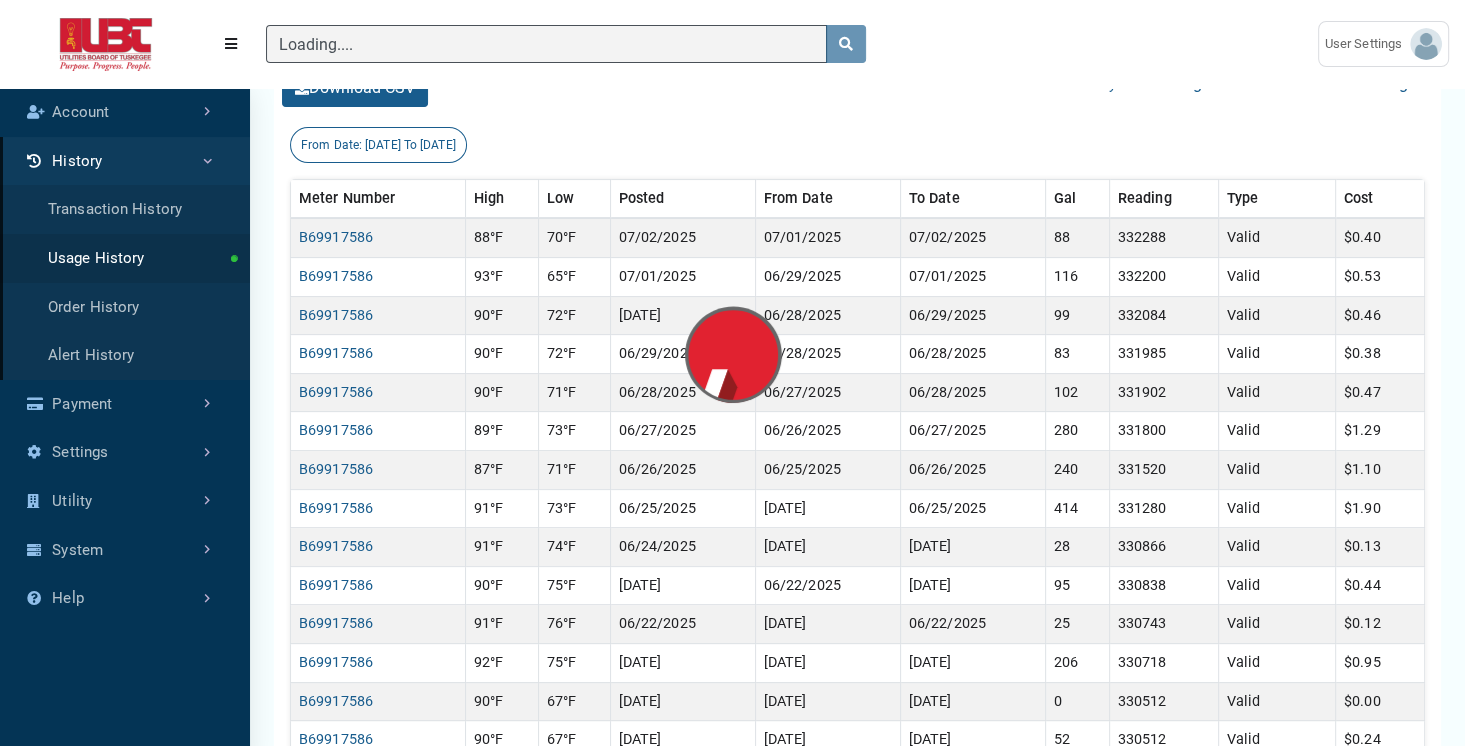 scroll, scrollTop: 184, scrollLeft: 0, axis: vertical 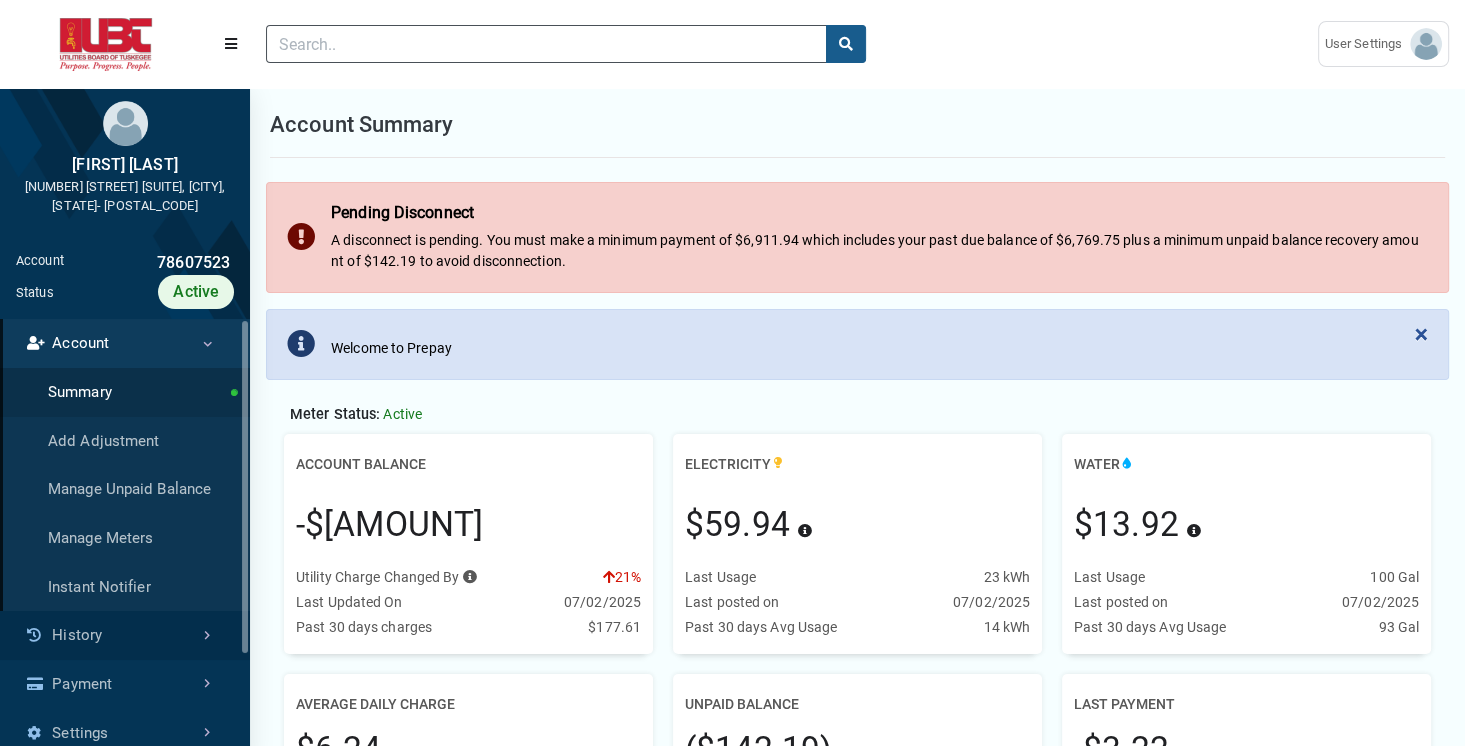 click on "History" at bounding box center [125, 635] 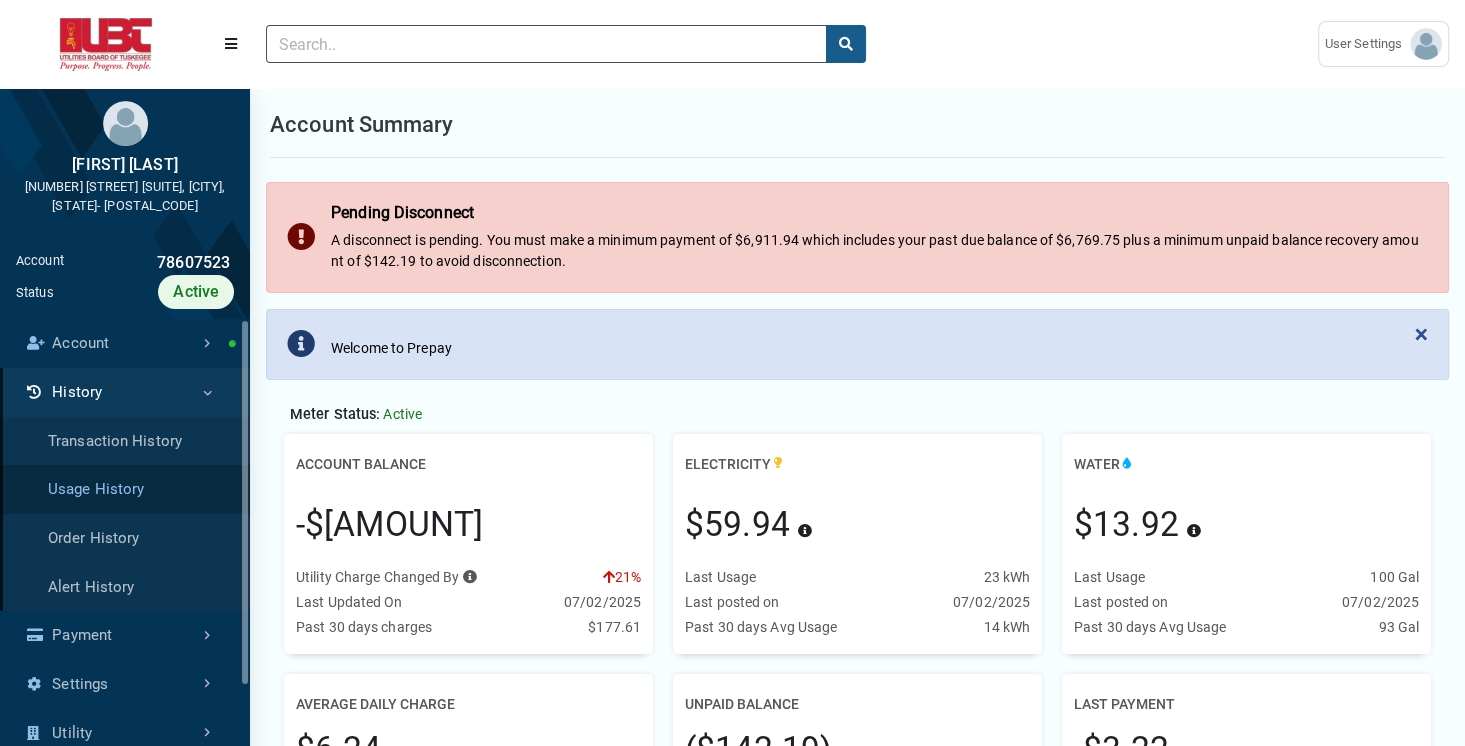 click on "Usage History" at bounding box center (125, 489) 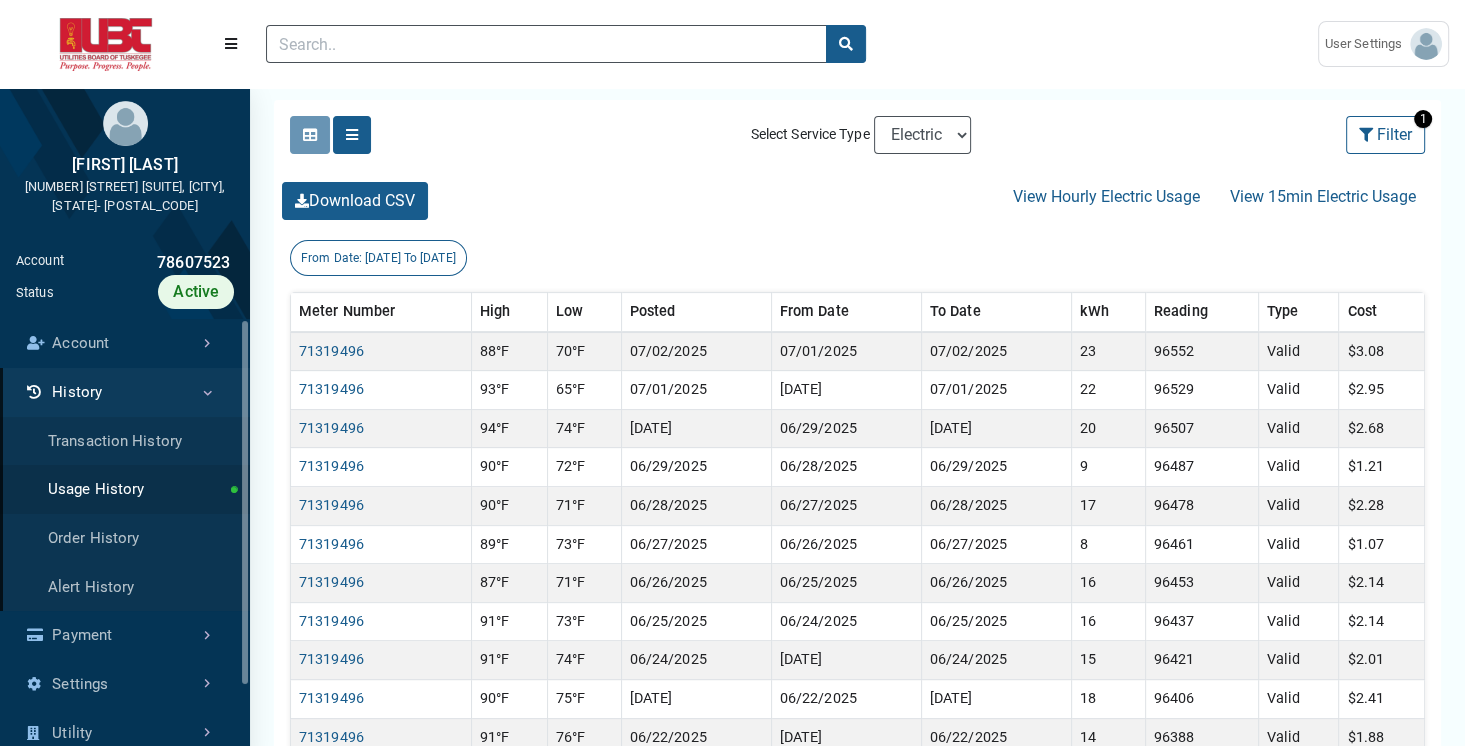 scroll, scrollTop: 502, scrollLeft: 0, axis: vertical 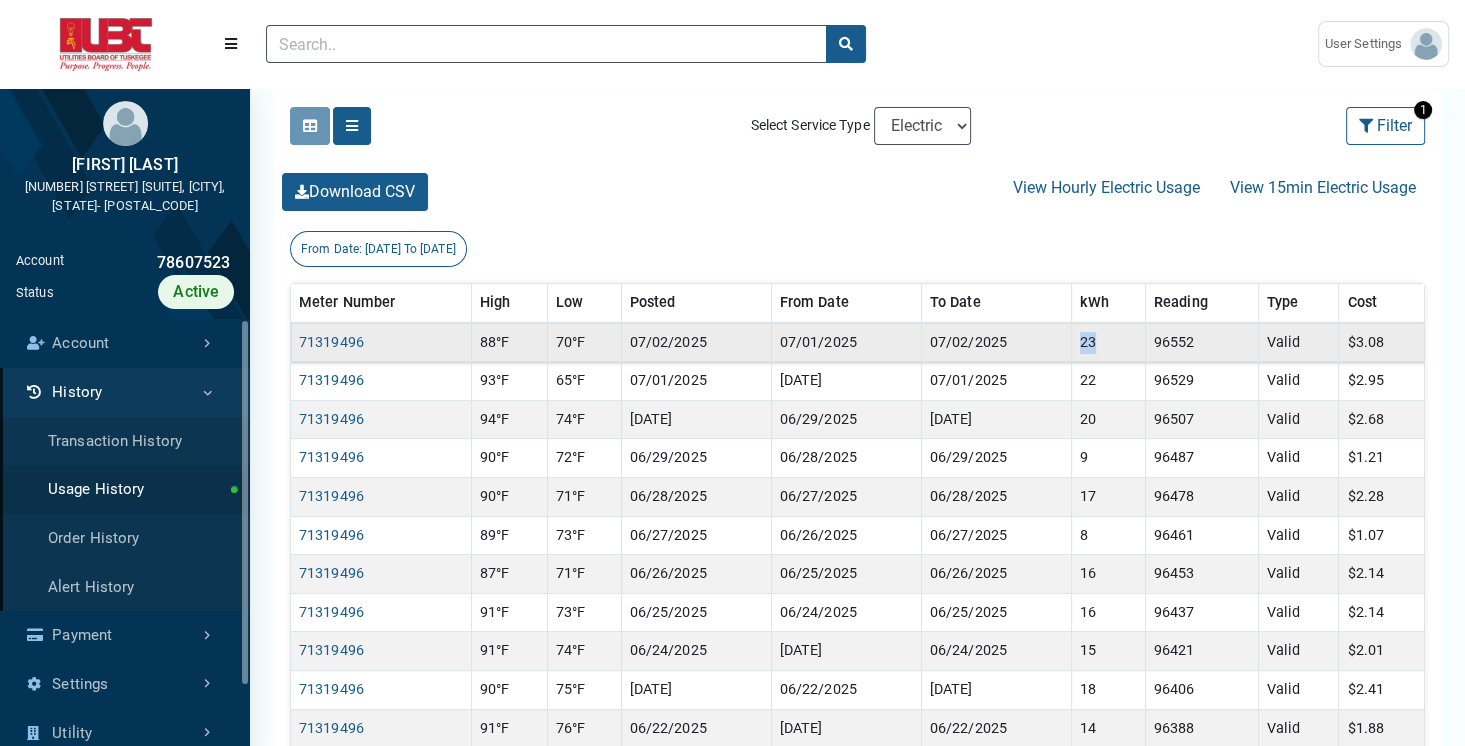 drag, startPoint x: 1077, startPoint y: 336, endPoint x: 1116, endPoint y: 339, distance: 39.115215 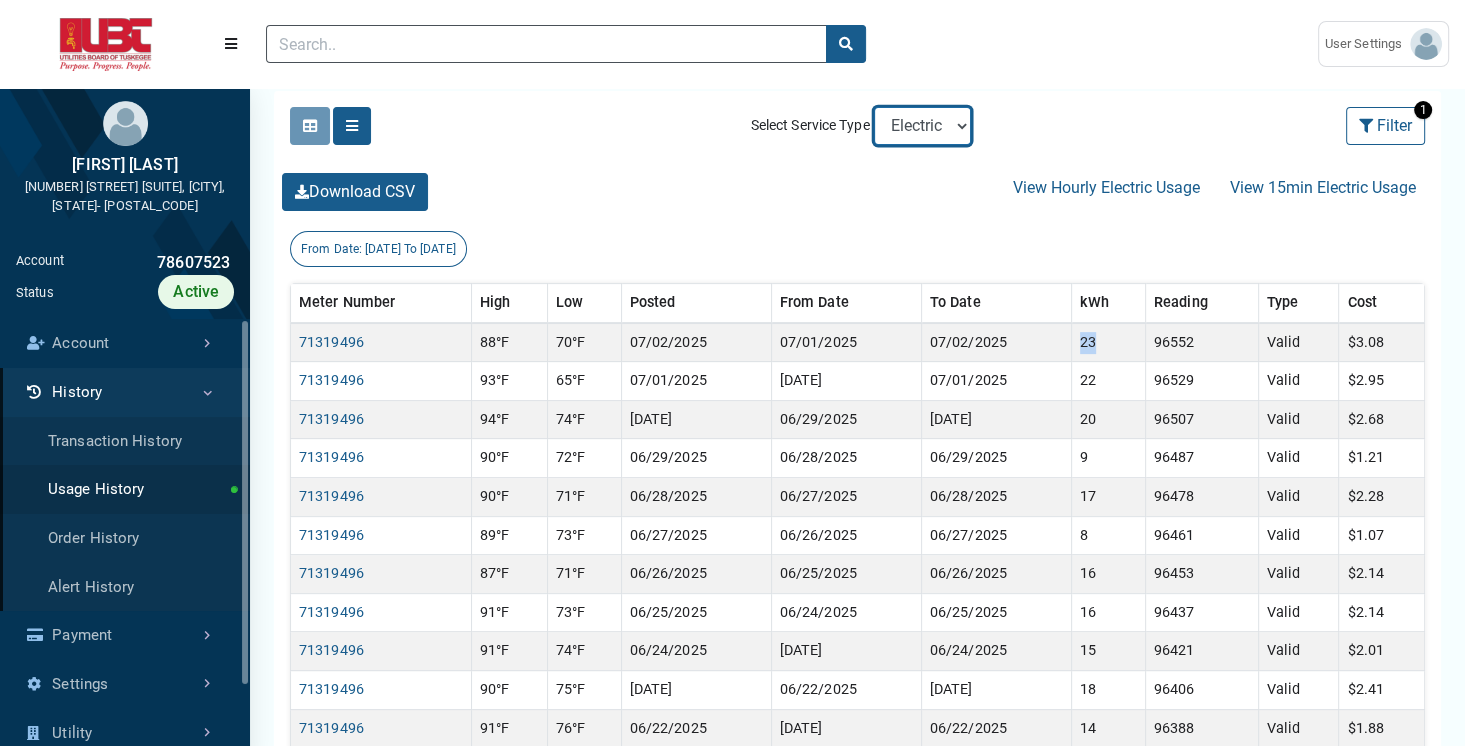select on "Water" 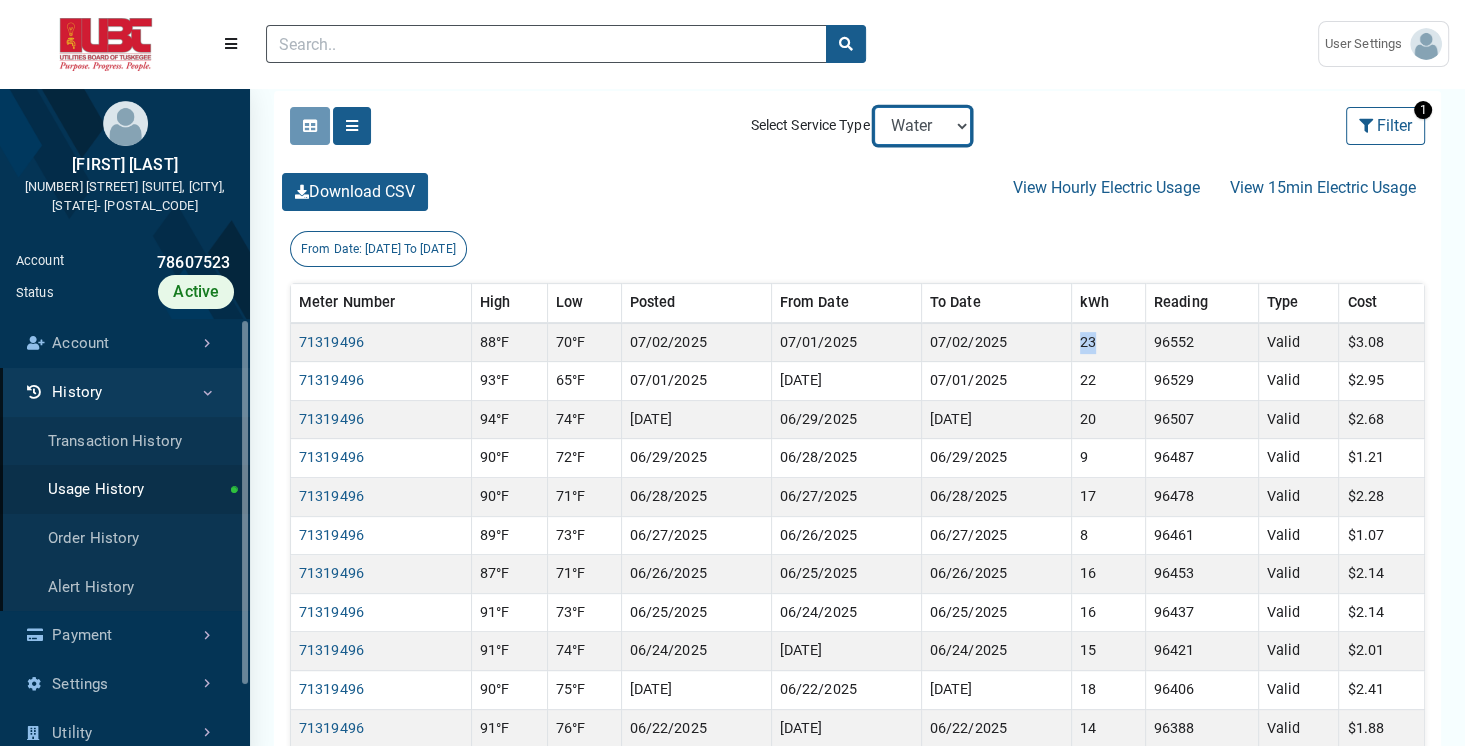 click on "Electric
Sewer
Water" at bounding box center (922, 126) 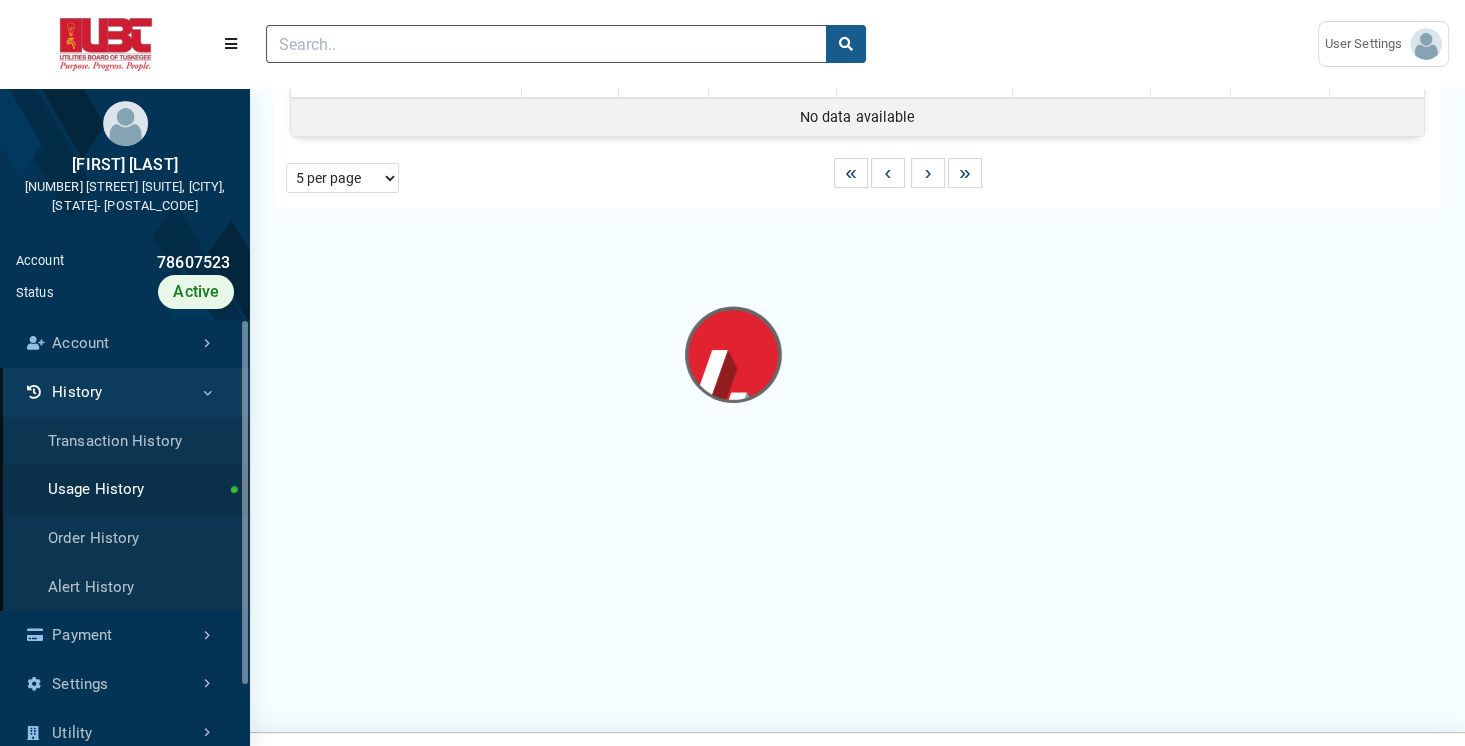 scroll, scrollTop: 0, scrollLeft: 0, axis: both 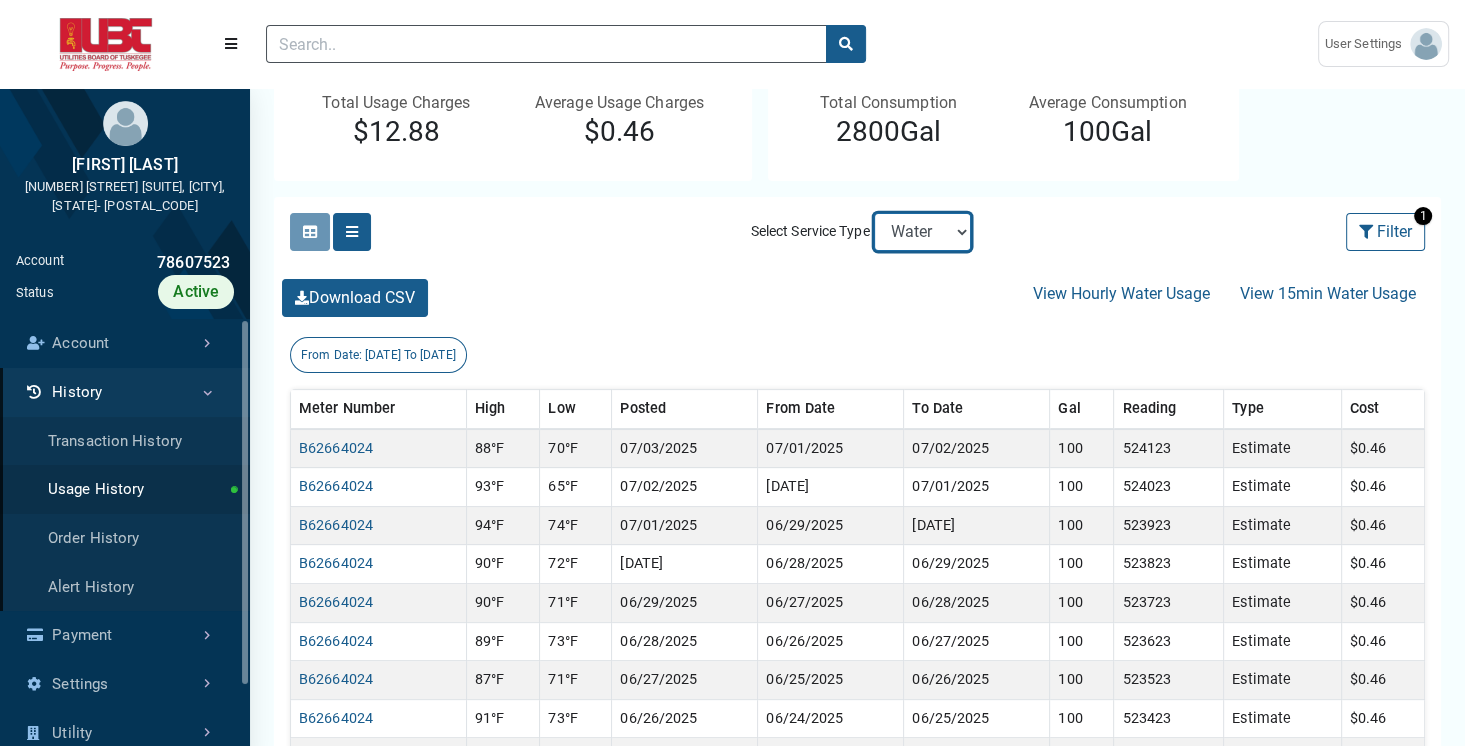 select on "Electric" 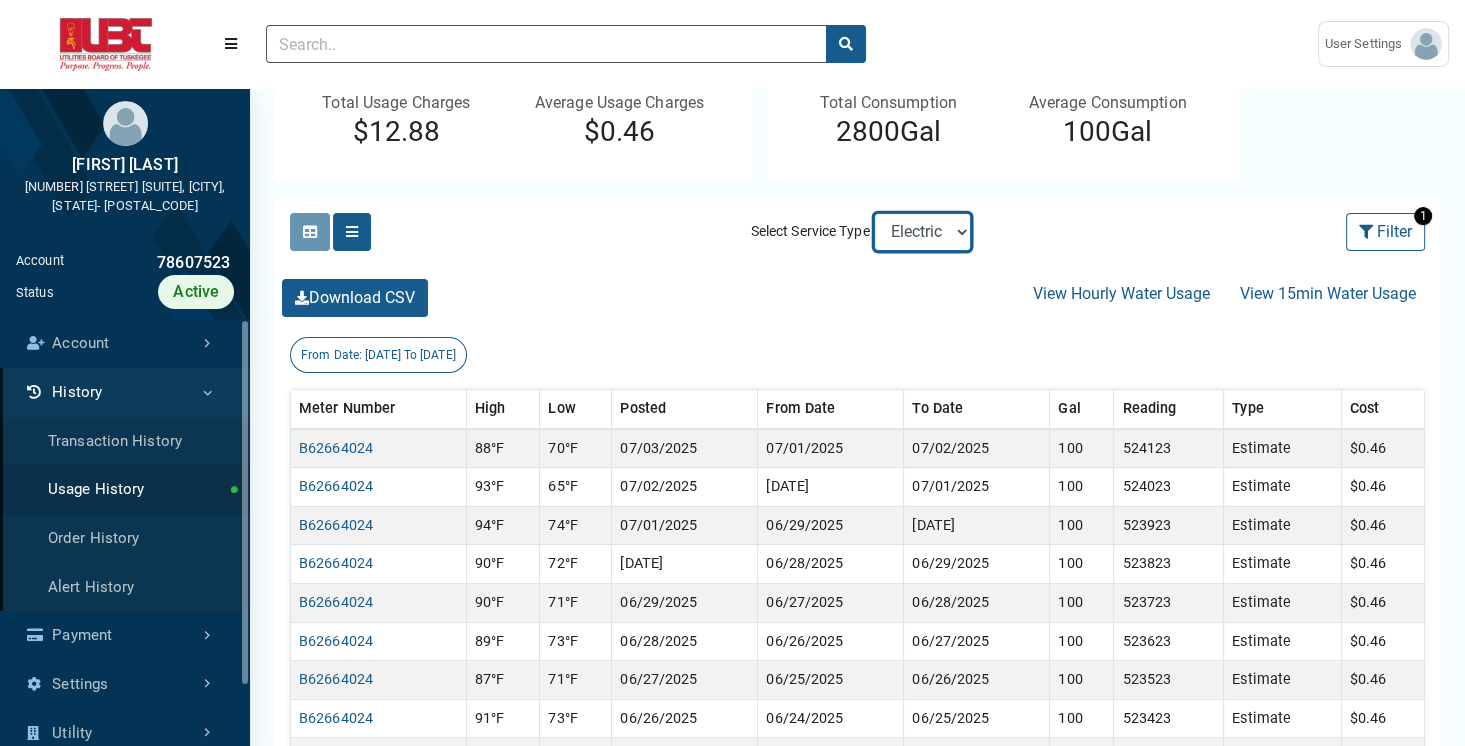 click on "Electric
Sewer
Water" at bounding box center (922, 232) 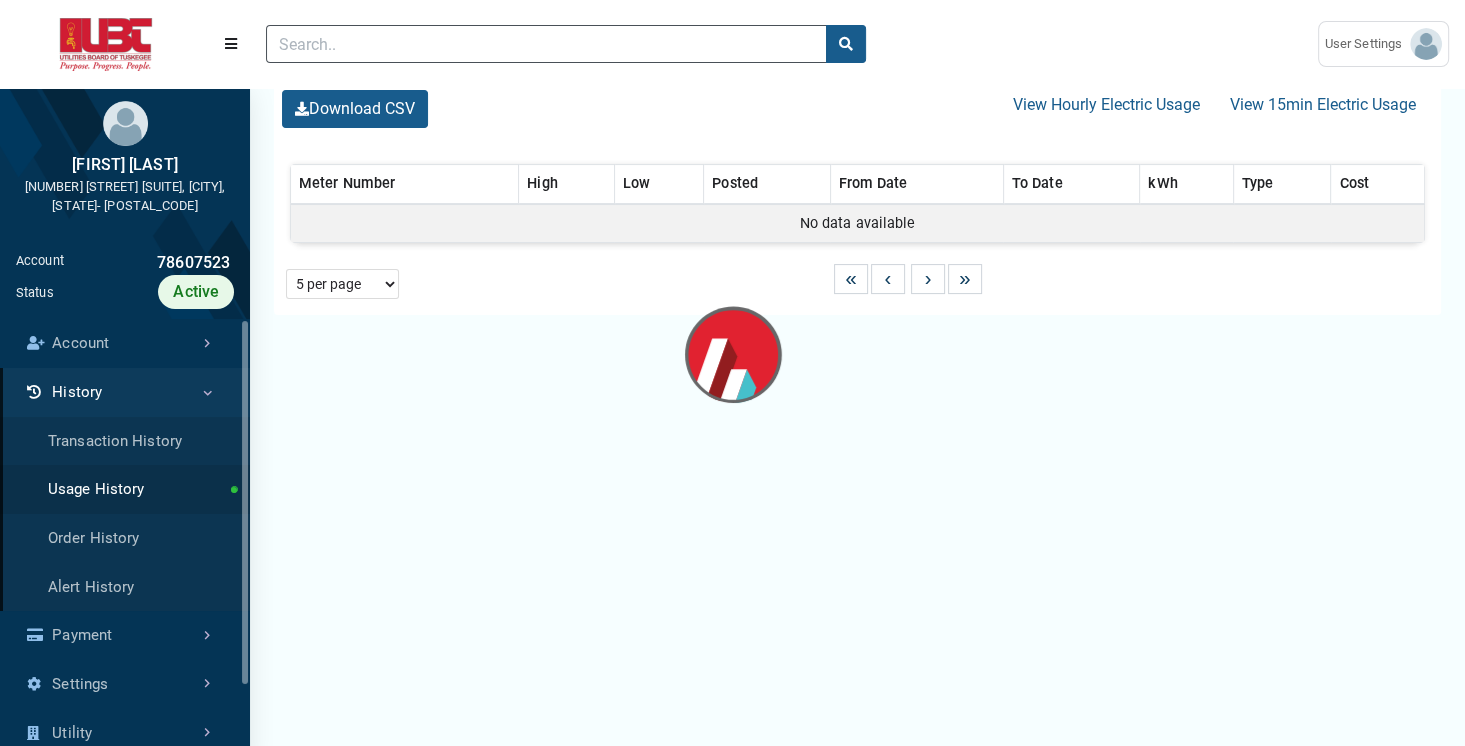 scroll, scrollTop: 0, scrollLeft: 0, axis: both 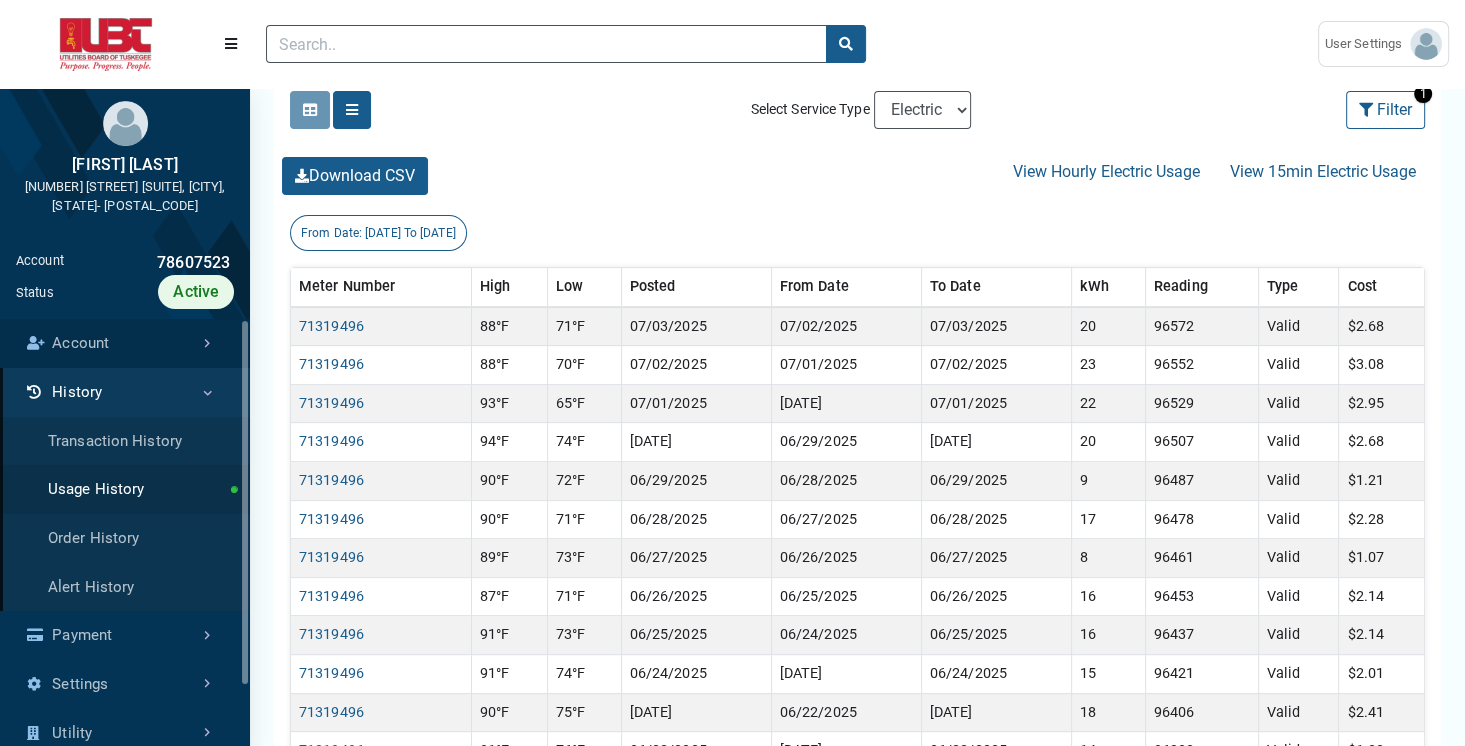 click on "Account" at bounding box center (125, 343) 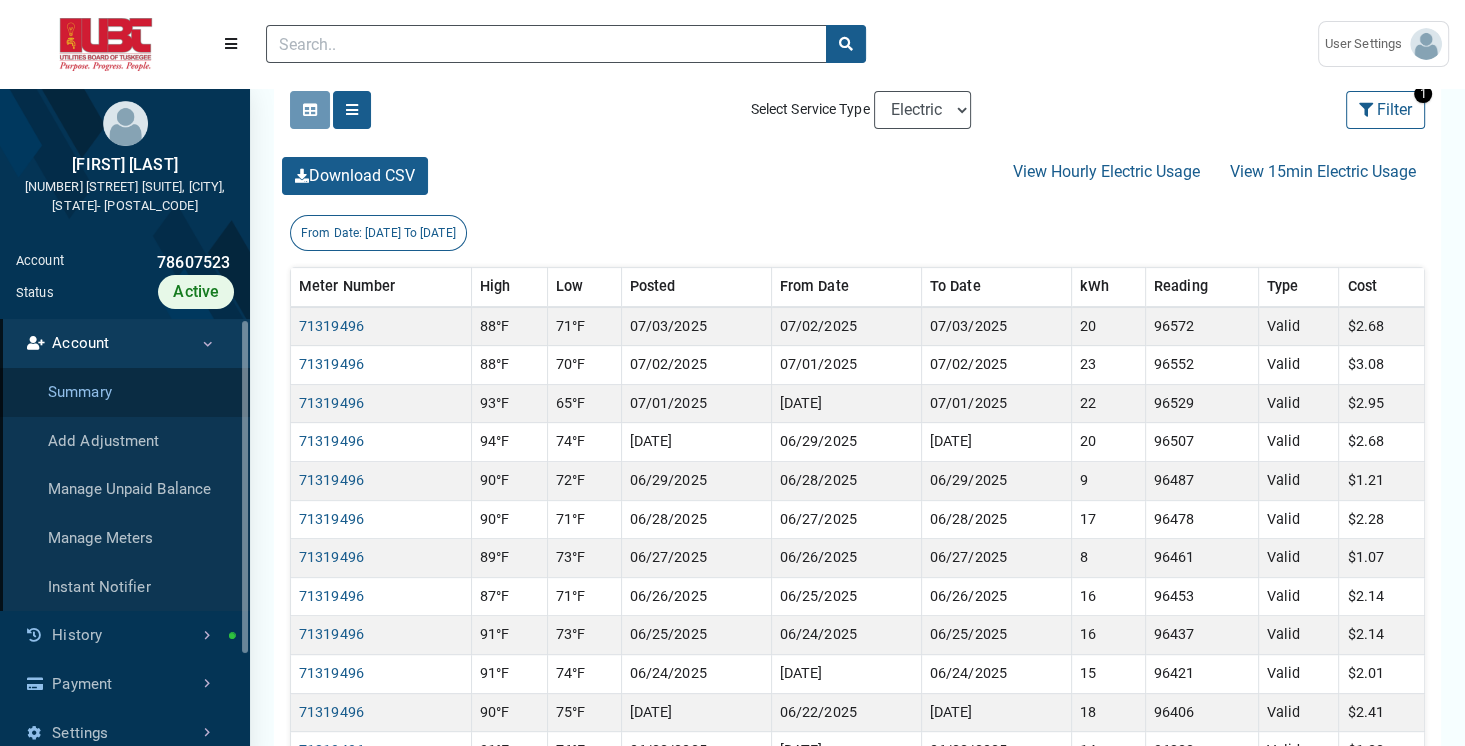 click on "Summary" at bounding box center [125, 392] 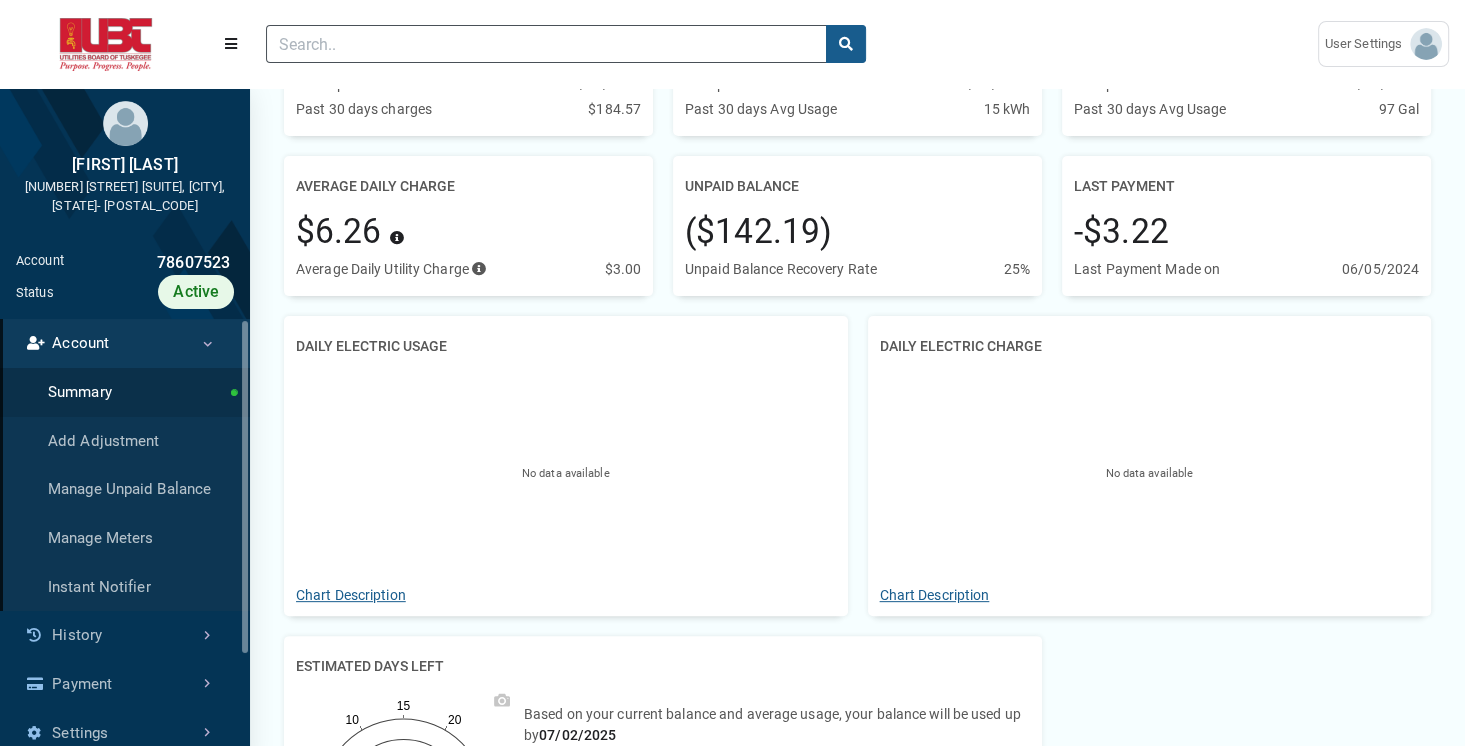 scroll, scrollTop: 0, scrollLeft: 0, axis: both 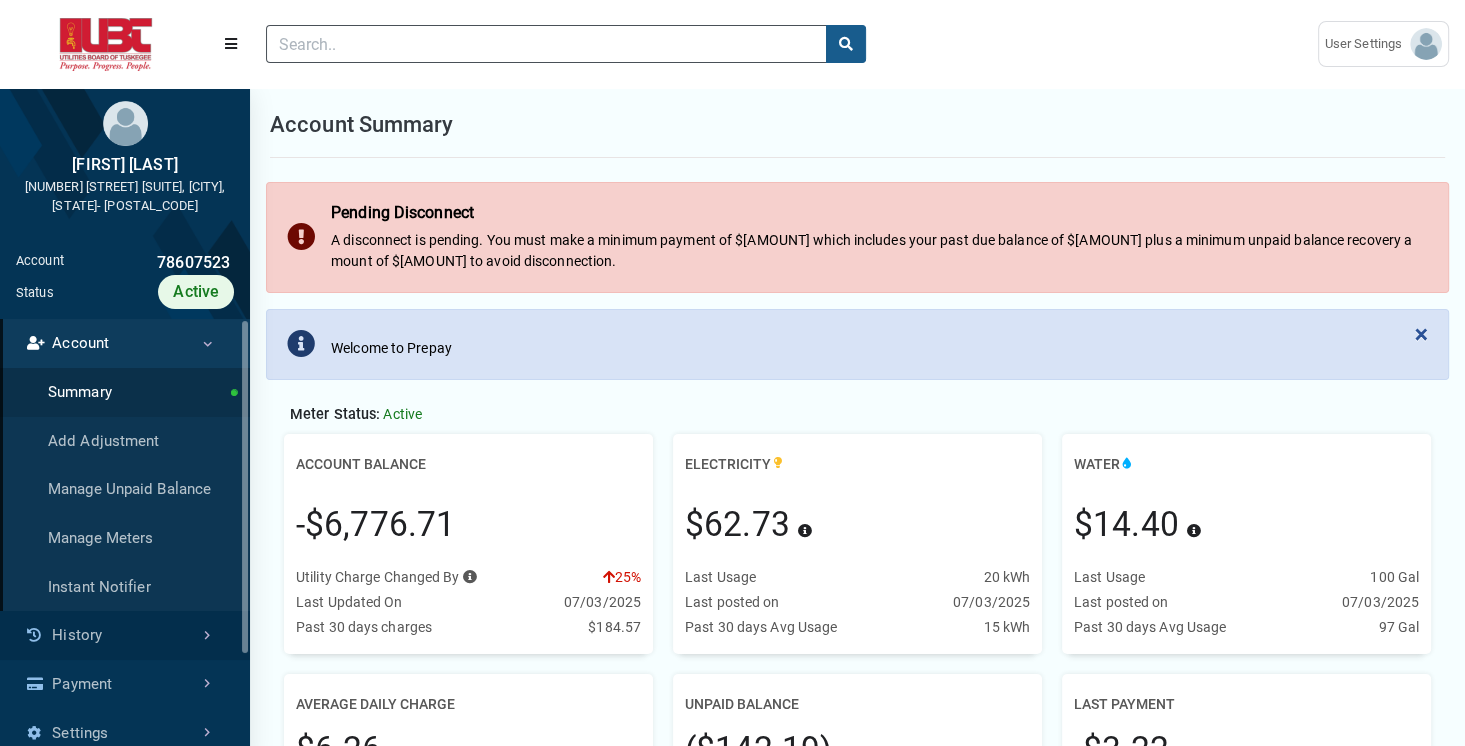 click on "History" at bounding box center [125, 635] 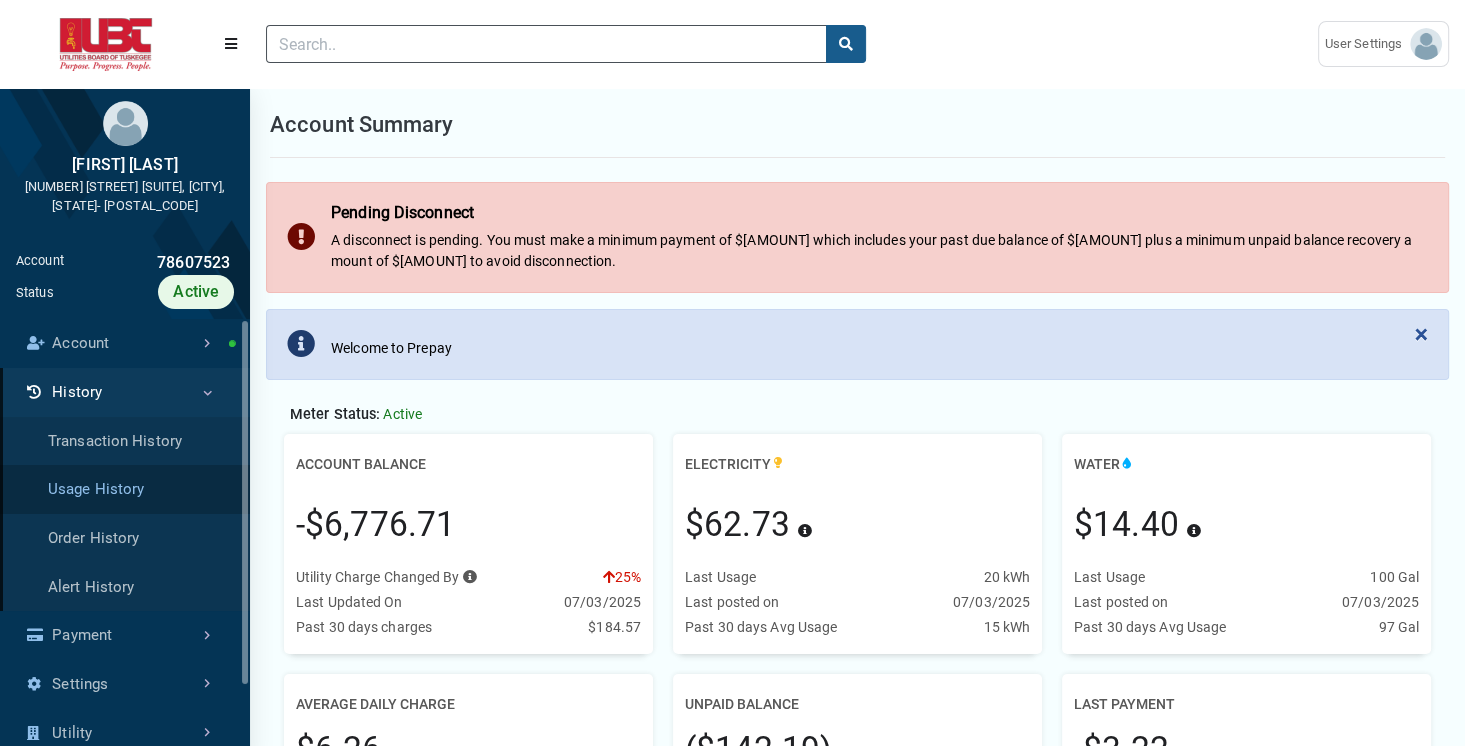click on "Usage History" at bounding box center (125, 489) 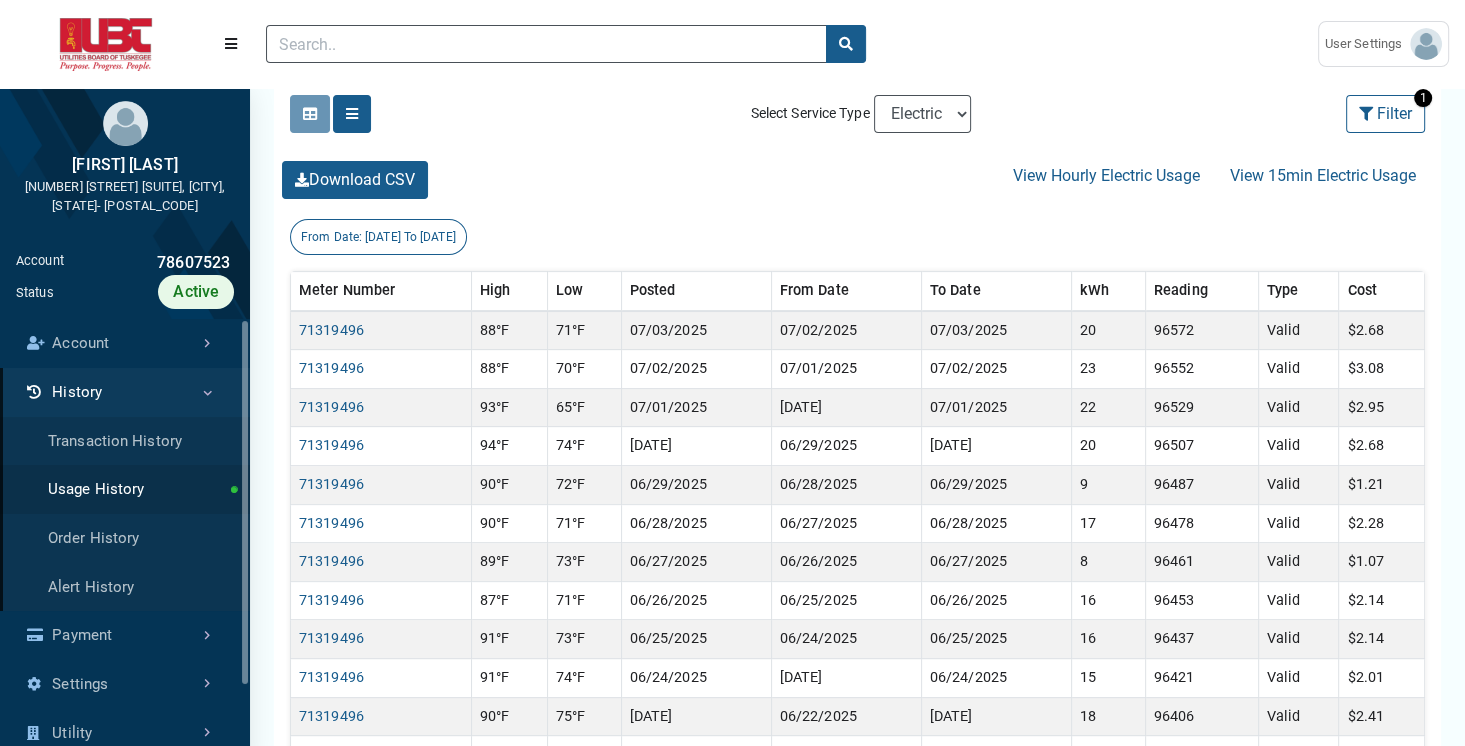 scroll, scrollTop: 521, scrollLeft: 0, axis: vertical 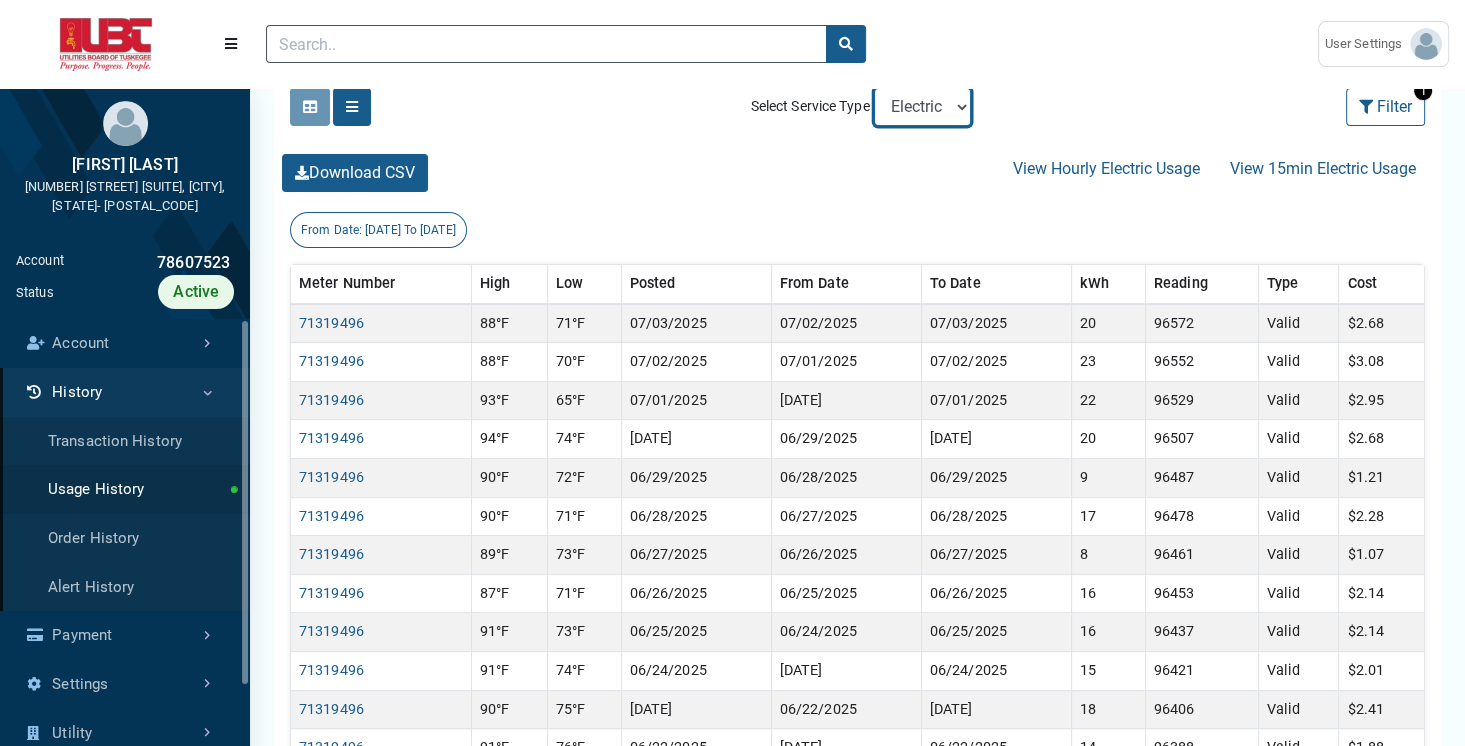 select on "Water" 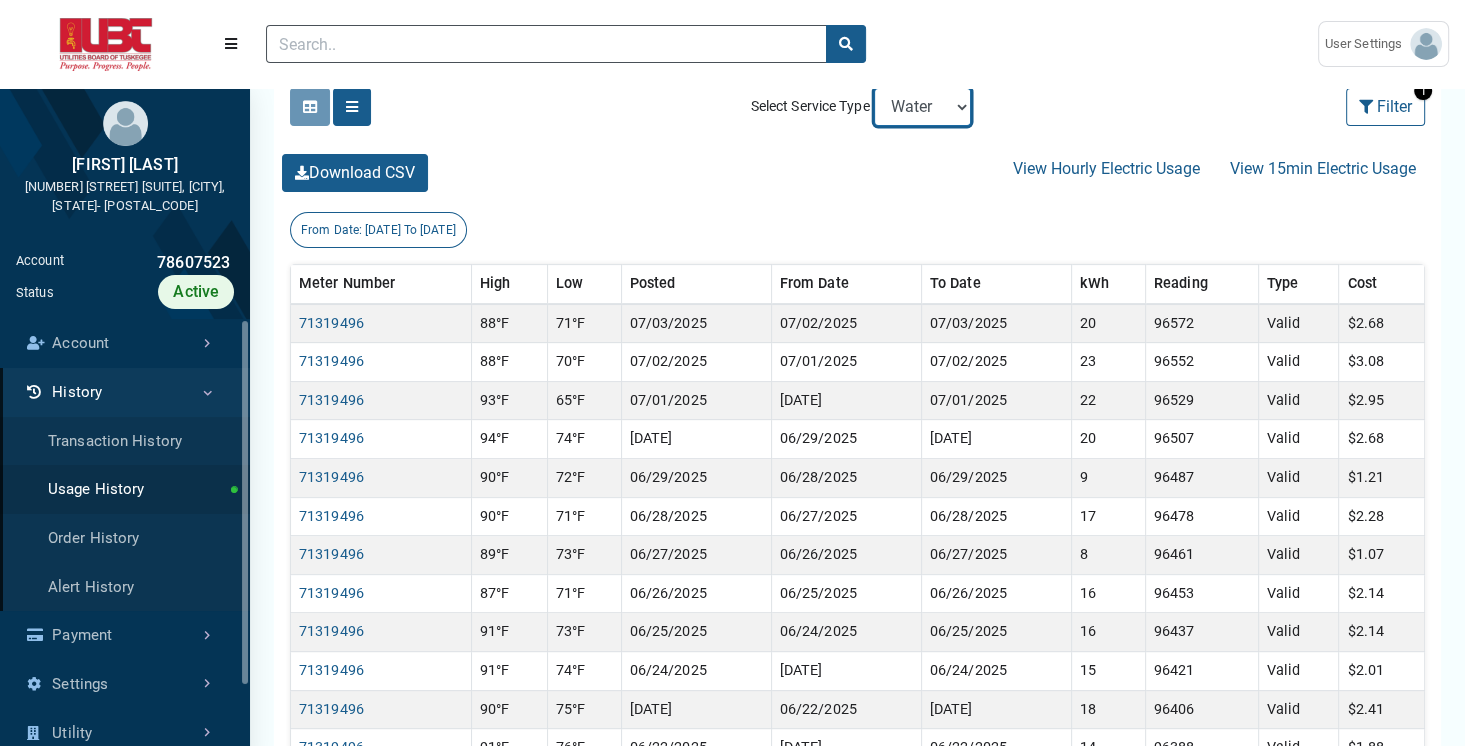 click on "Electric
Sewer
Water" at bounding box center [922, 107] 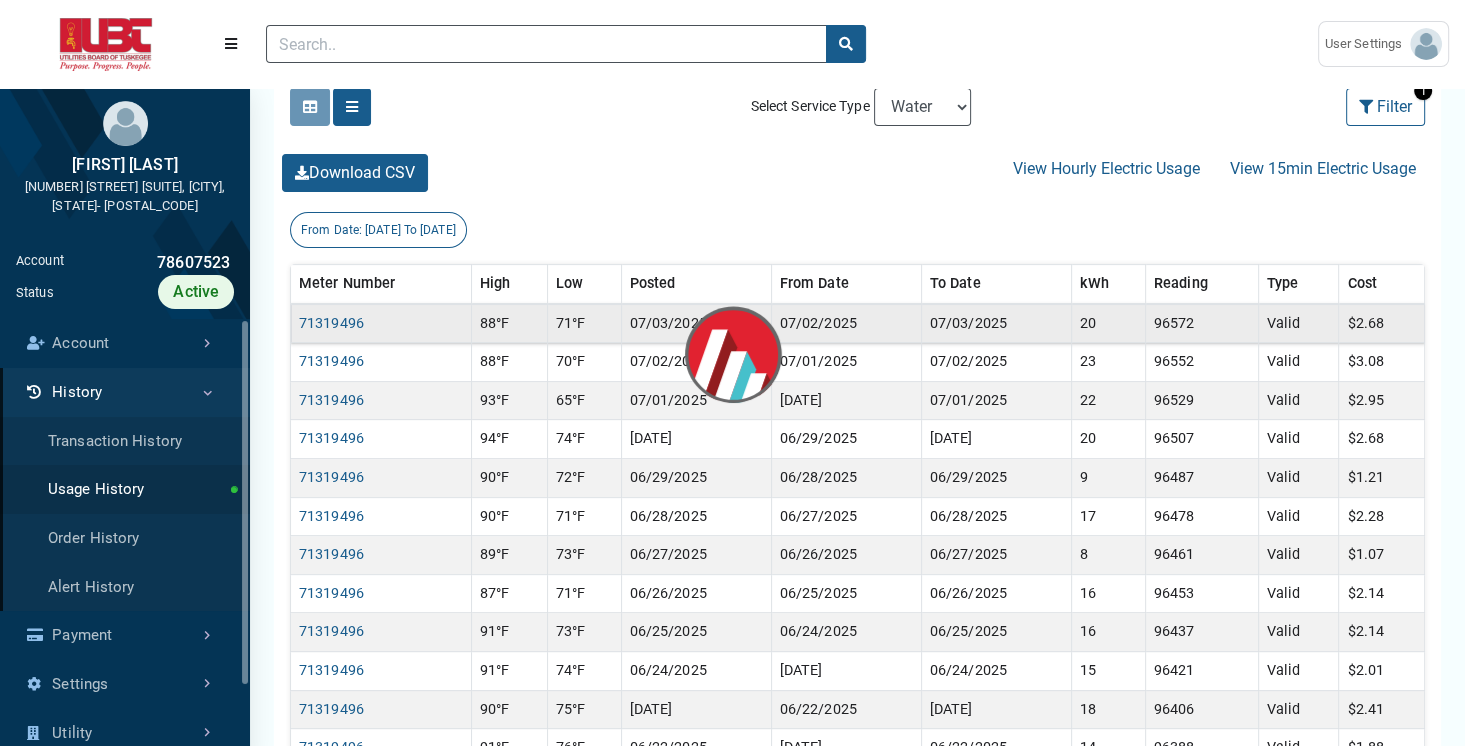 scroll, scrollTop: 0, scrollLeft: 0, axis: both 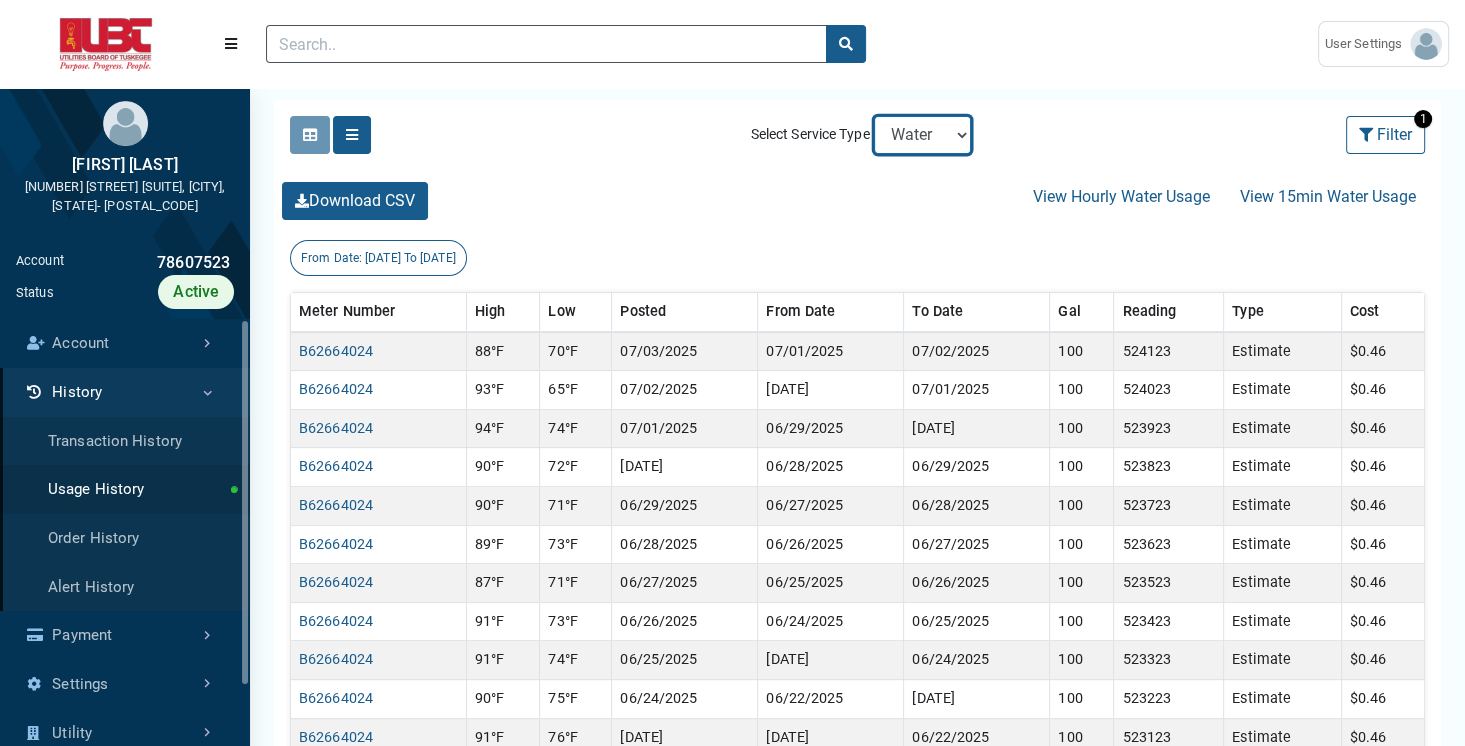 select on "Sewer" 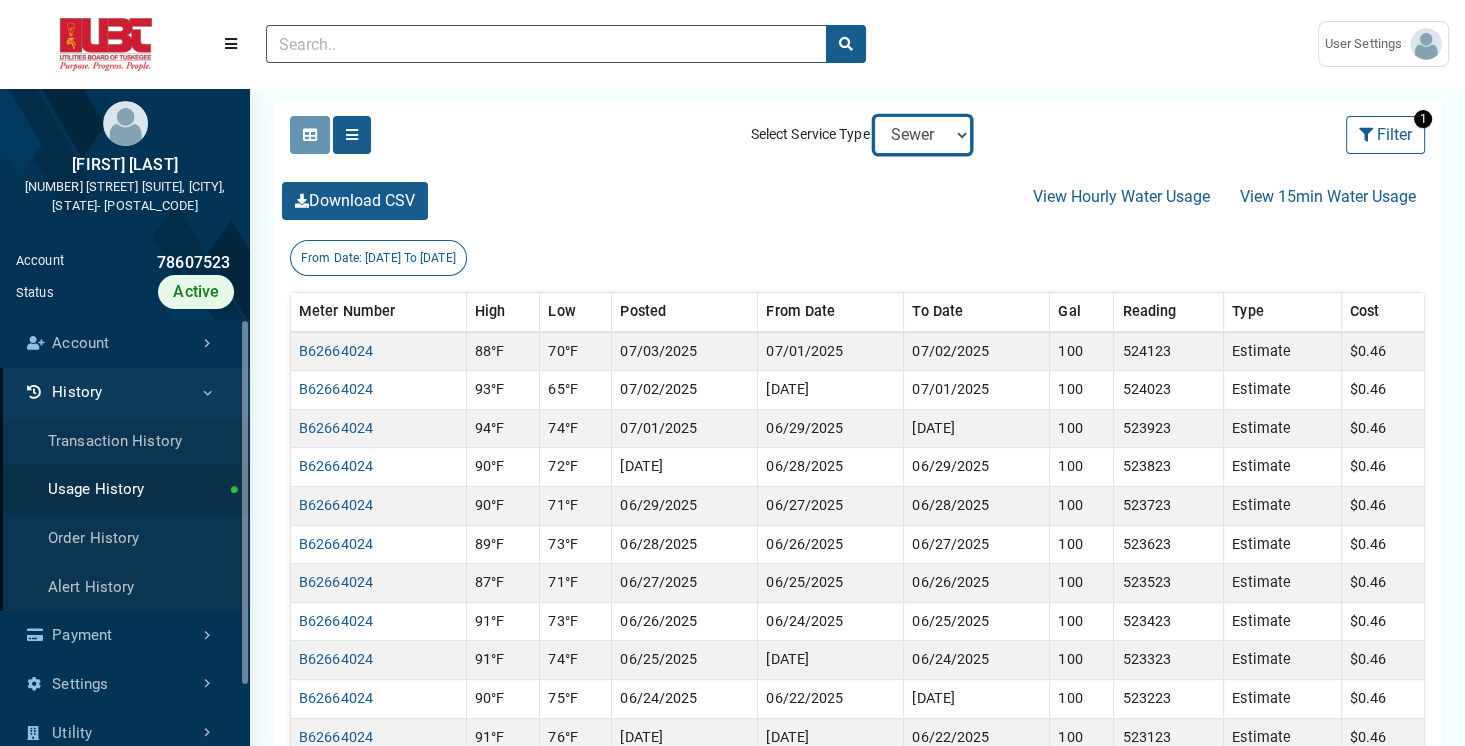 click on "Electric
Sewer
Water" at bounding box center [922, 135] 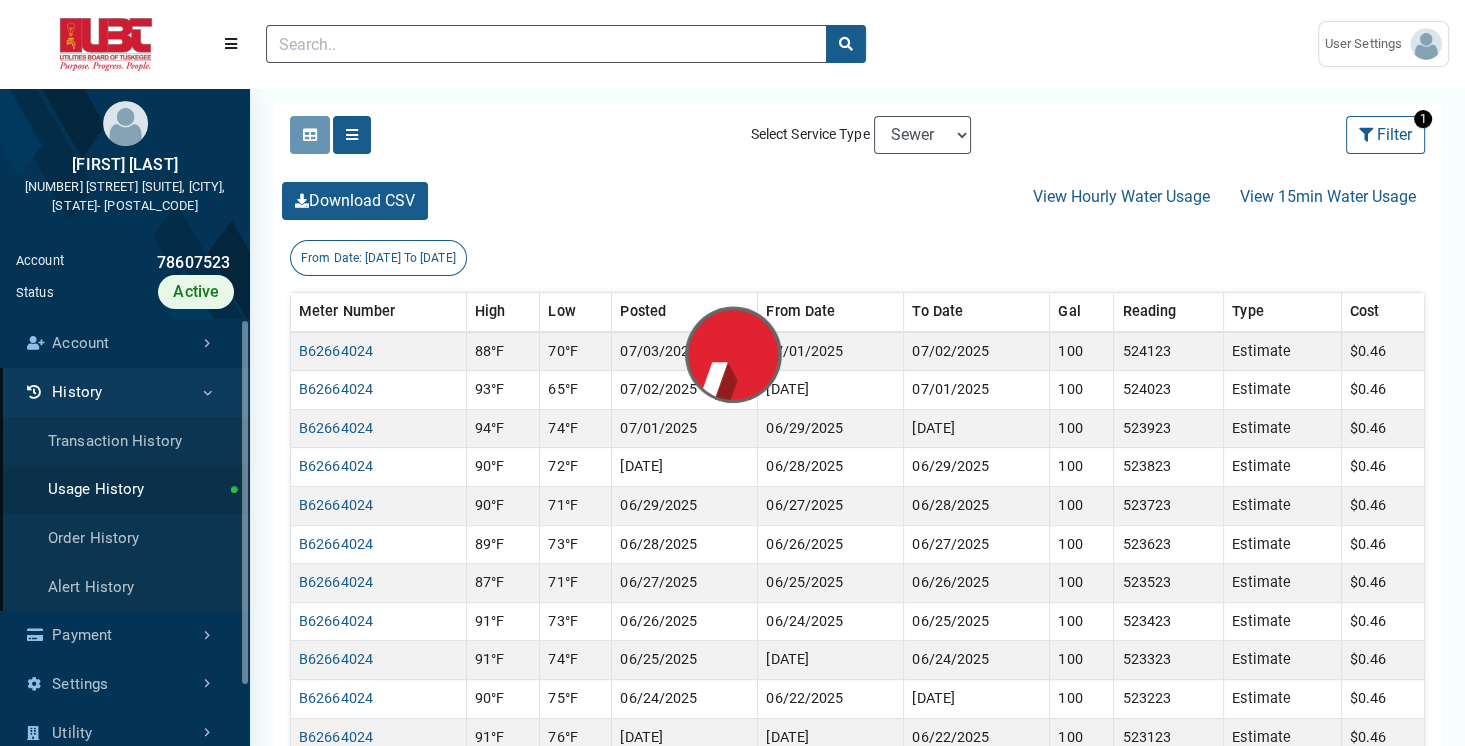 scroll, scrollTop: 0, scrollLeft: 0, axis: both 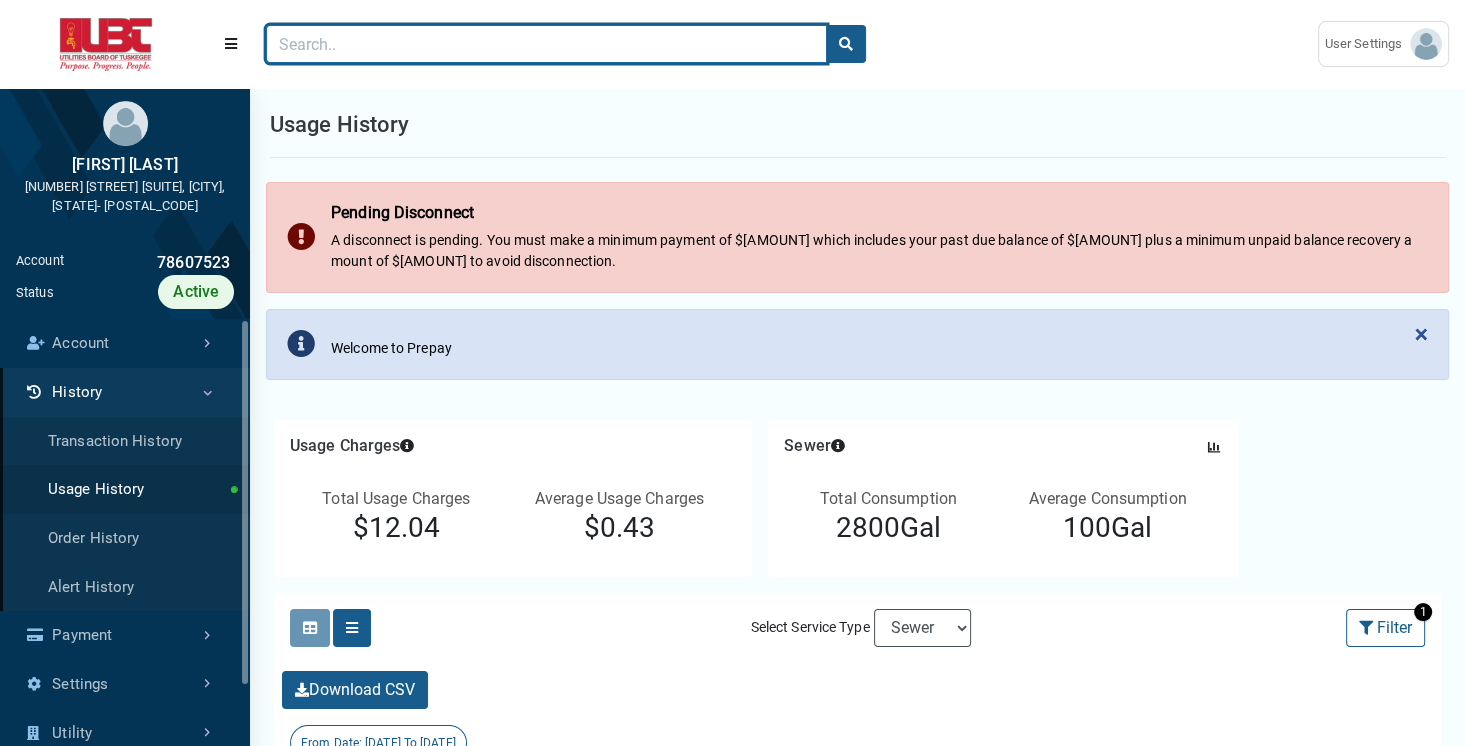 click at bounding box center [546, 44] 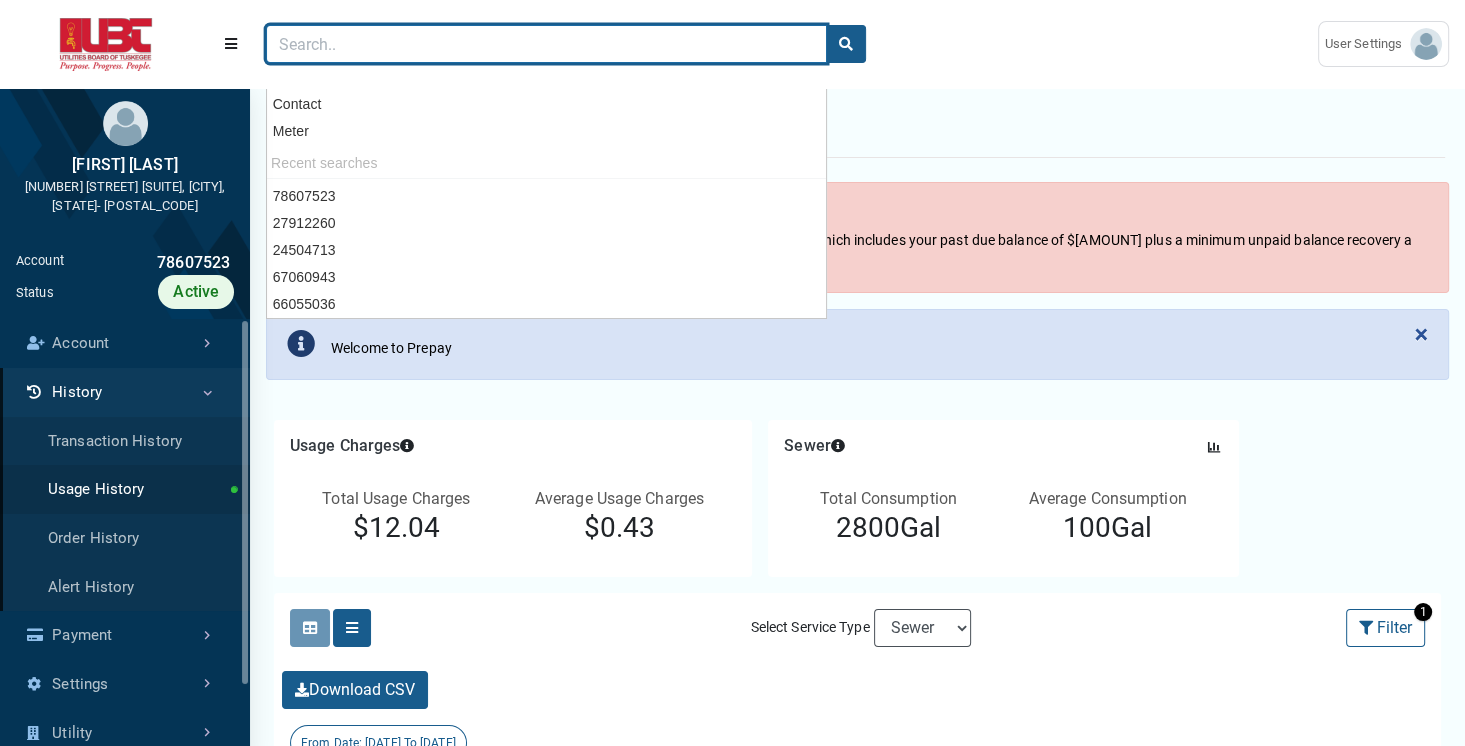paste on "66055036" 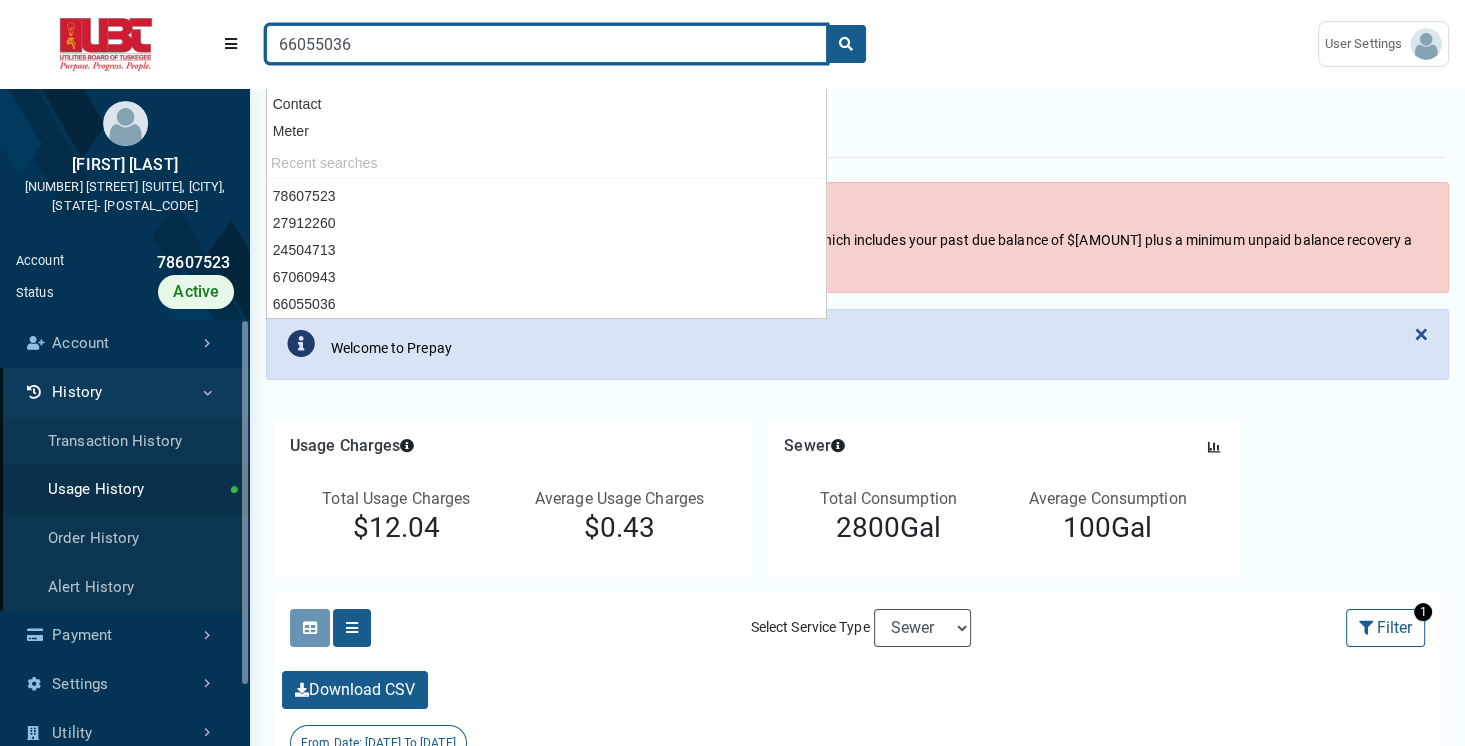 type on "66055036" 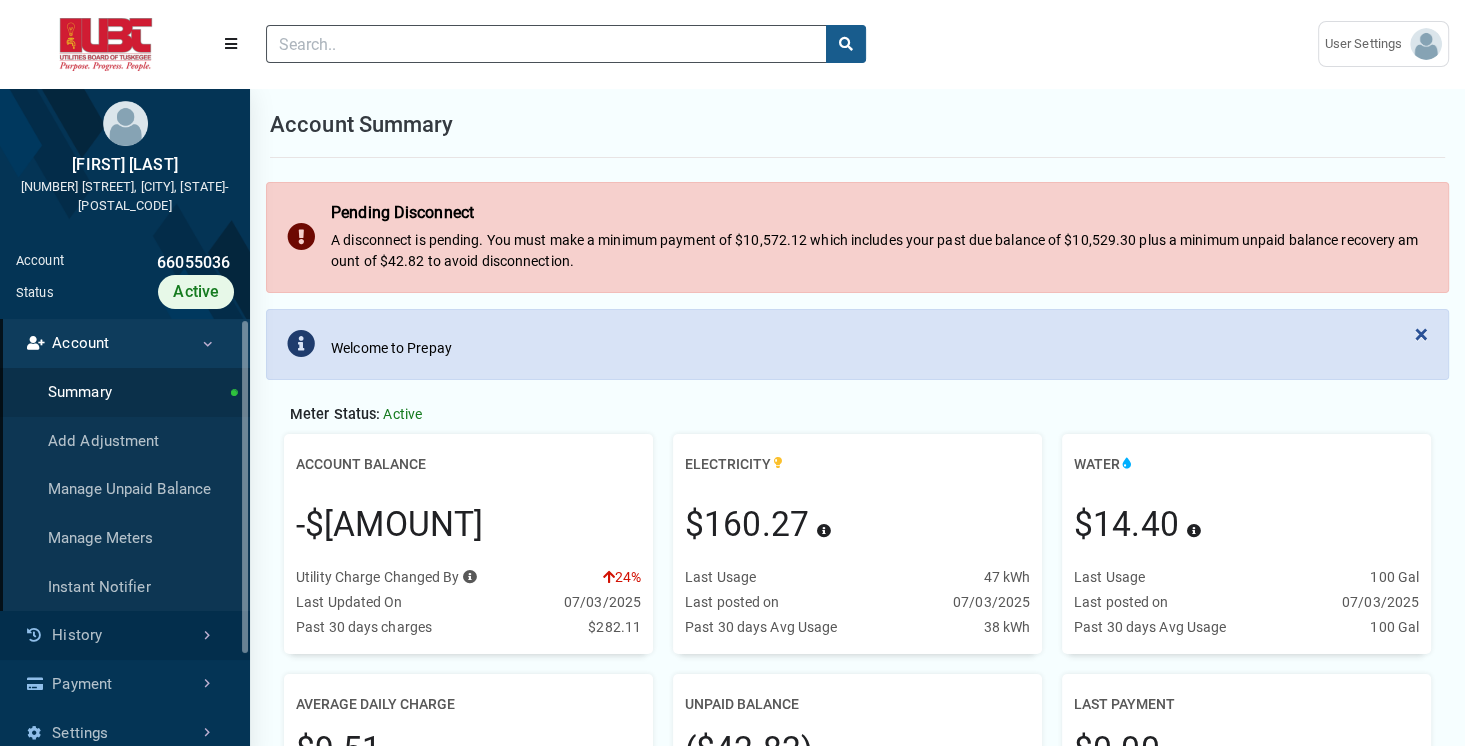 click on "History" at bounding box center (125, 635) 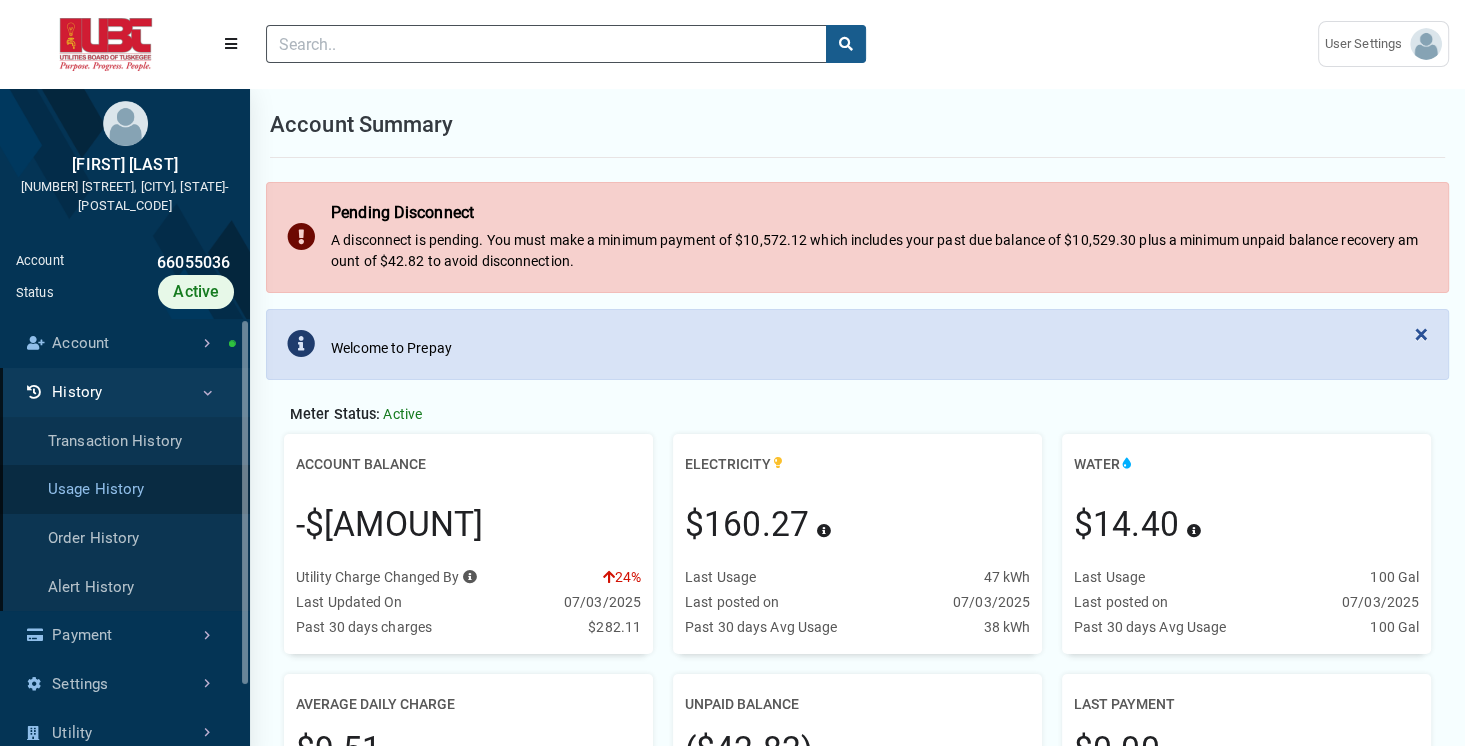 click on "Usage History" at bounding box center (125, 489) 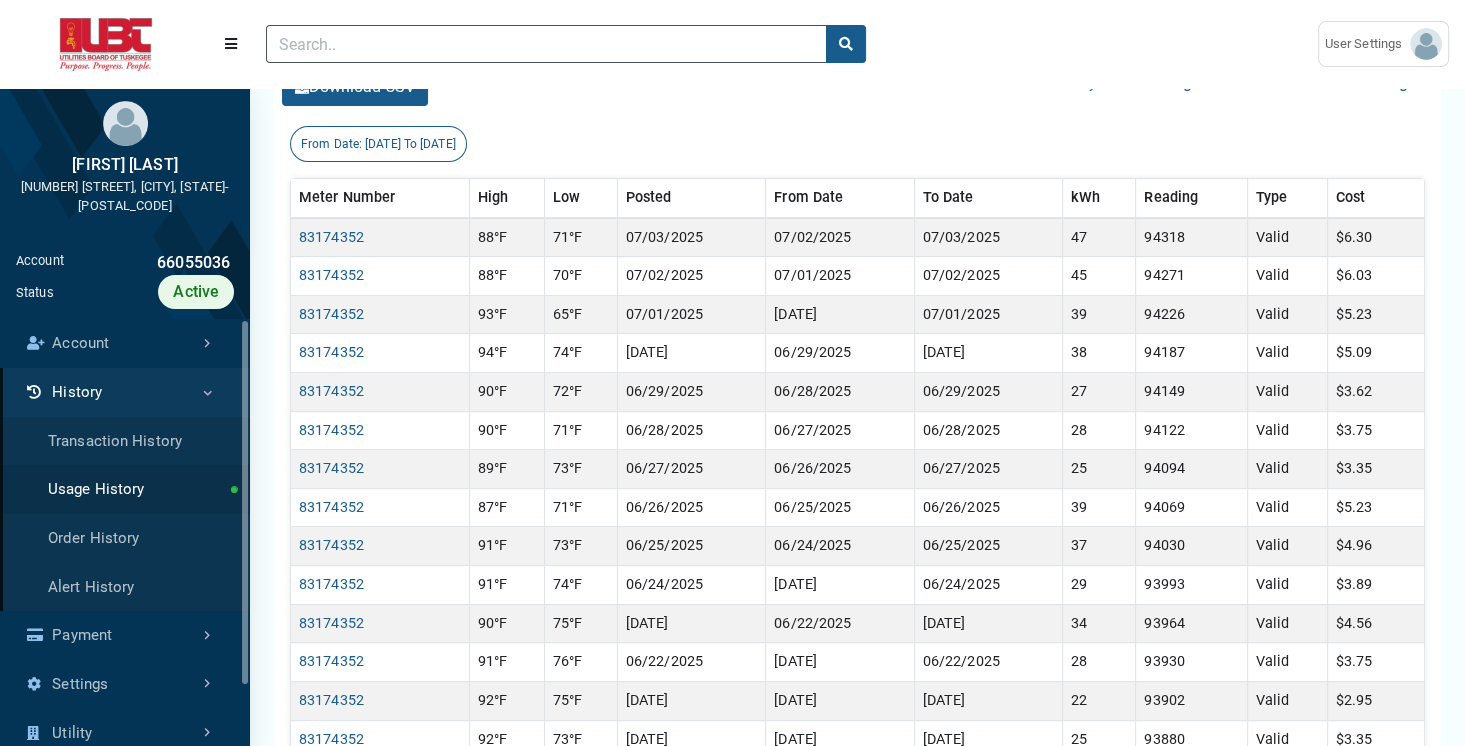 scroll, scrollTop: 604, scrollLeft: 0, axis: vertical 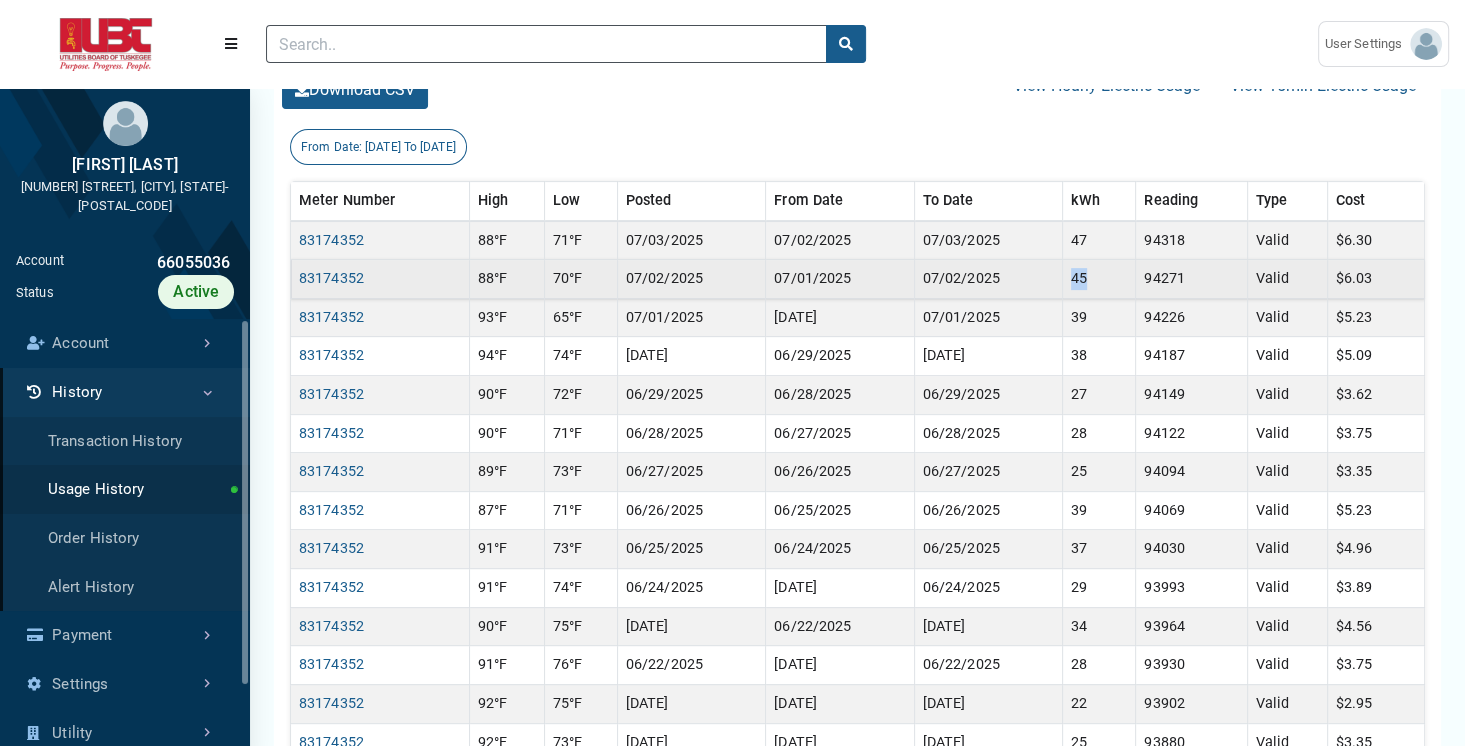 drag, startPoint x: 1074, startPoint y: 276, endPoint x: 1115, endPoint y: 280, distance: 41.19466 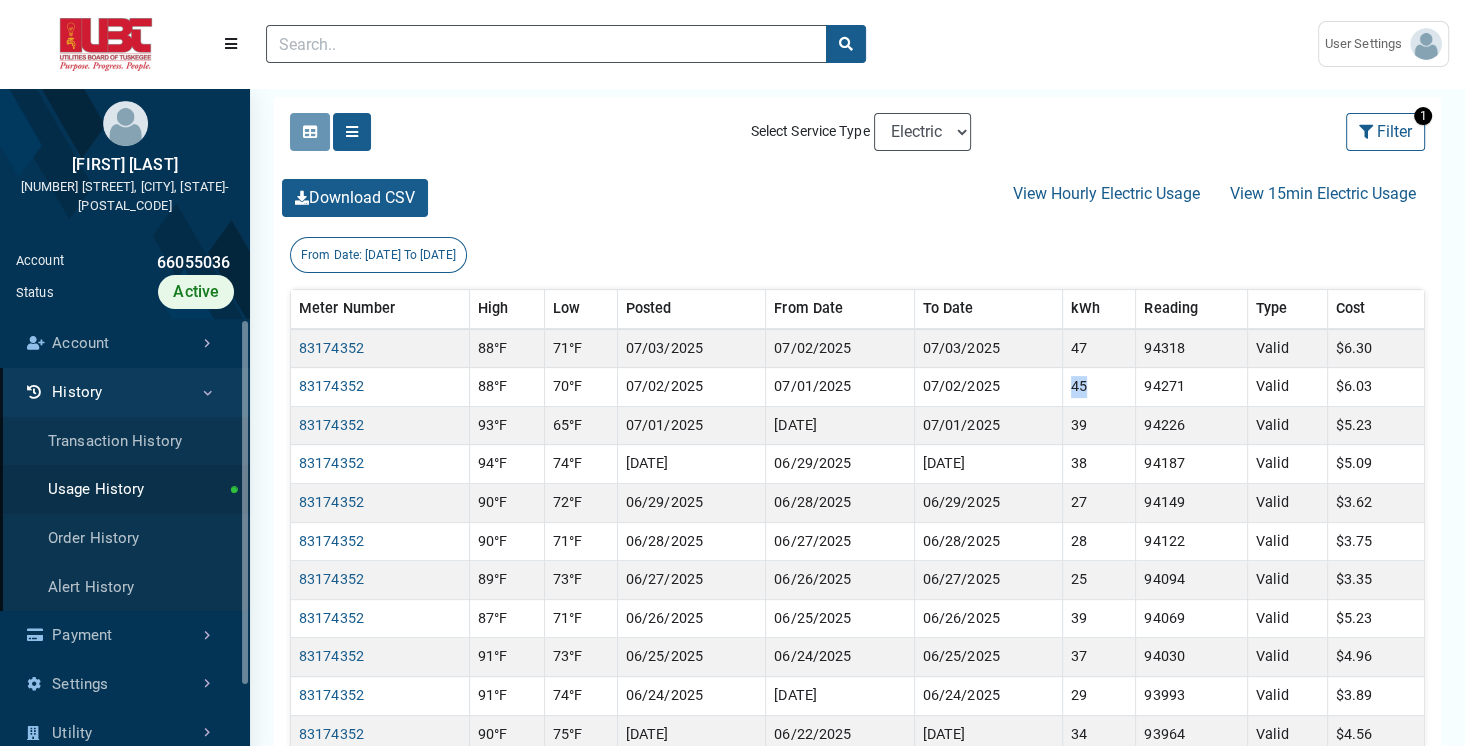 scroll, scrollTop: 482, scrollLeft: 0, axis: vertical 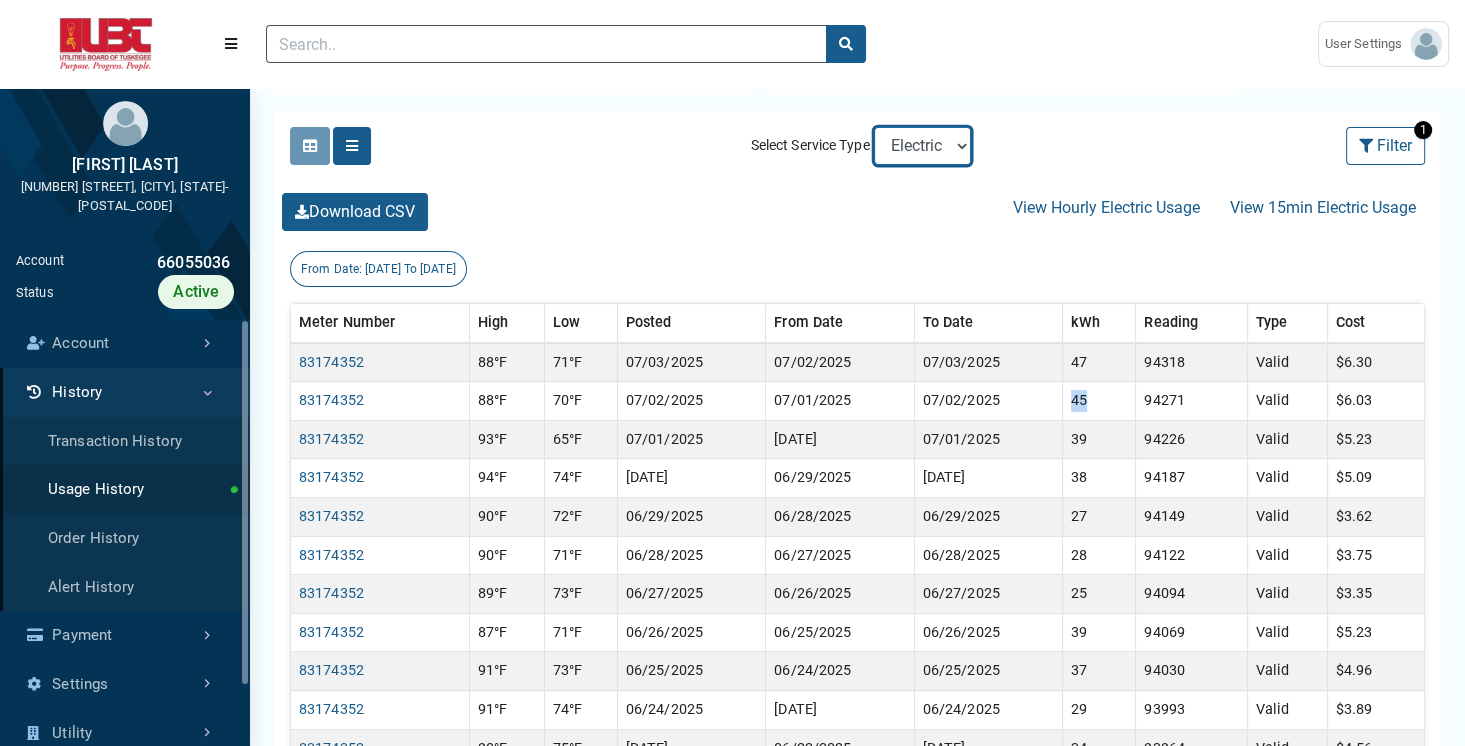 select on "Water" 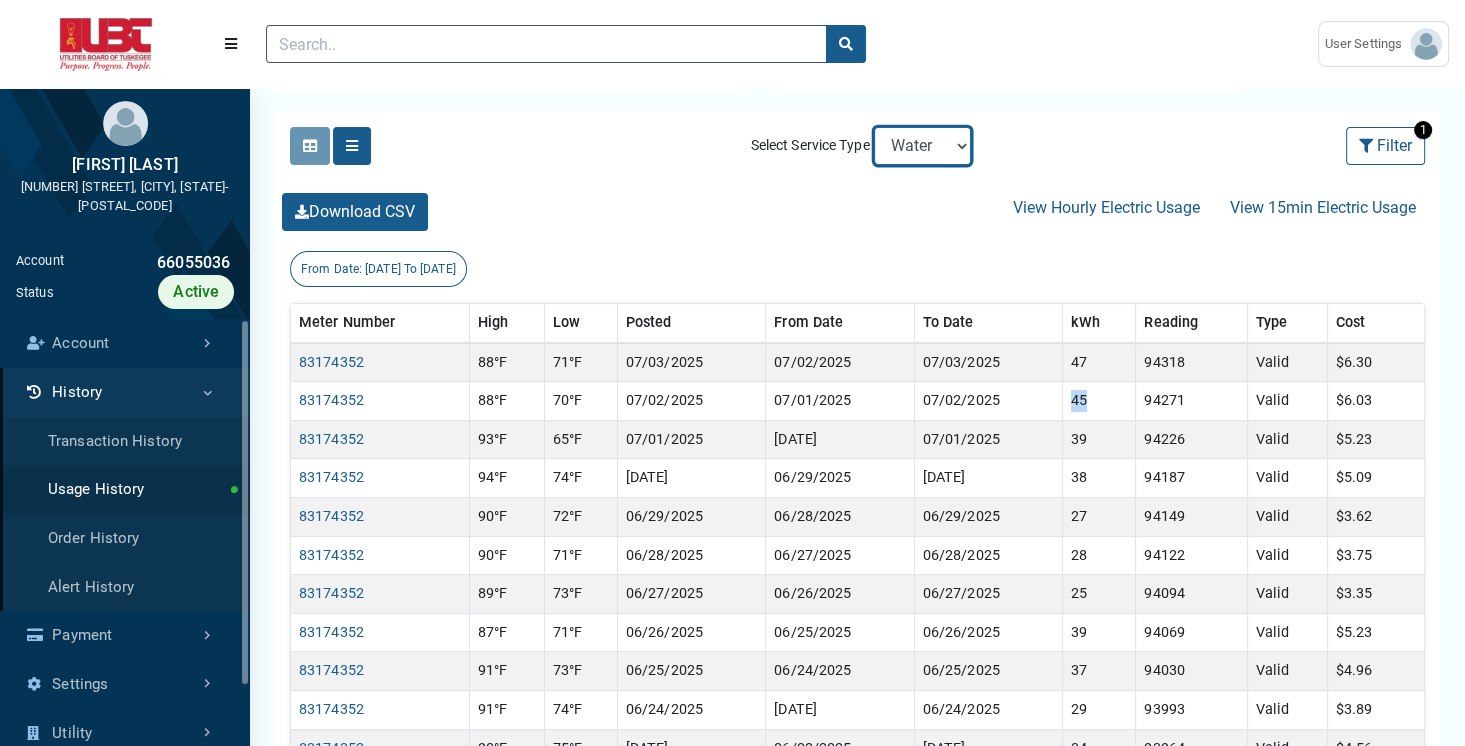 click on "Electric
Sewer
Water" at bounding box center (922, 146) 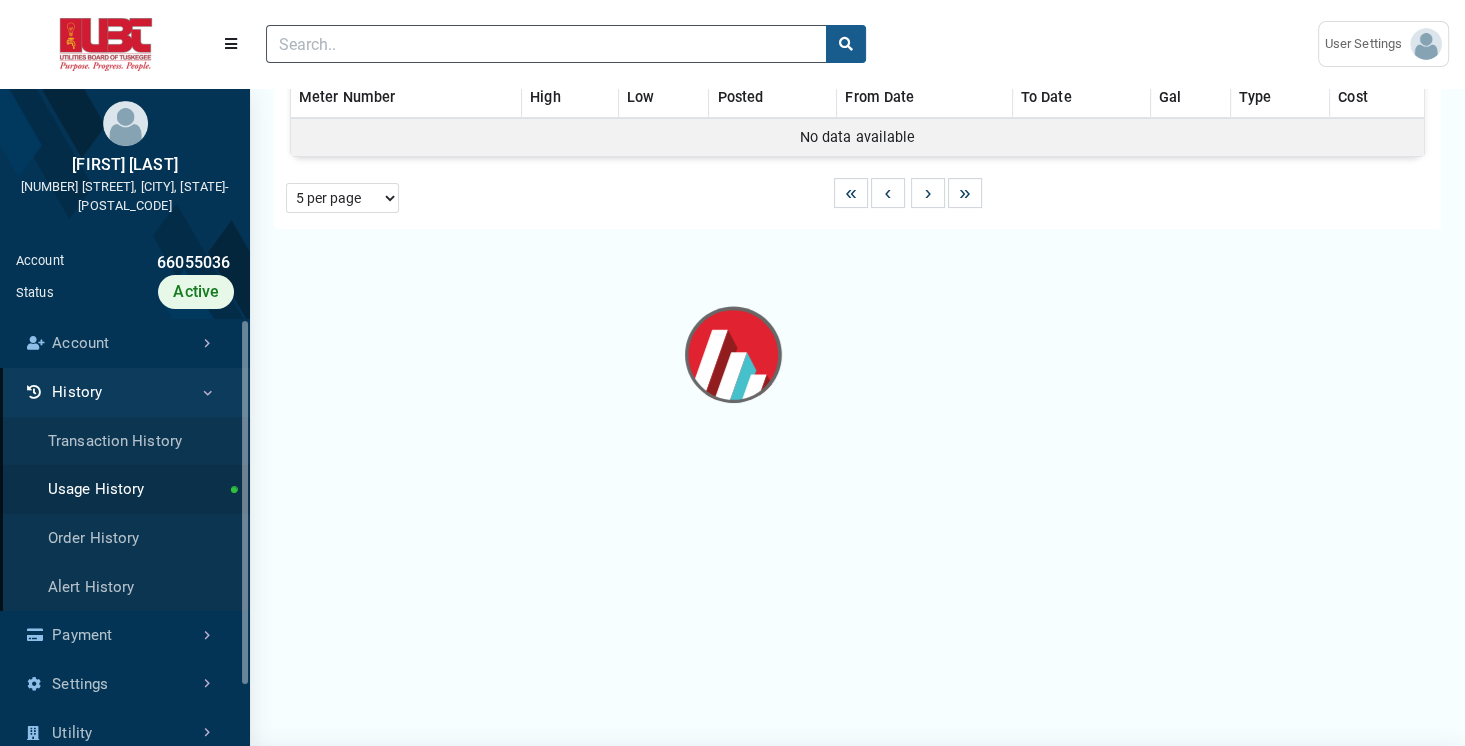 scroll, scrollTop: 0, scrollLeft: 0, axis: both 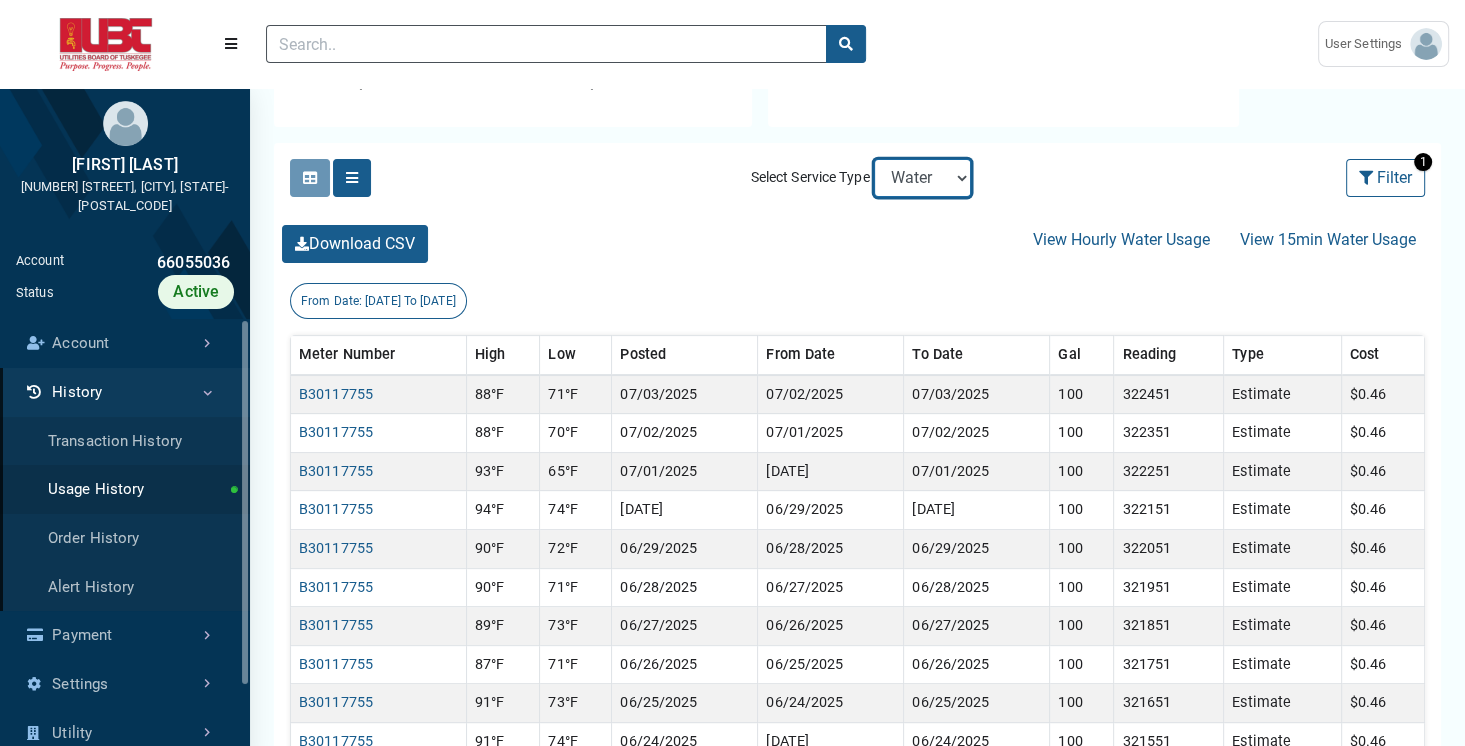 select on "Sewer" 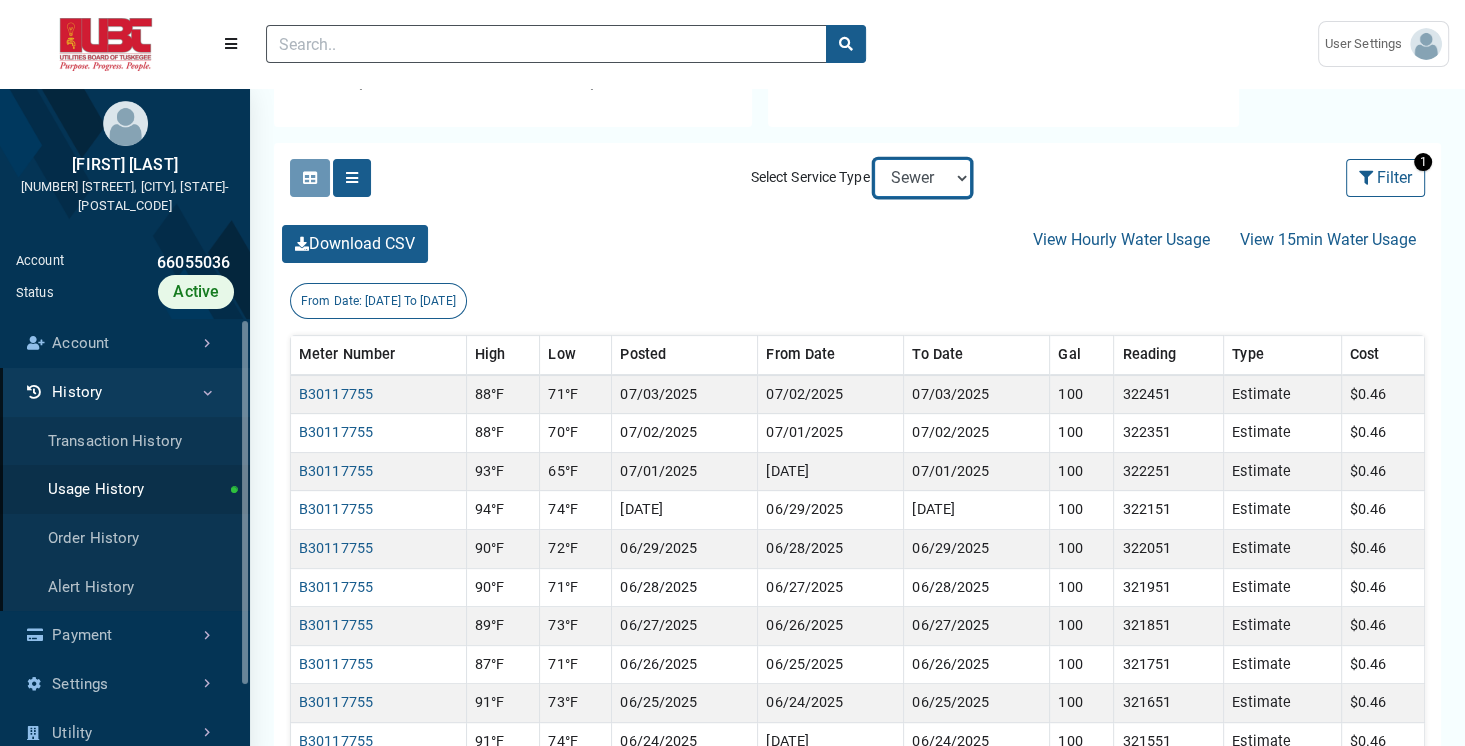 click on "Electric
Sewer
Water" at bounding box center (922, 178) 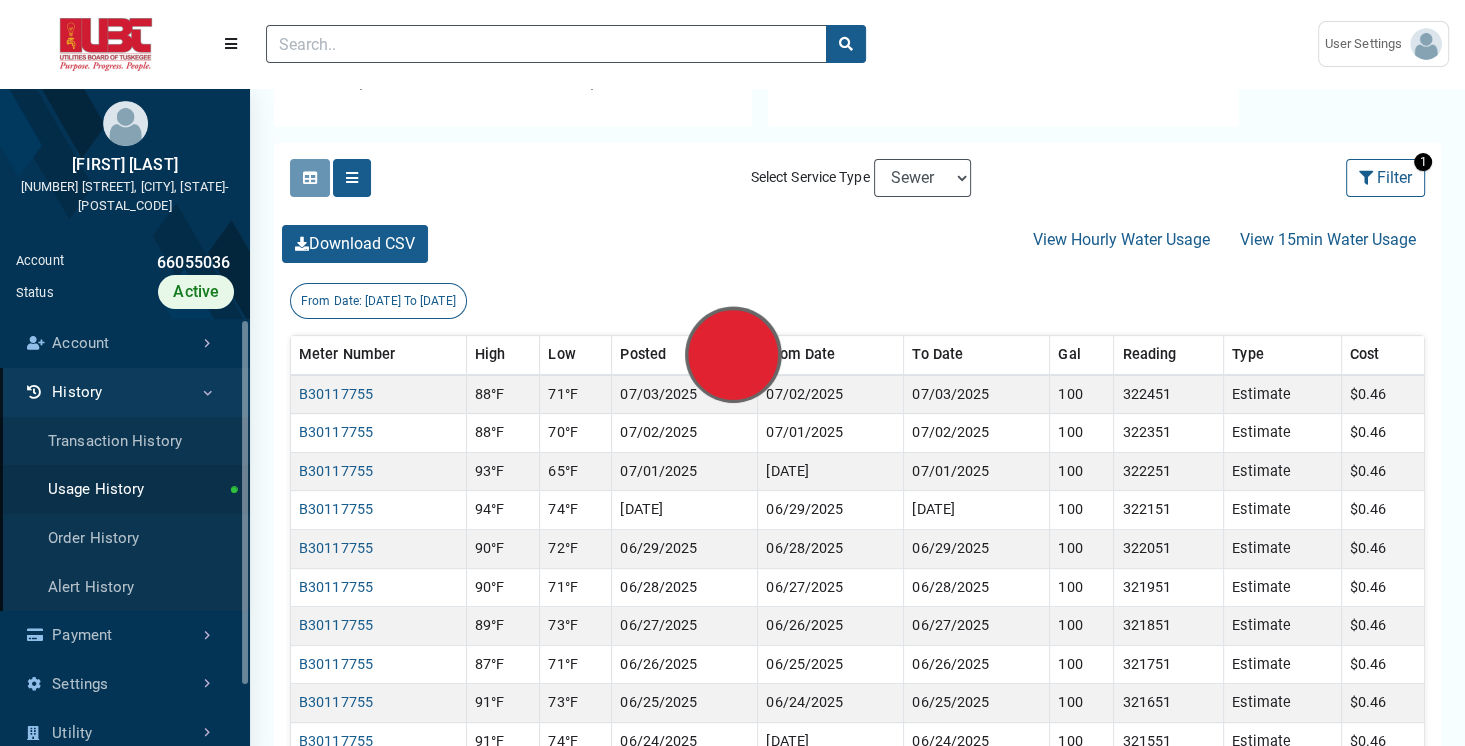 scroll, scrollTop: 0, scrollLeft: 0, axis: both 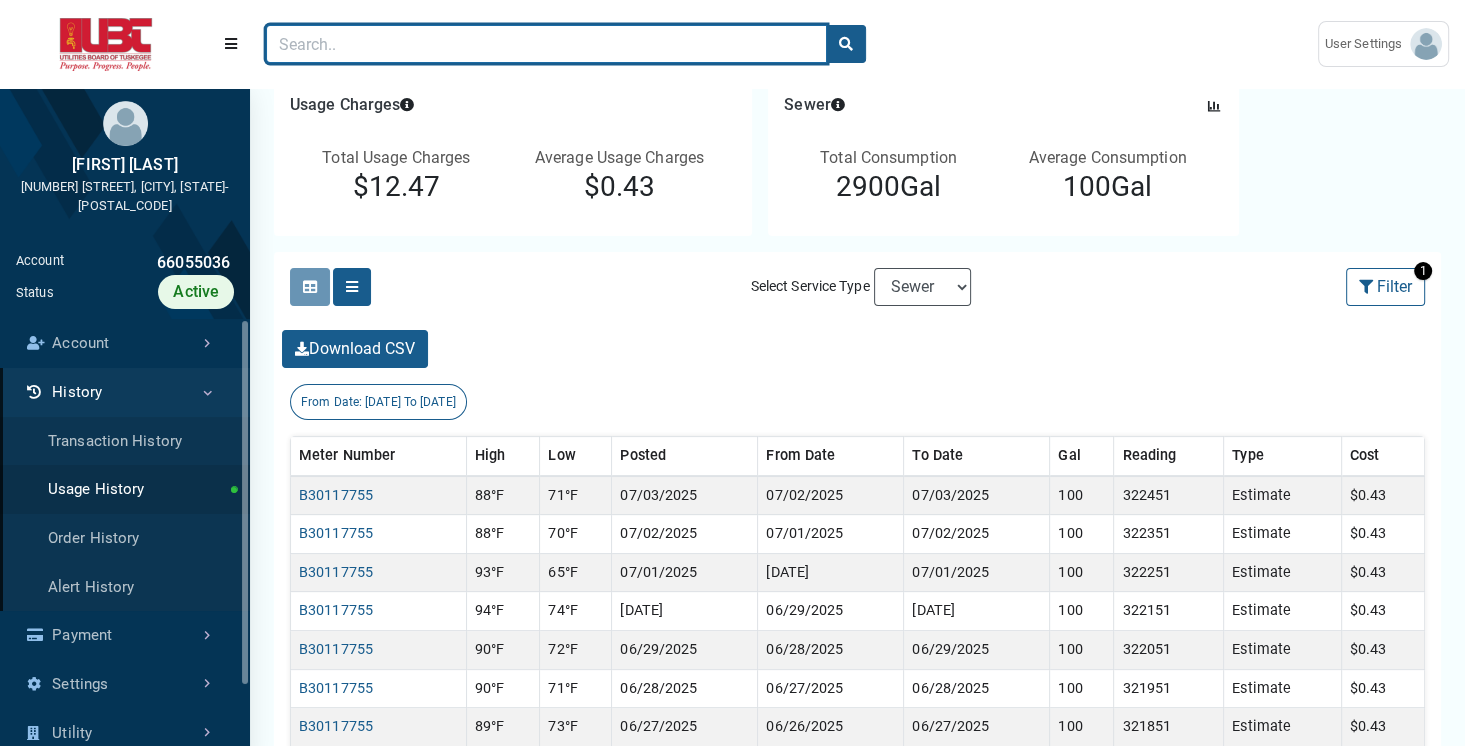 click at bounding box center (546, 44) 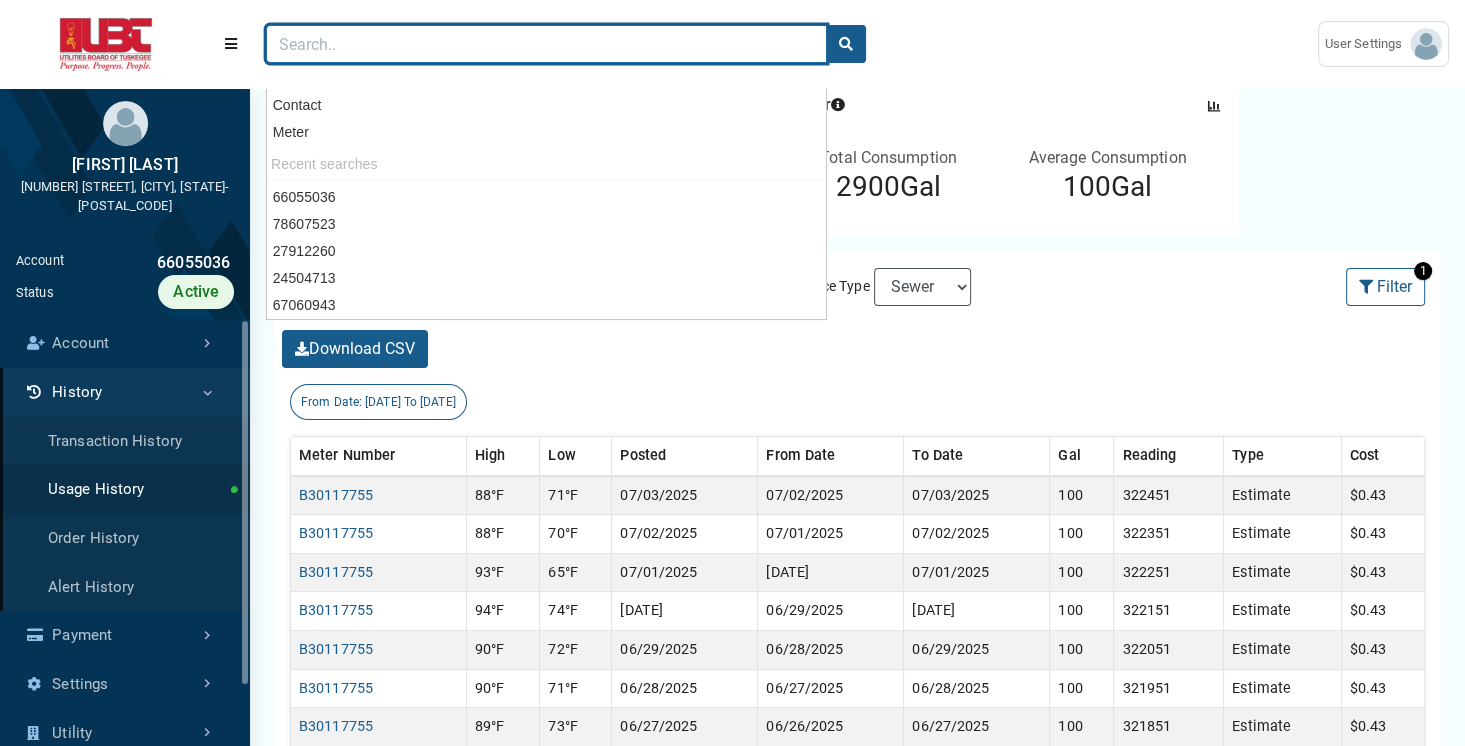 paste on "67060943" 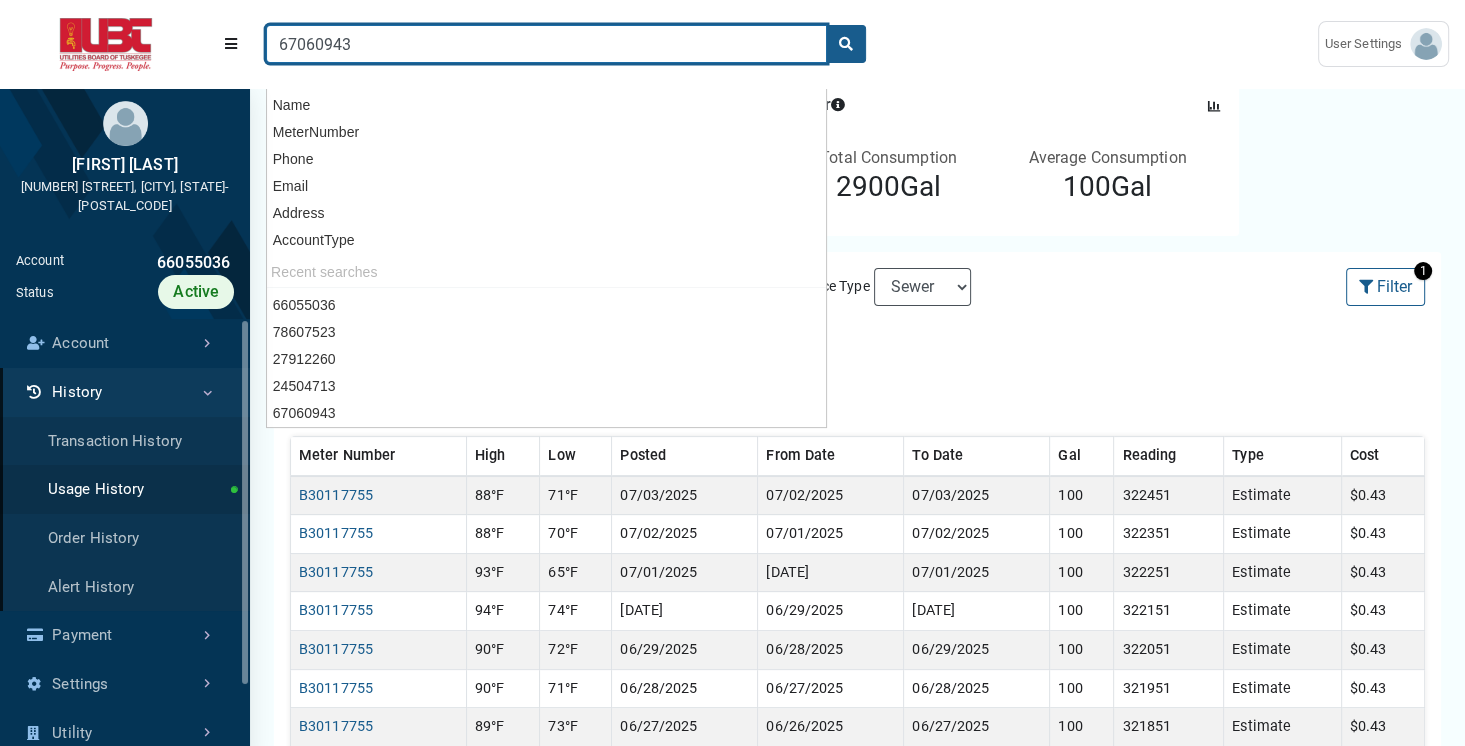 type on "67060943" 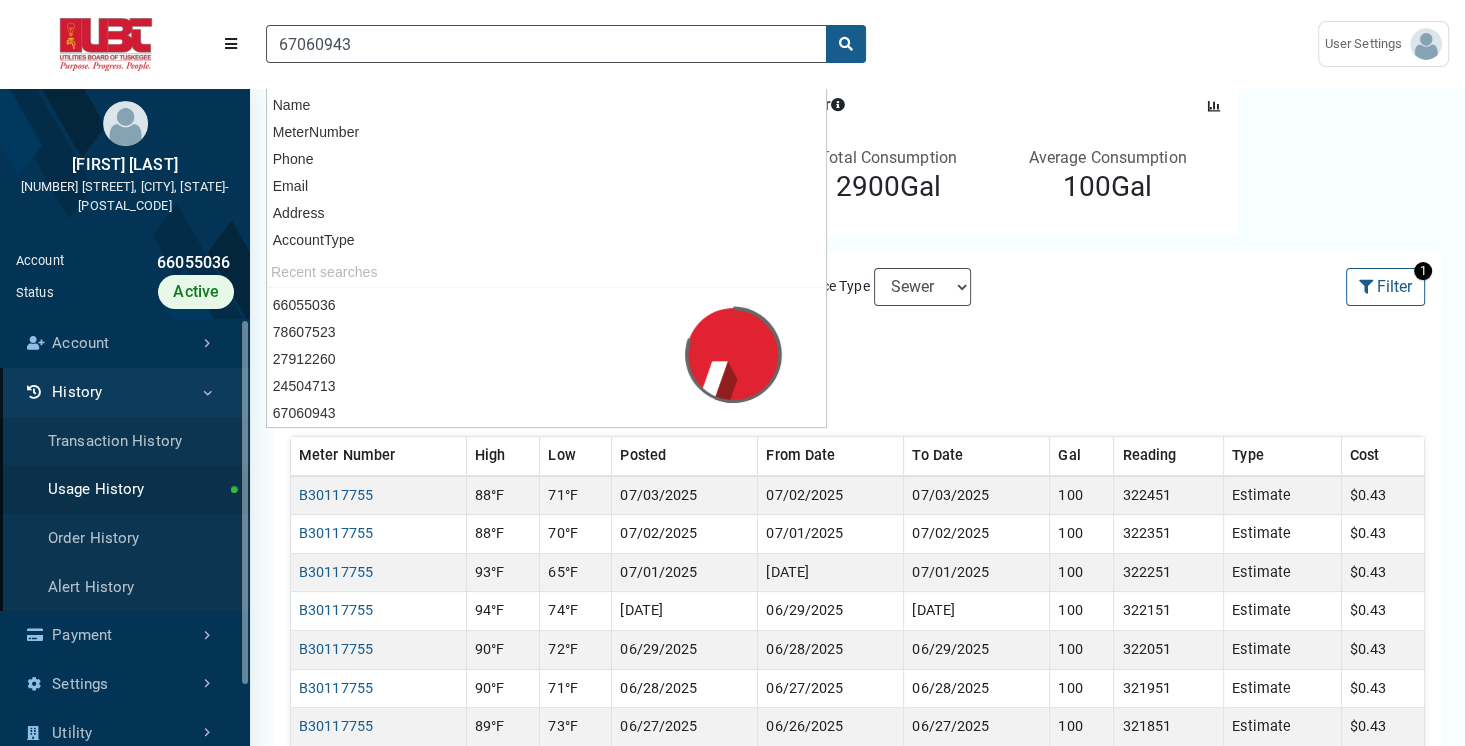 scroll, scrollTop: 120, scrollLeft: 0, axis: vertical 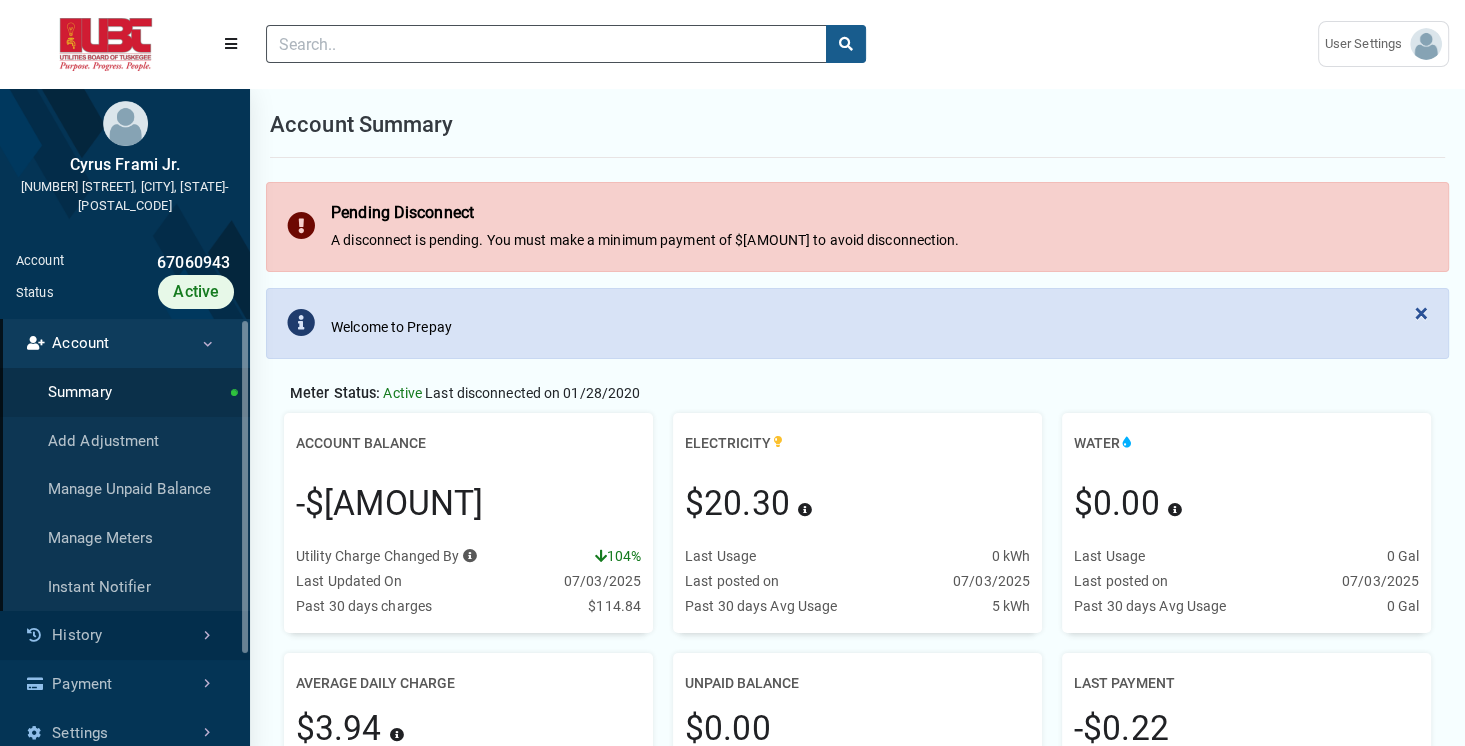 click on "History" at bounding box center (125, 635) 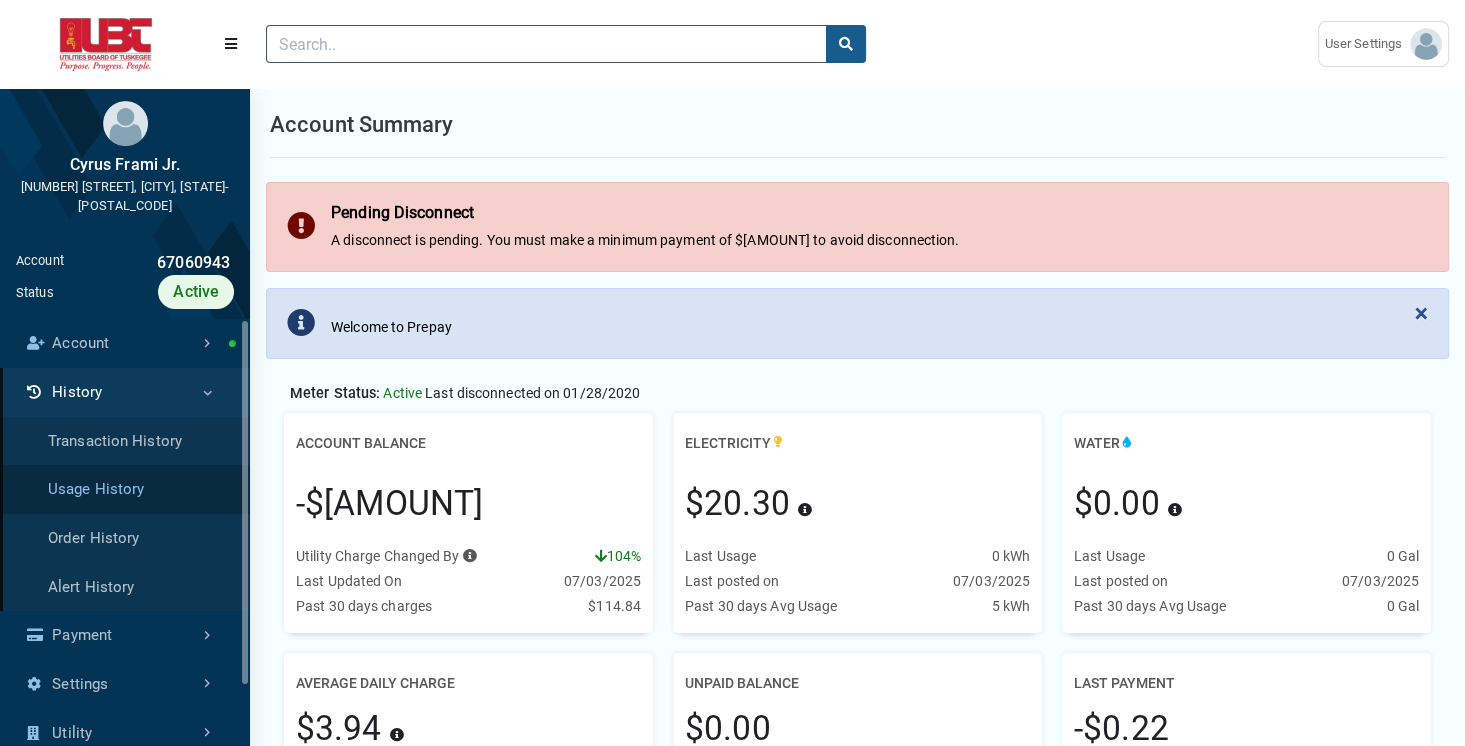click on "Usage History" at bounding box center [125, 489] 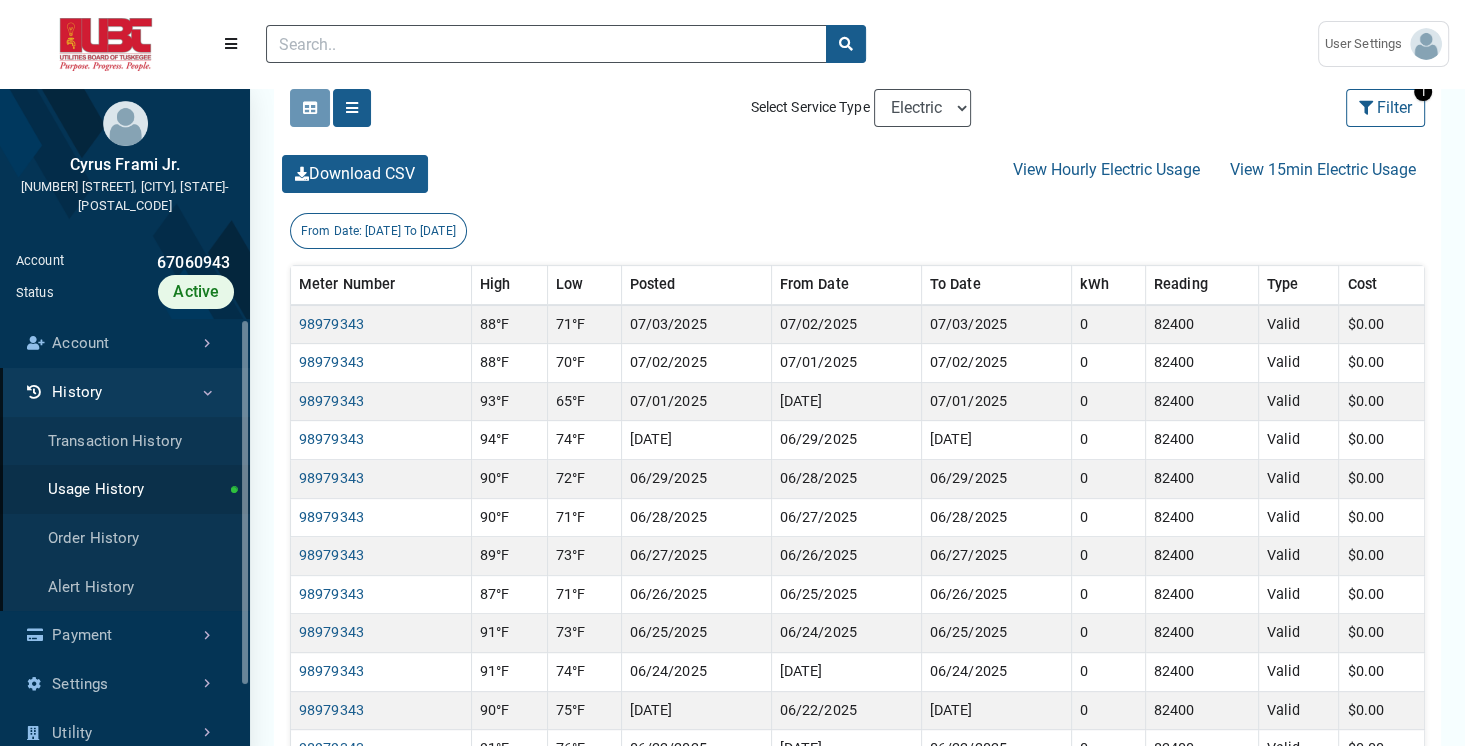 scroll, scrollTop: 535, scrollLeft: 0, axis: vertical 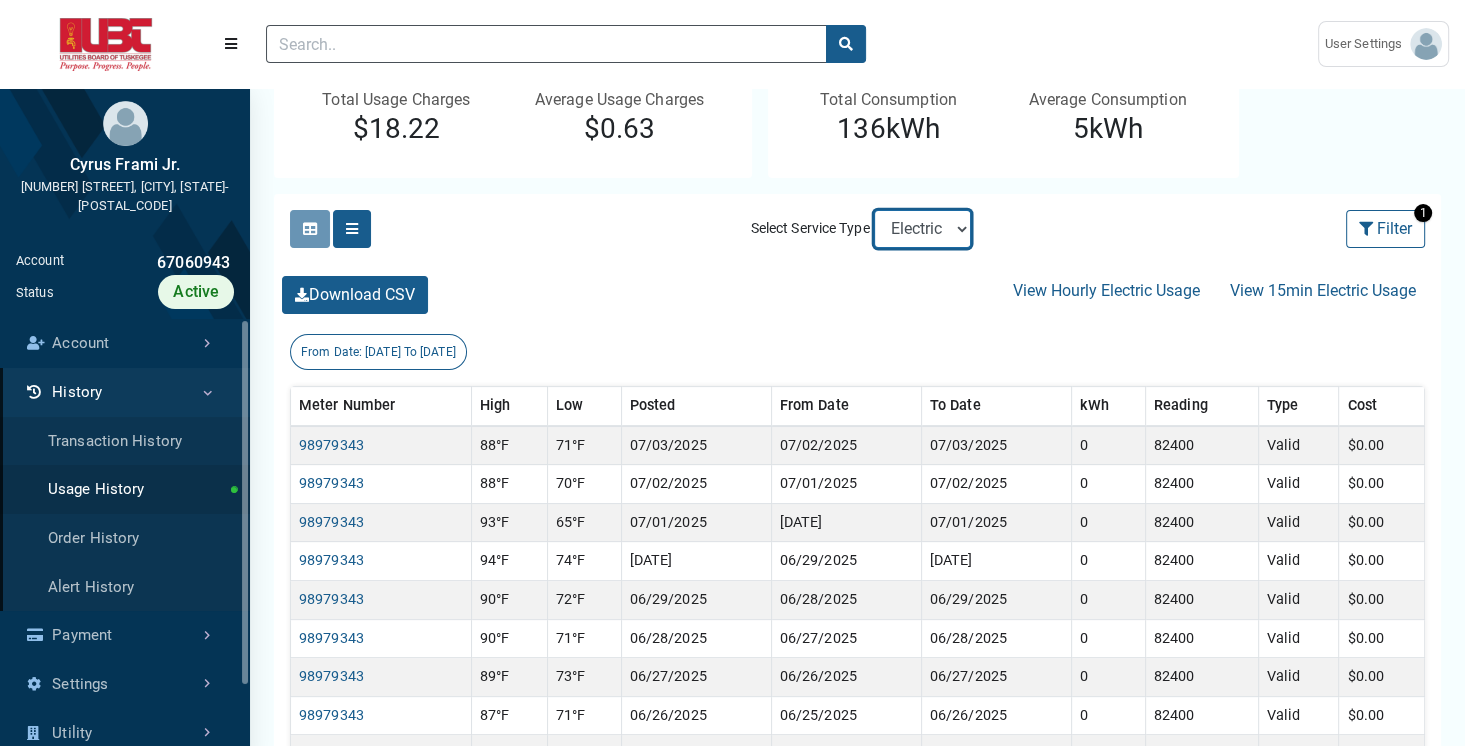 select on "Water" 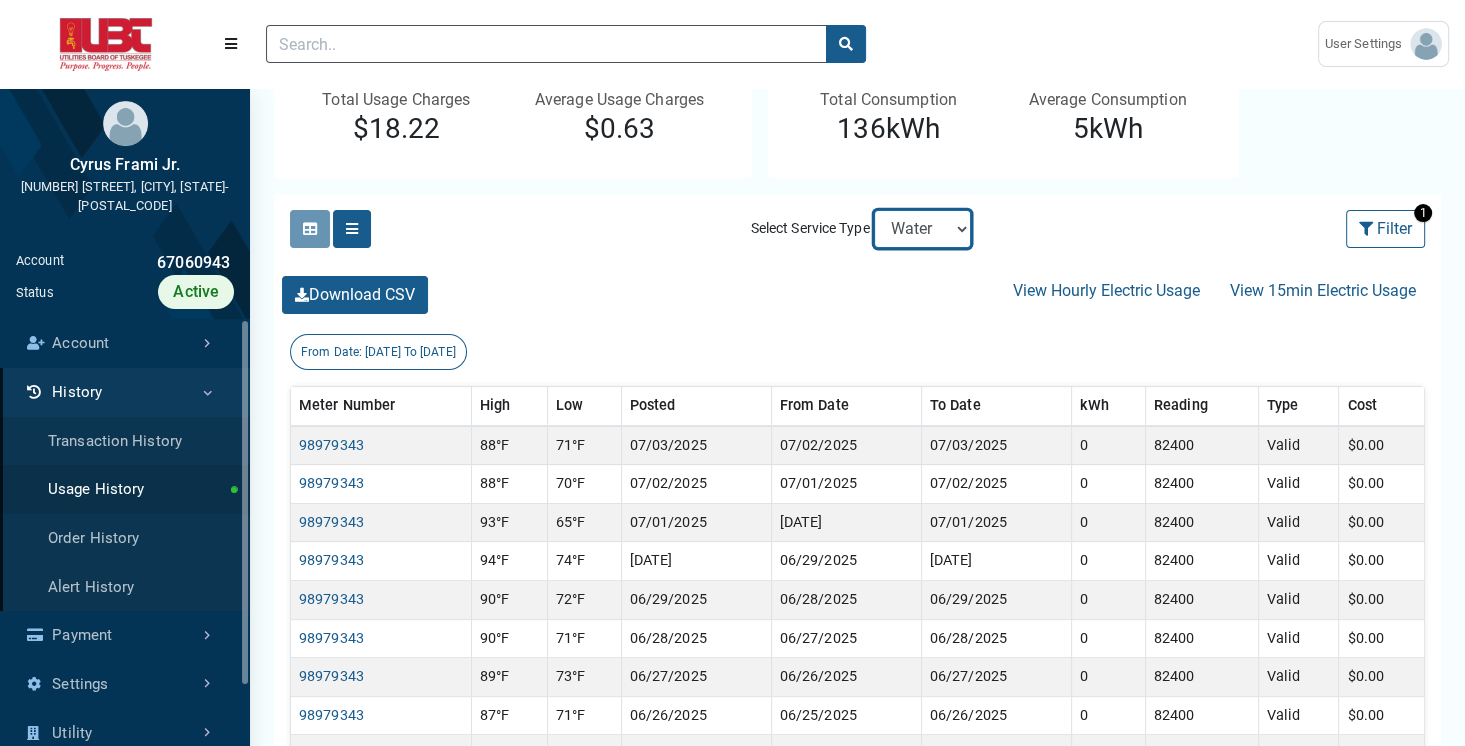 click on "Electric
Sewer
Water" at bounding box center (922, 229) 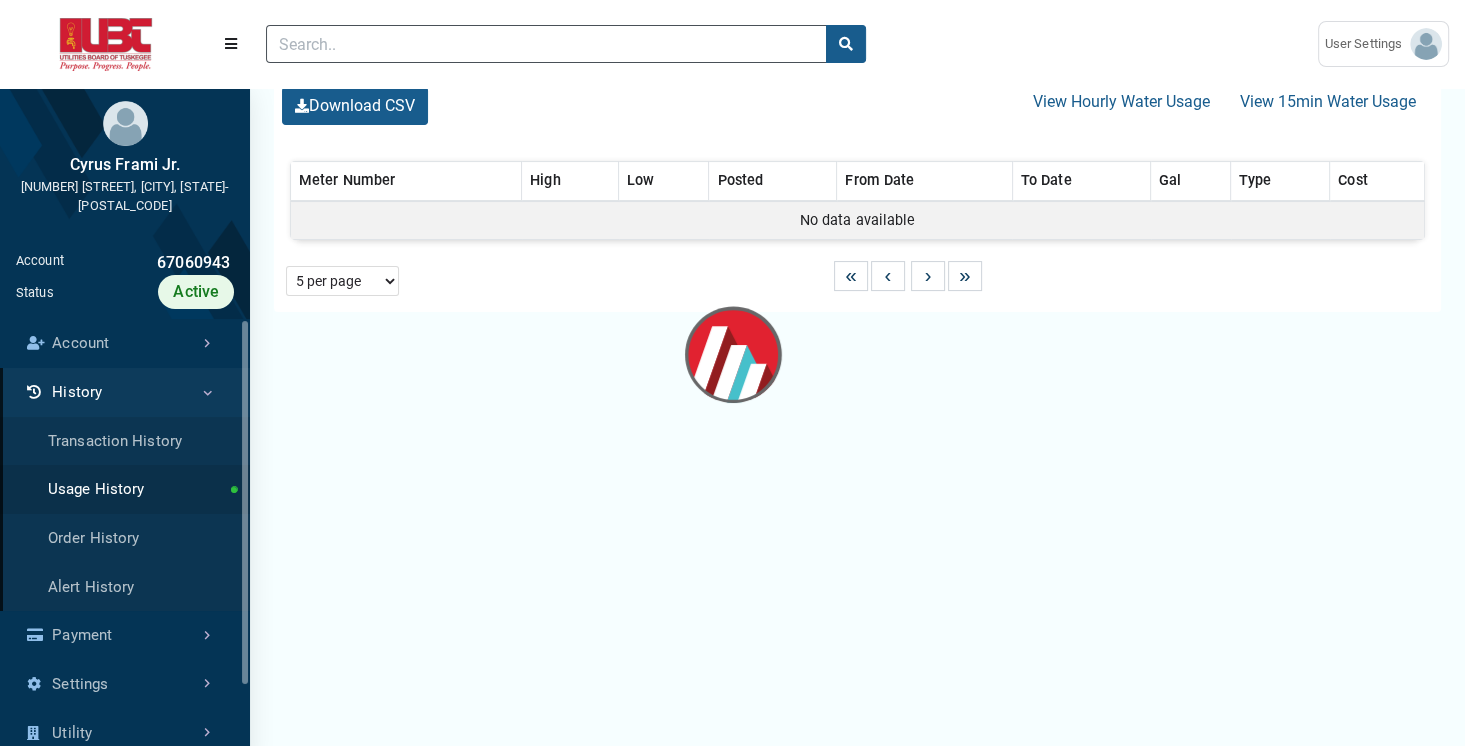 scroll, scrollTop: 0, scrollLeft: 0, axis: both 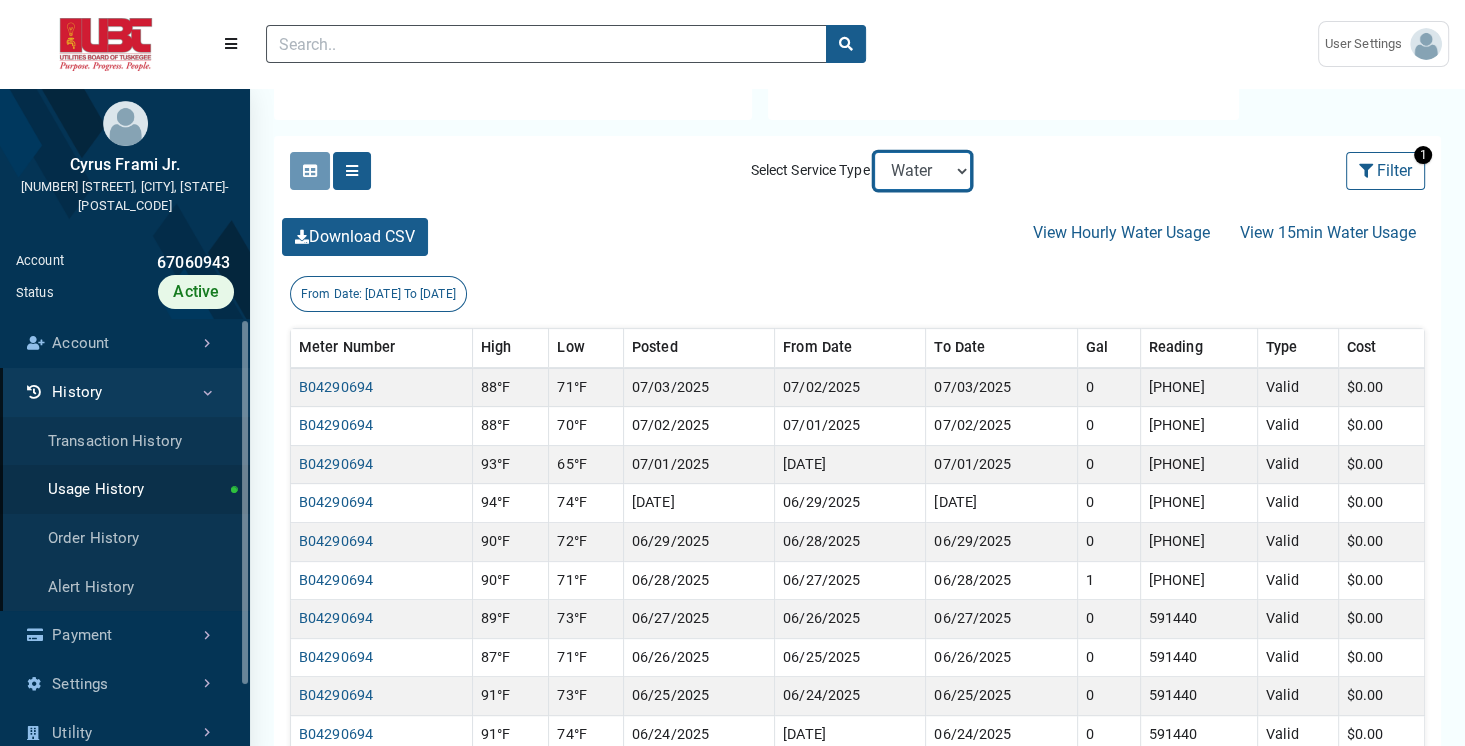 select on "Sewer" 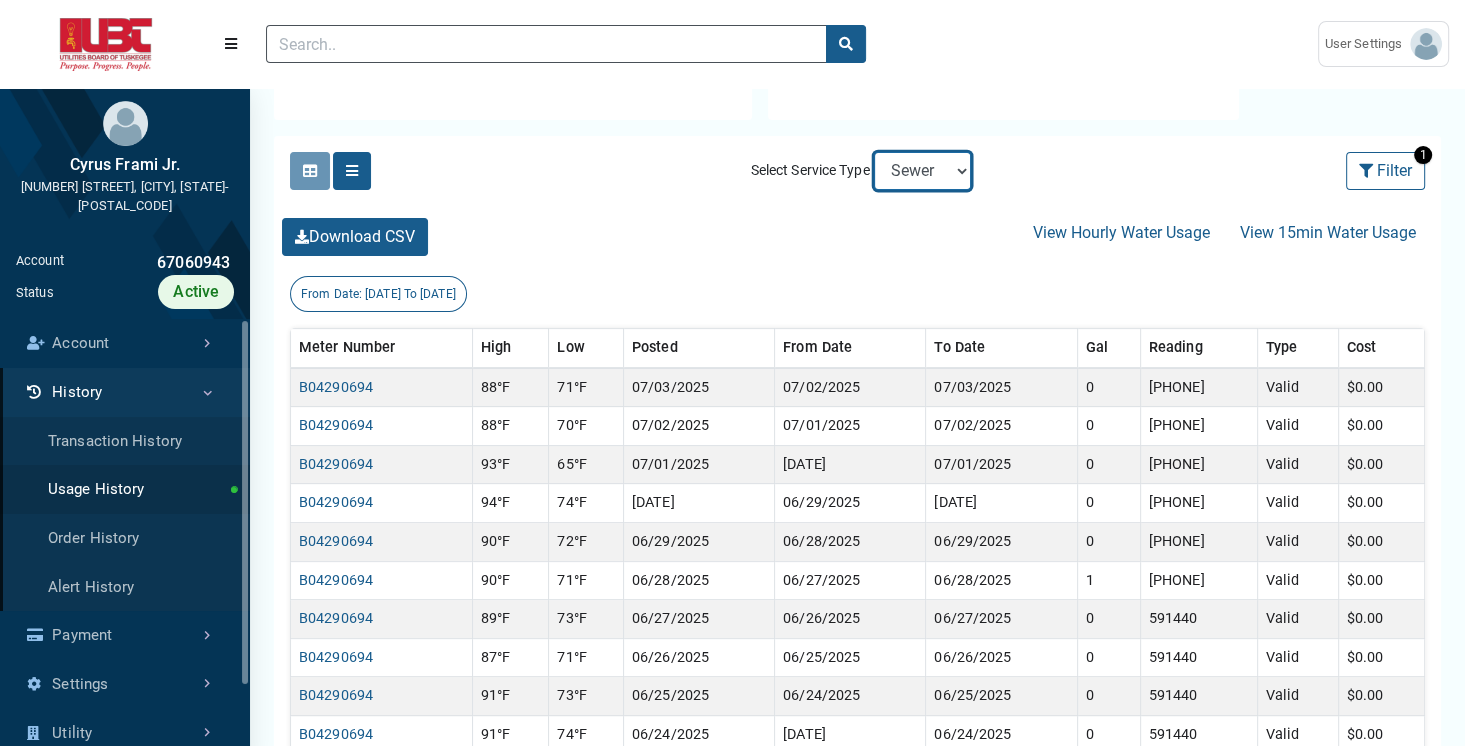 click on "Electric
Sewer
Water" at bounding box center [922, 171] 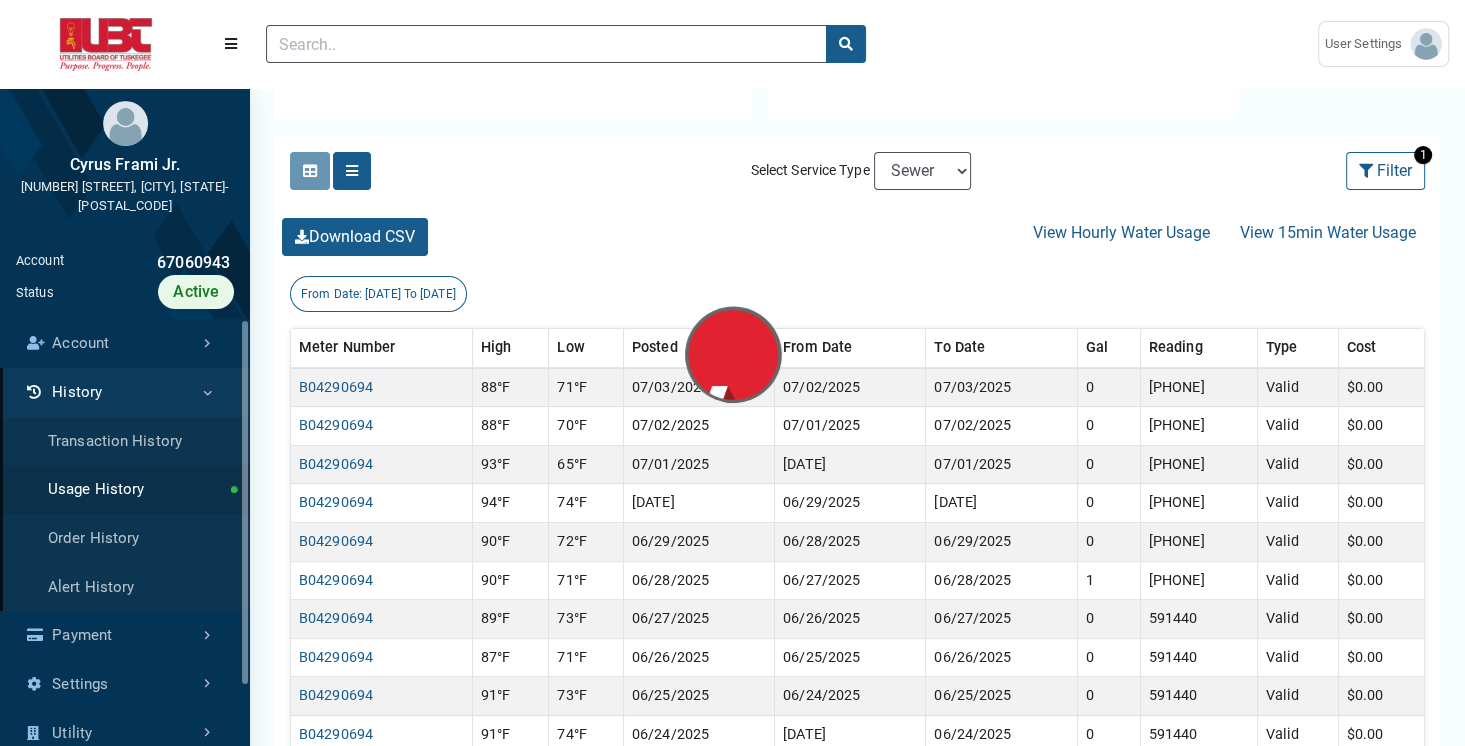 scroll, scrollTop: 0, scrollLeft: 0, axis: both 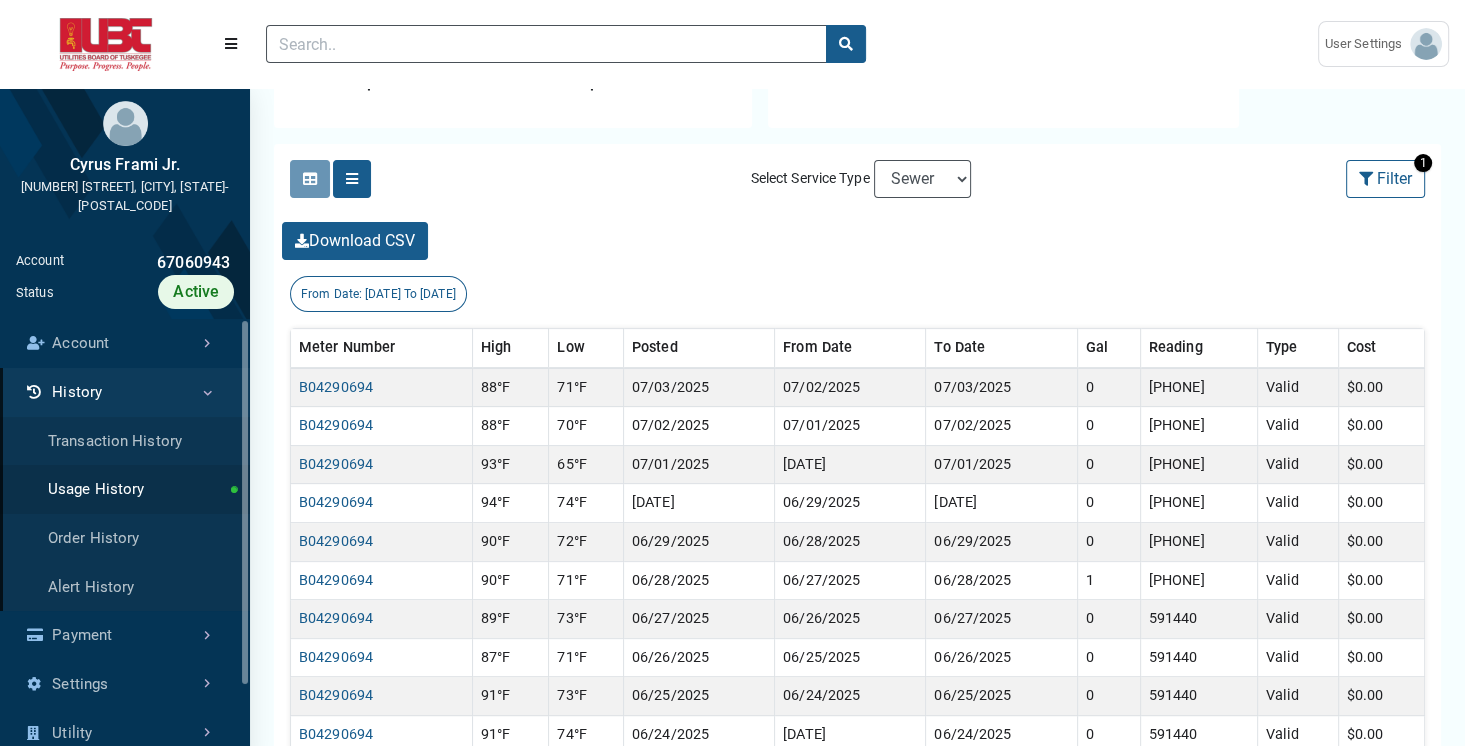 click on "Select Service Type
Electric
Sewer
Water" at bounding box center [859, 179] 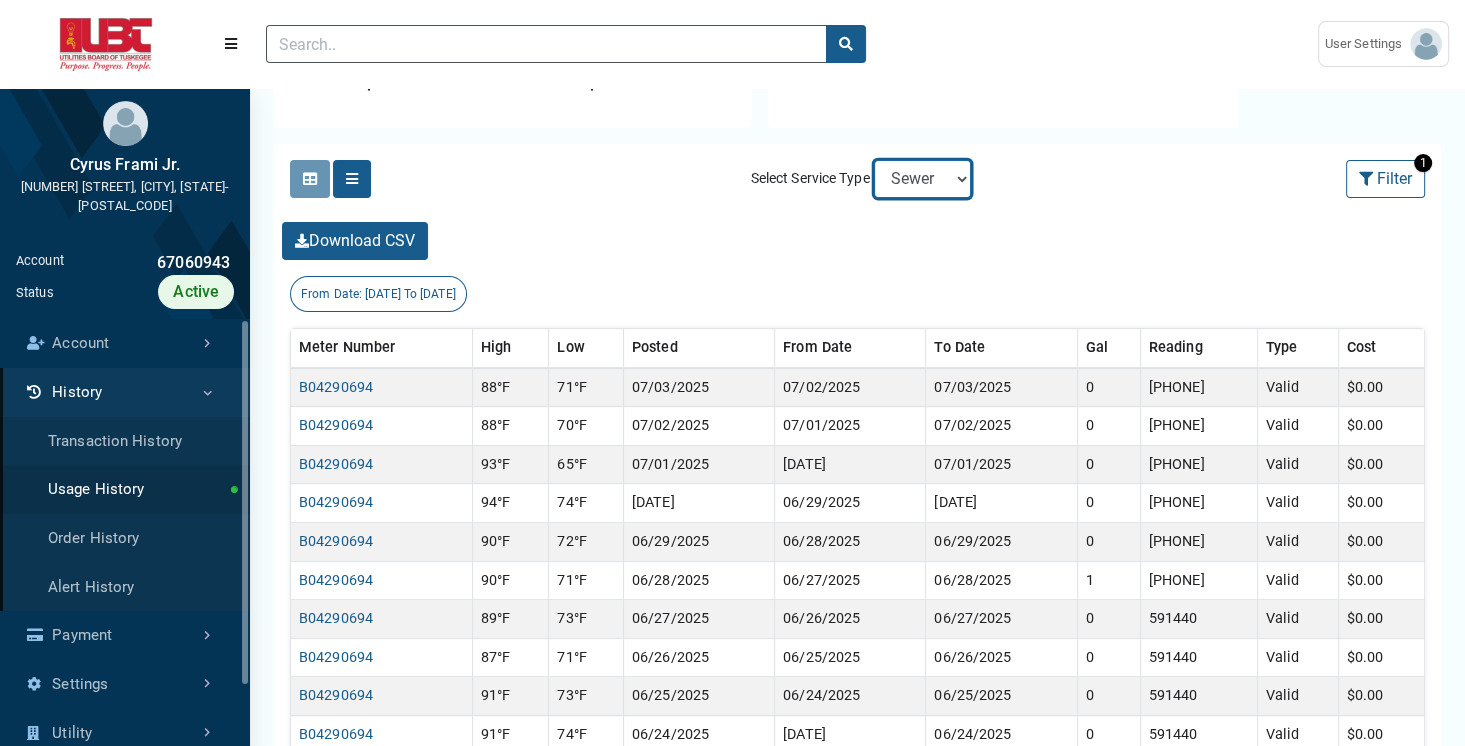 select on "Electric" 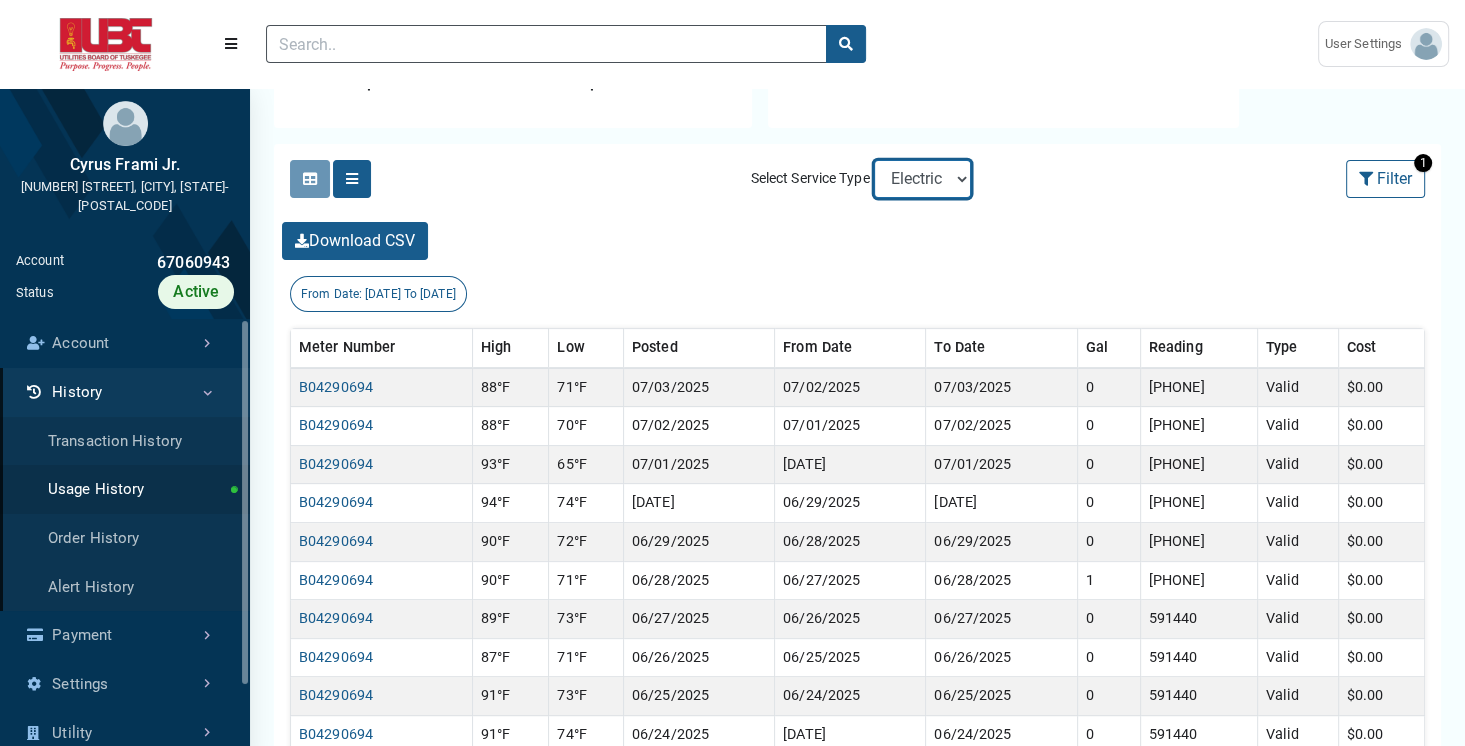 click on "Electric
Sewer
Water" at bounding box center (922, 179) 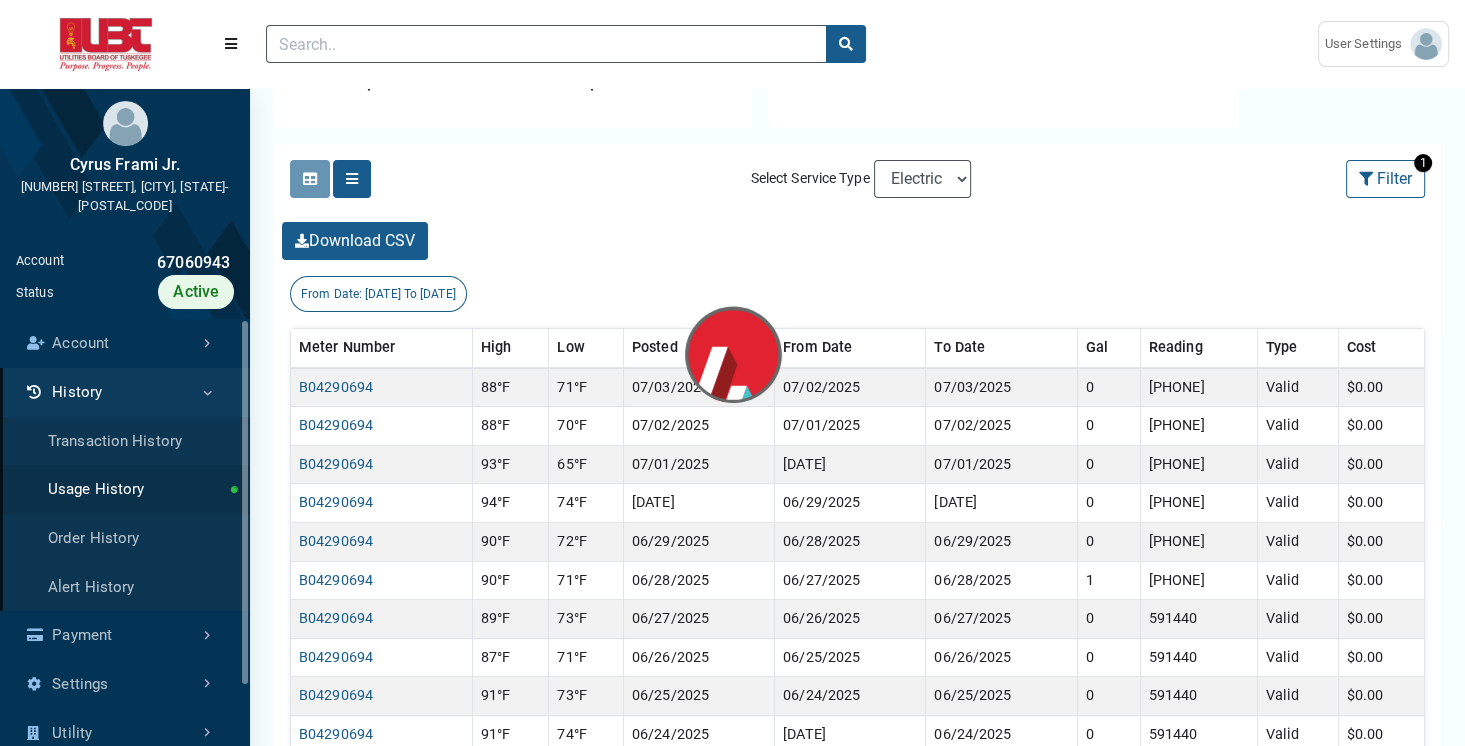 scroll, scrollTop: 0, scrollLeft: 0, axis: both 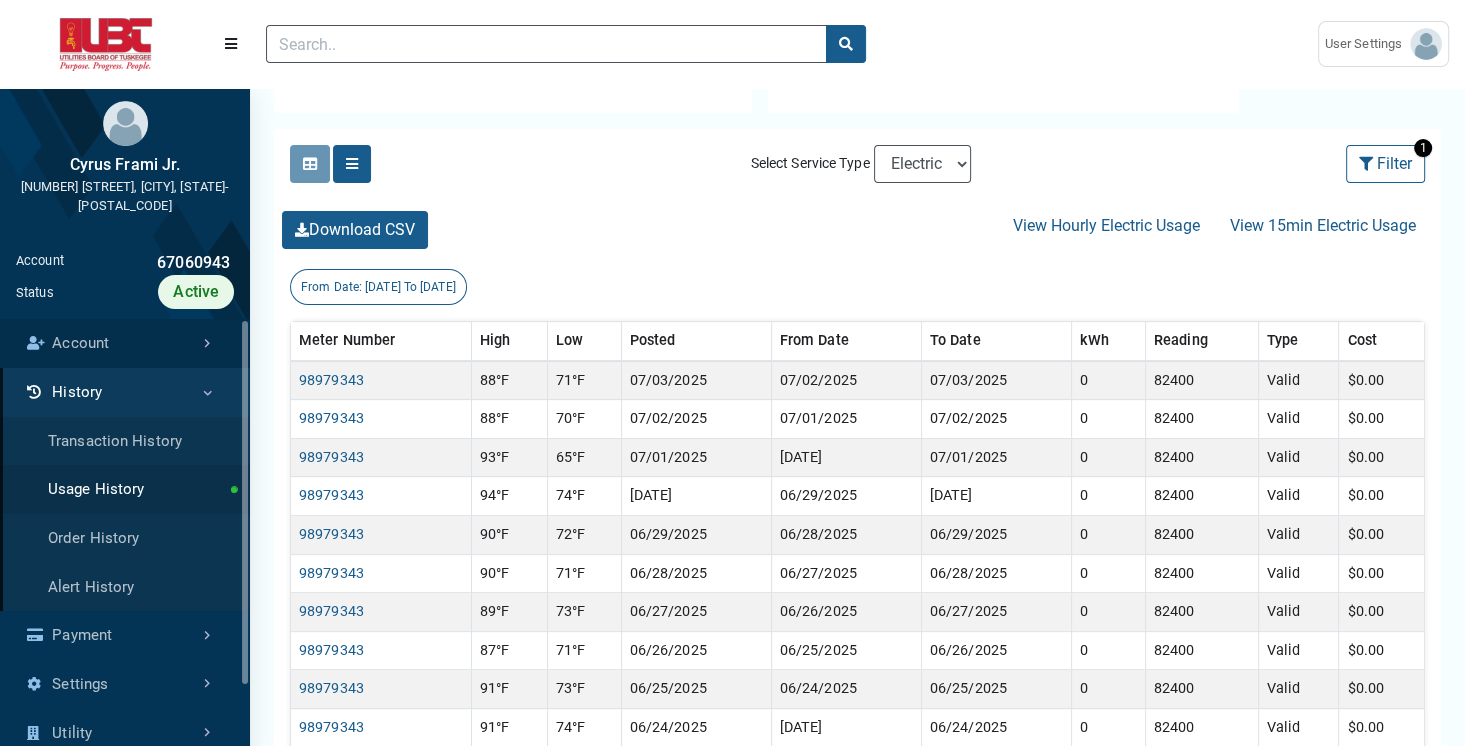 click on "Account" at bounding box center (125, 343) 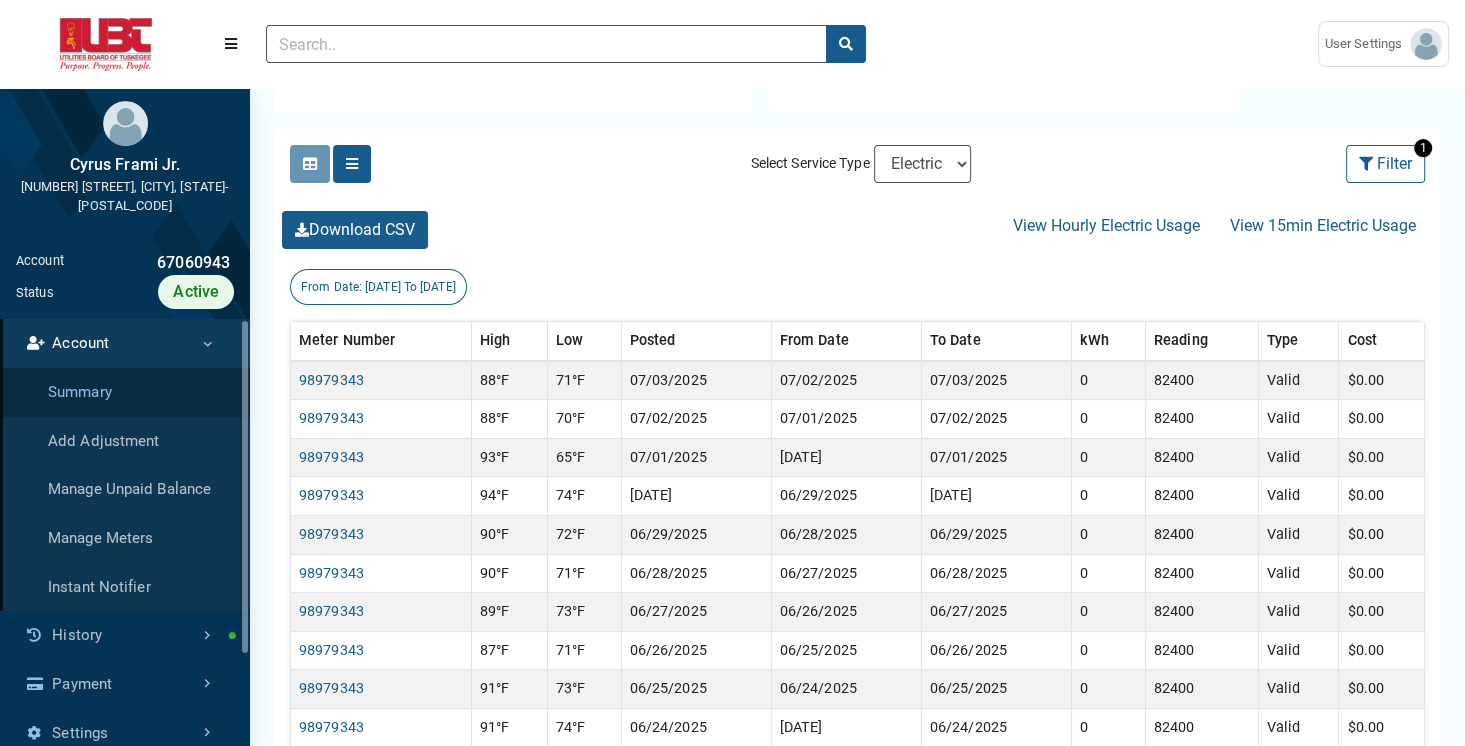 click on "Summary" at bounding box center (125, 392) 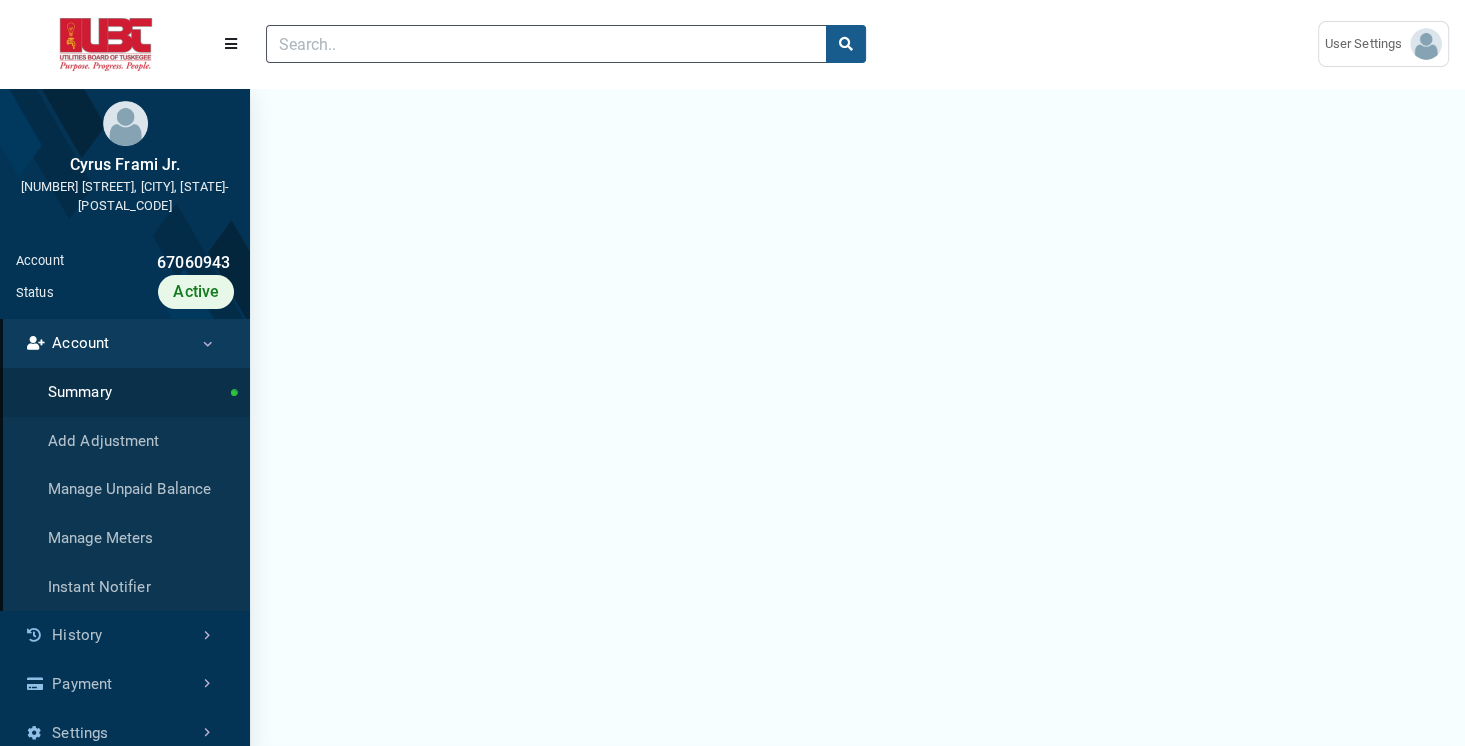 scroll, scrollTop: 0, scrollLeft: 0, axis: both 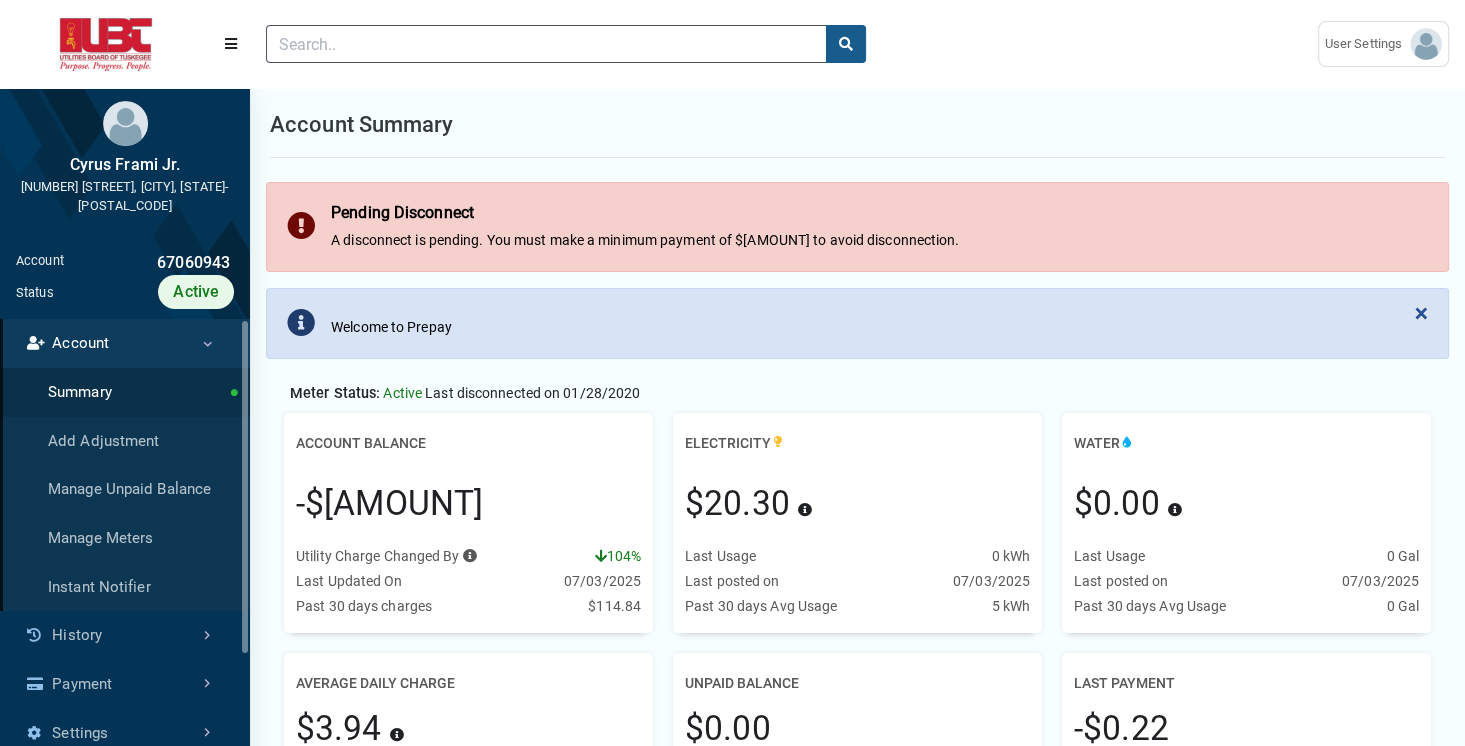 drag, startPoint x: 289, startPoint y: 504, endPoint x: 487, endPoint y: 493, distance: 198.30531 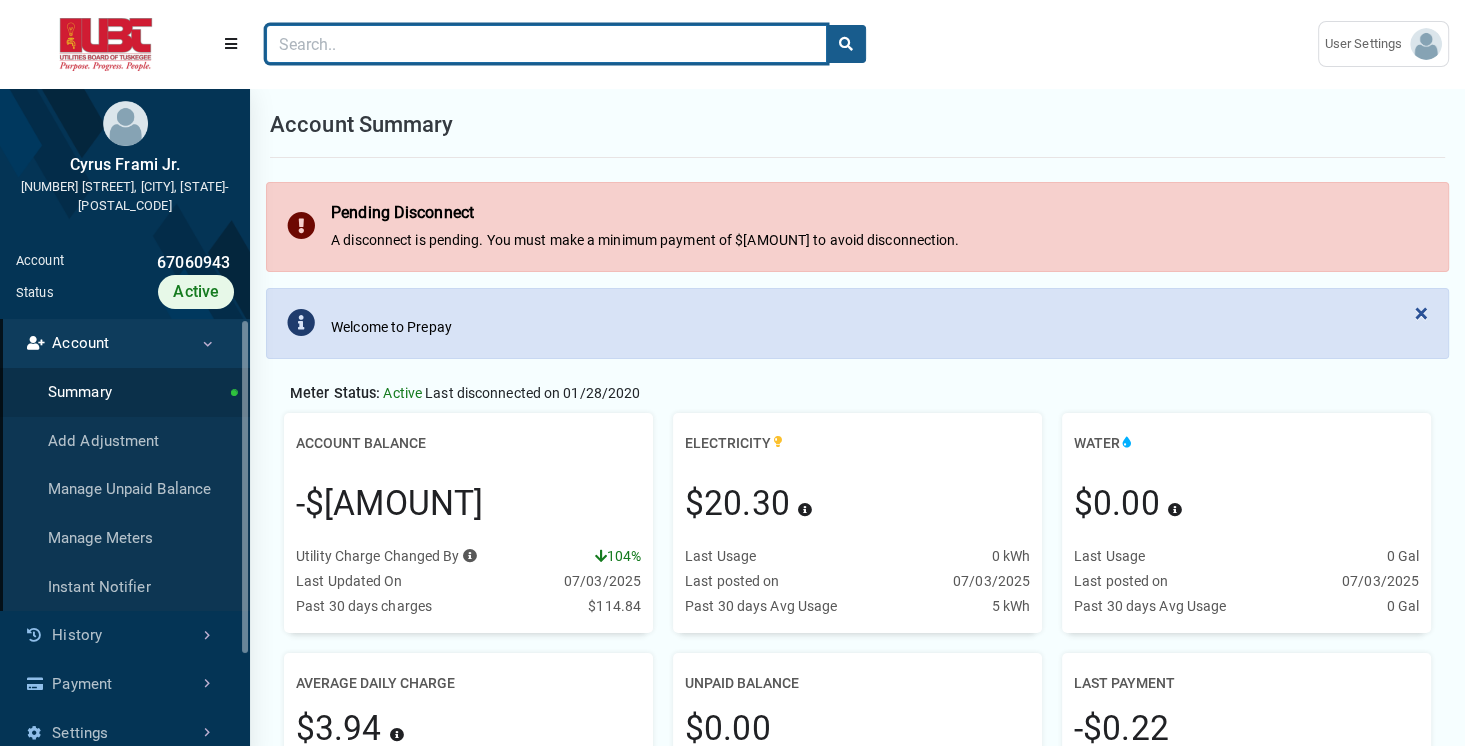click at bounding box center (546, 44) 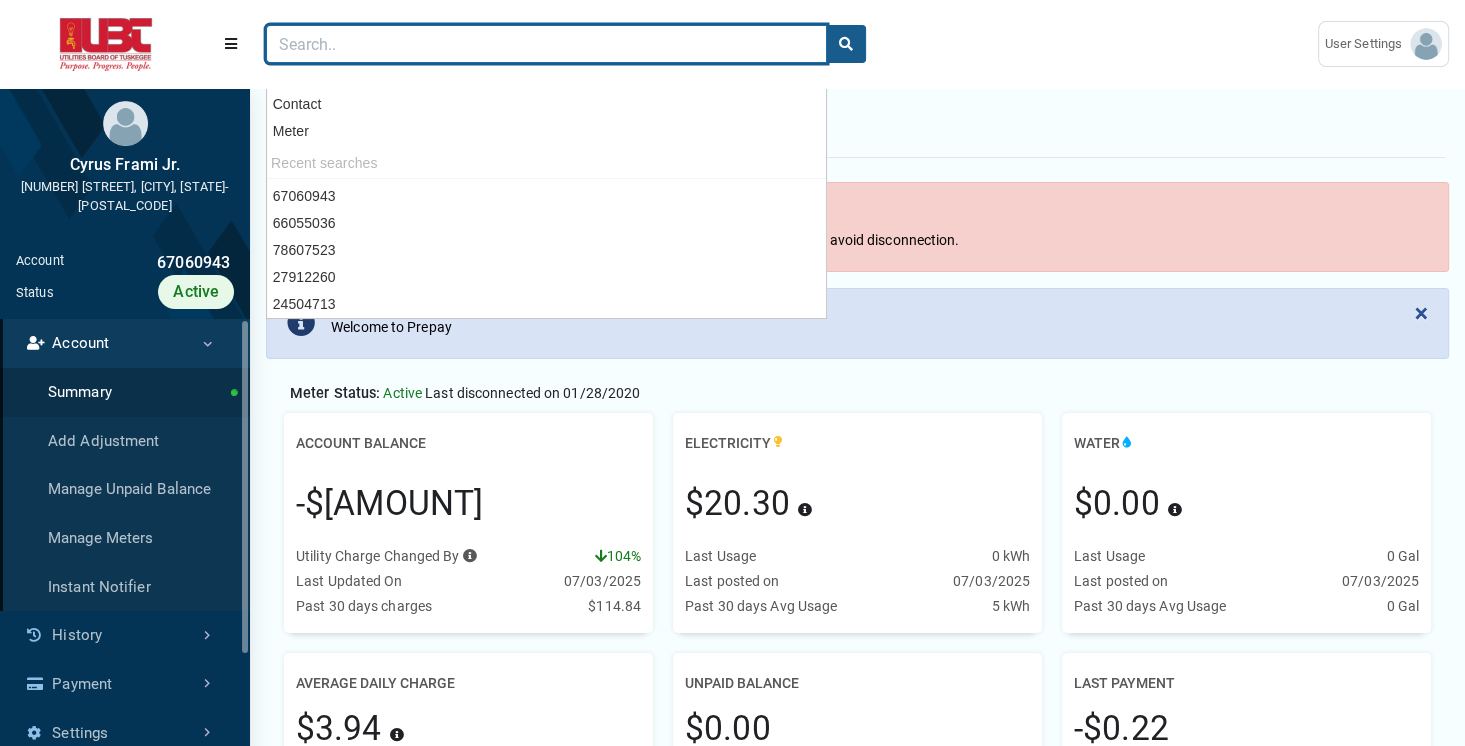 paste on "85247833" 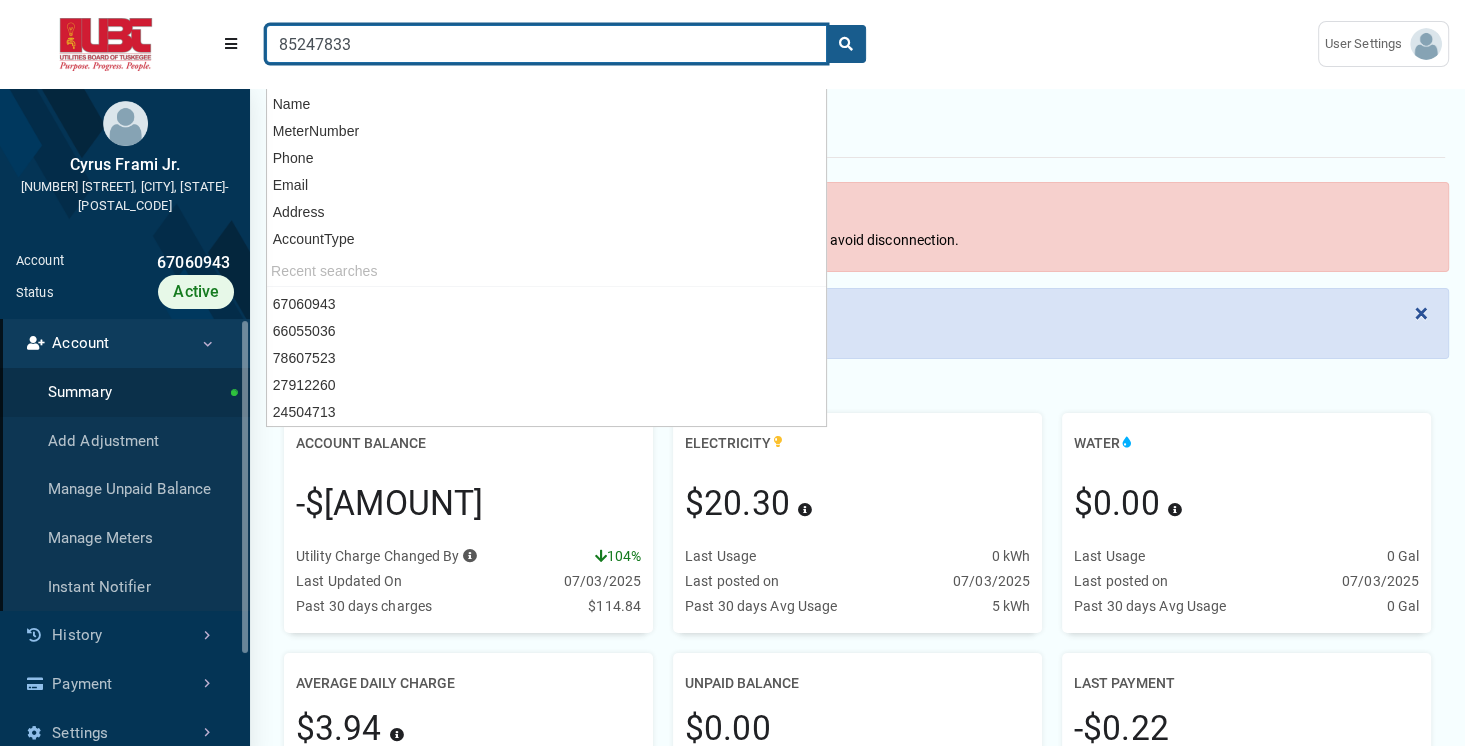 type on "85247833" 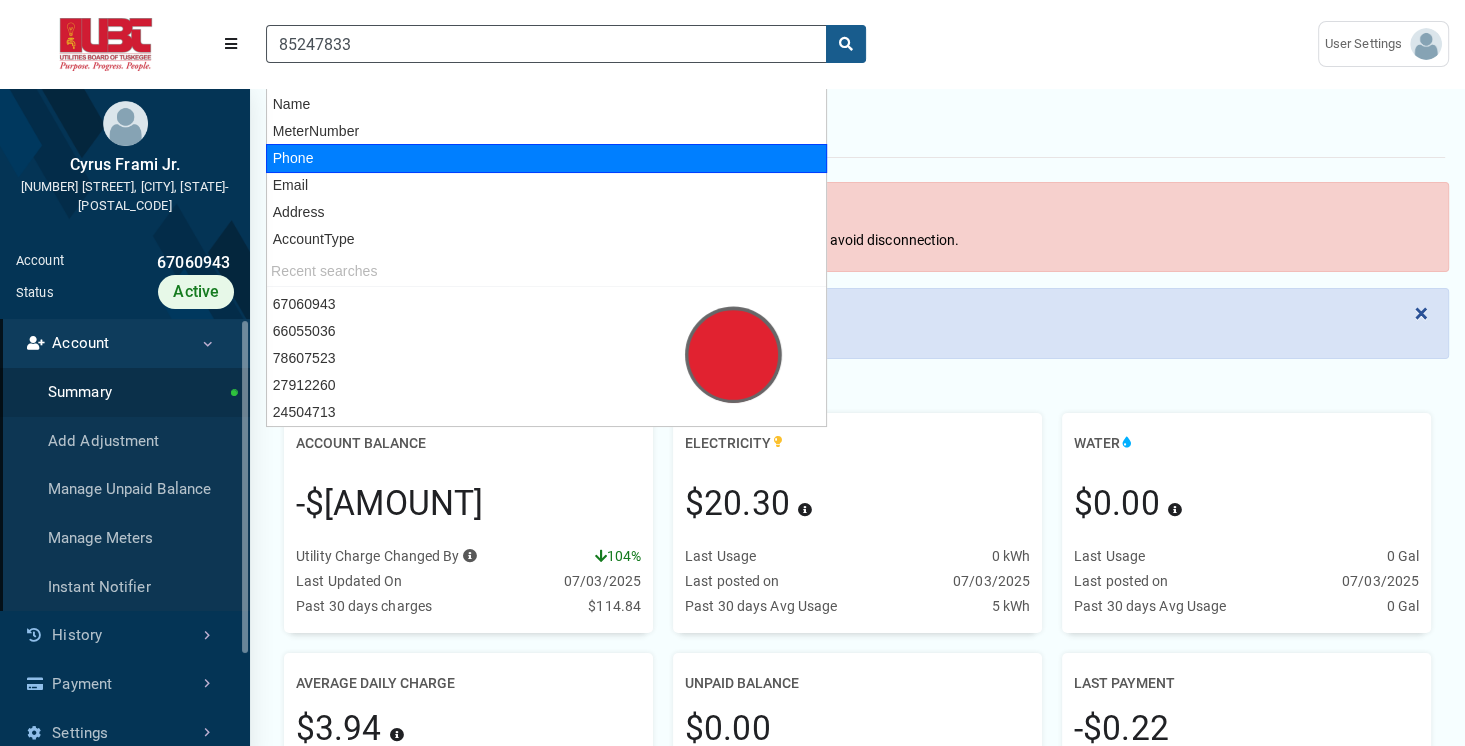 scroll, scrollTop: 673, scrollLeft: 249, axis: both 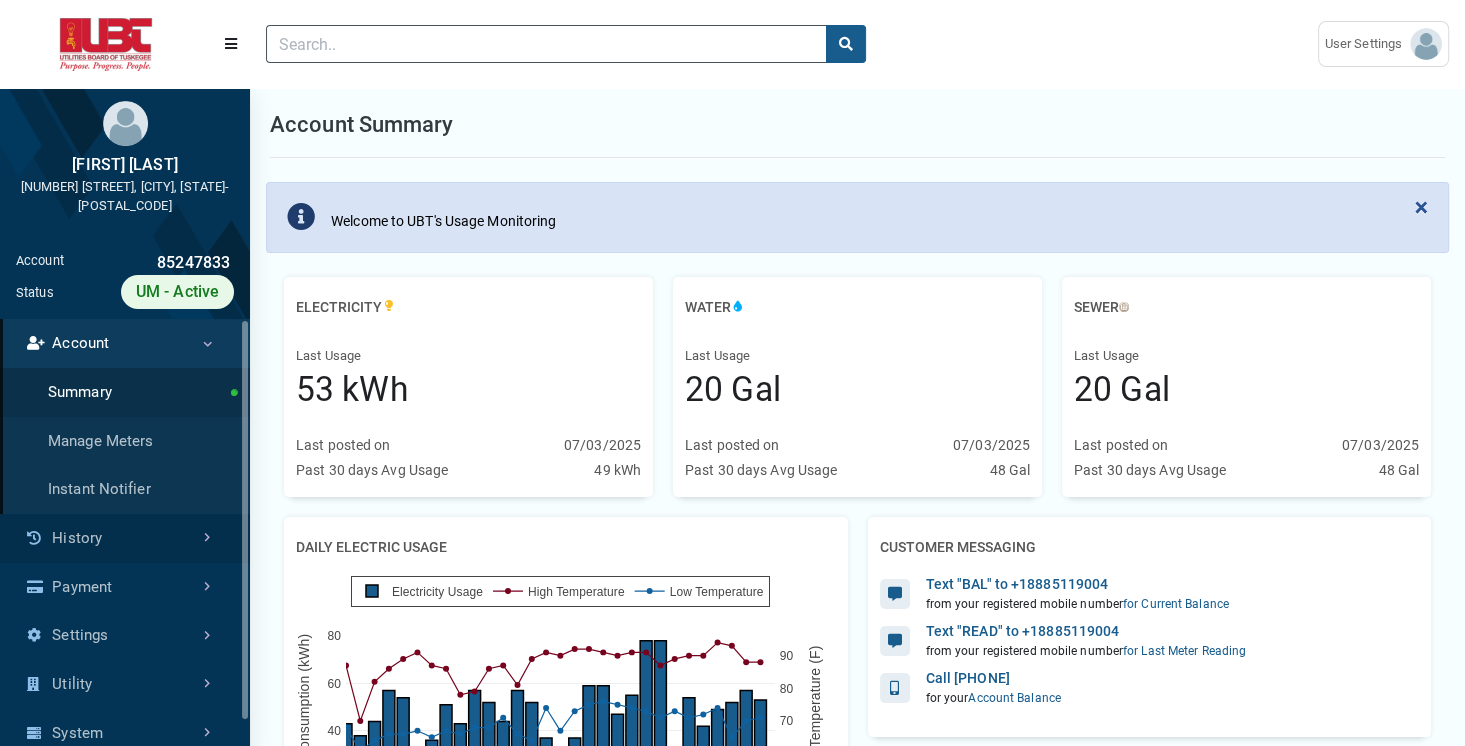 click on "History" at bounding box center (125, 538) 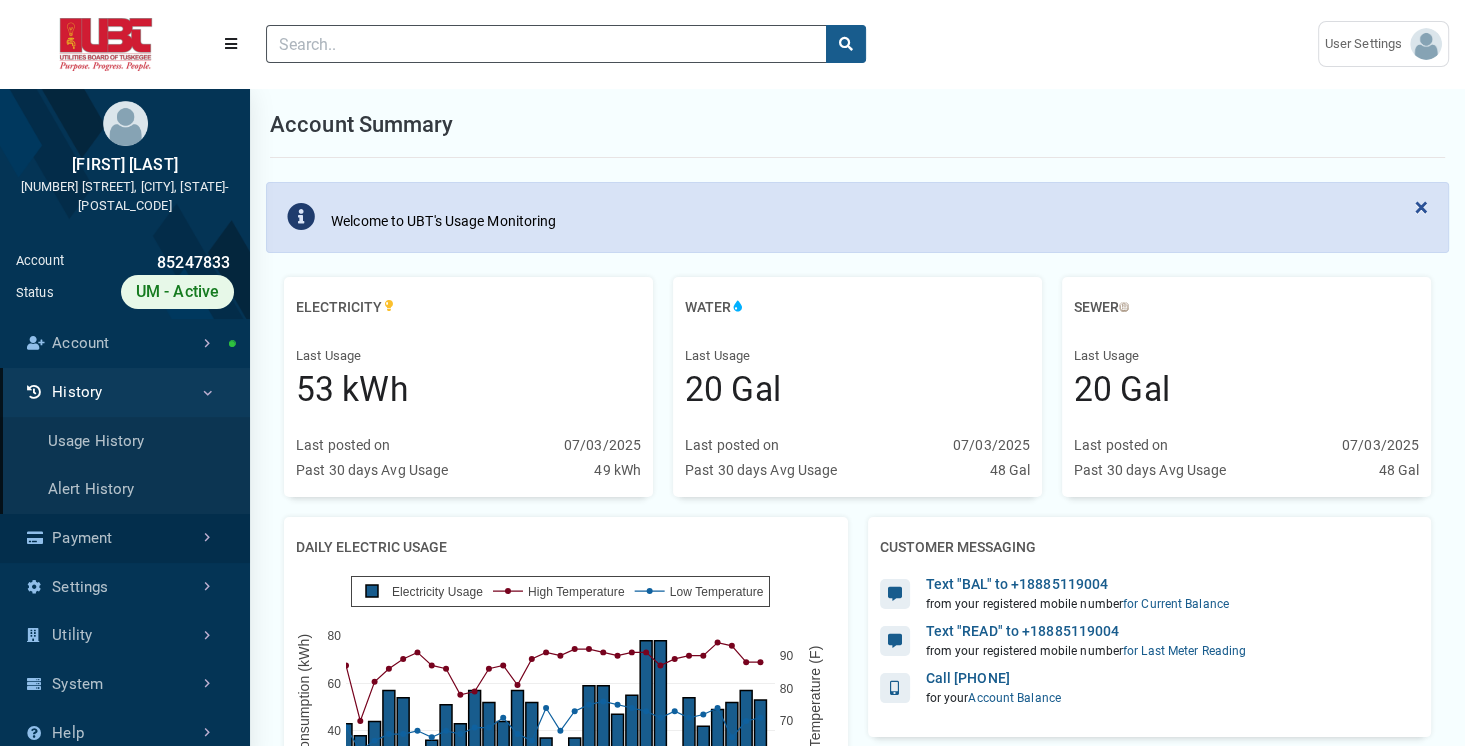 click on "Payment" at bounding box center (125, 538) 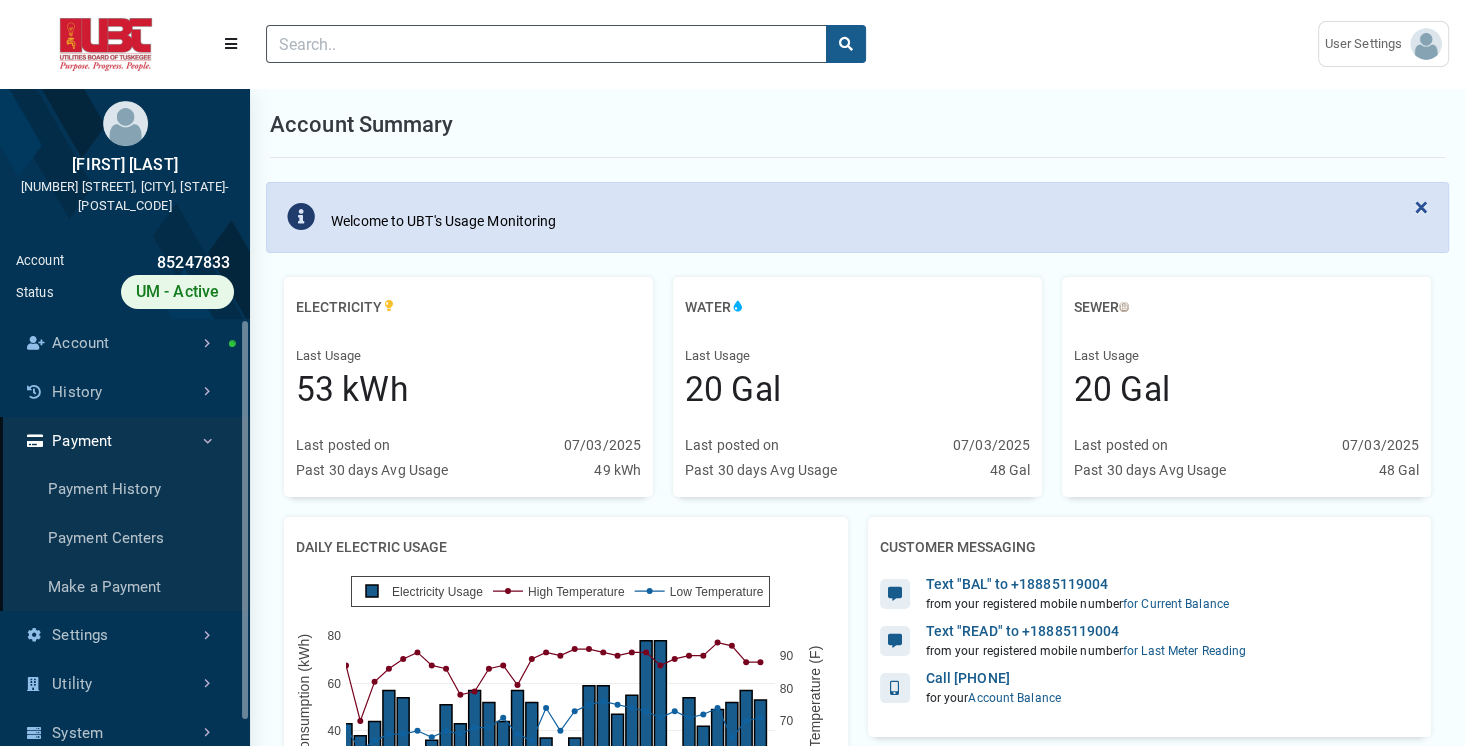 click on "Payment" at bounding box center [125, 441] 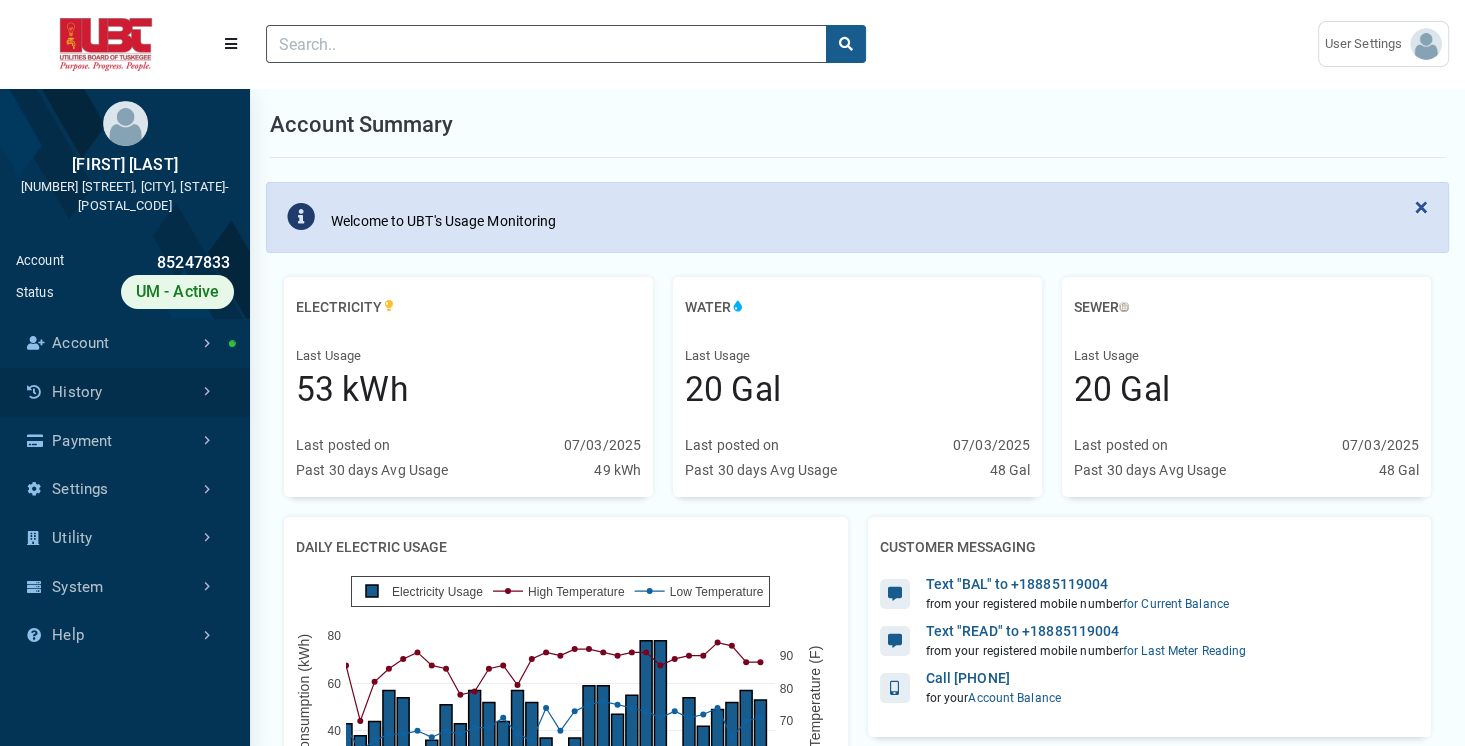 click on "History" at bounding box center [125, 392] 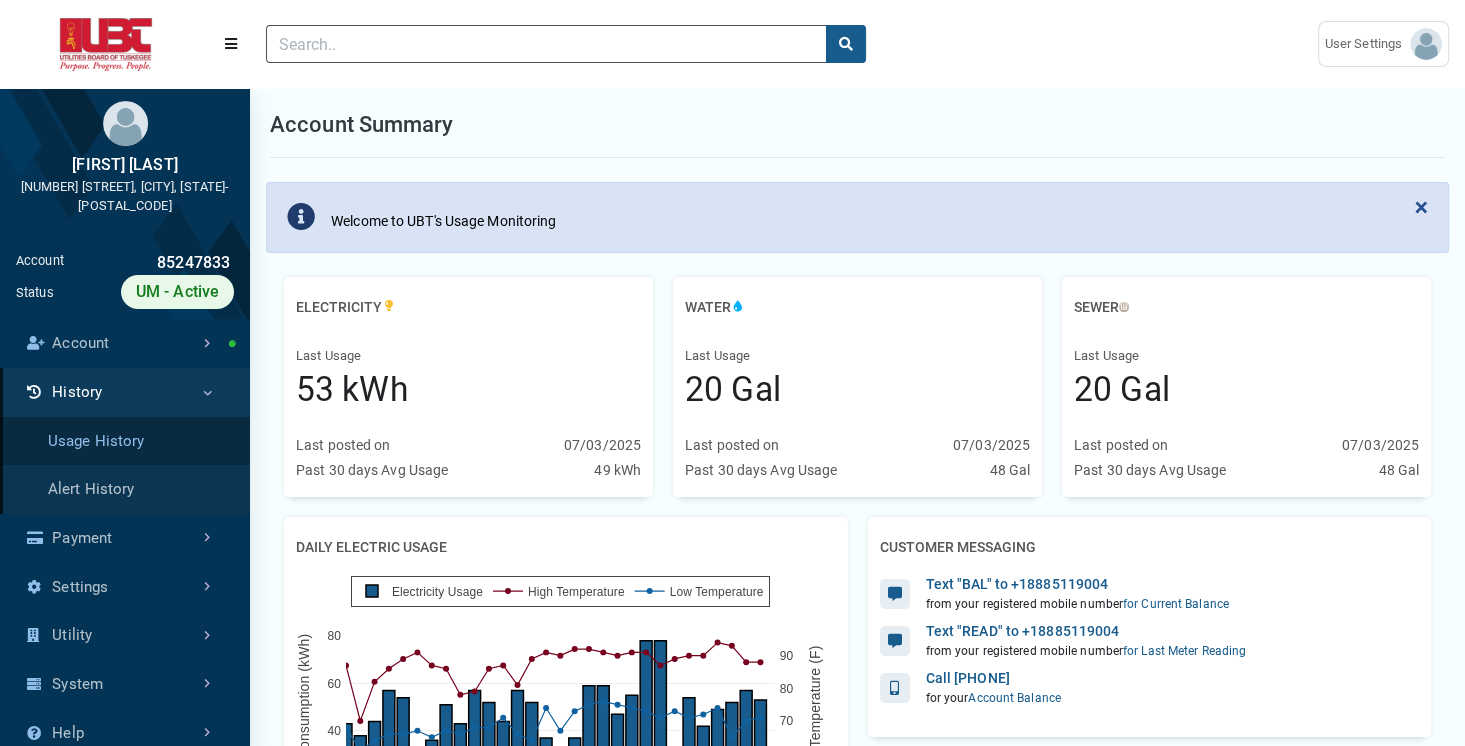 click on "Usage History" at bounding box center [125, 441] 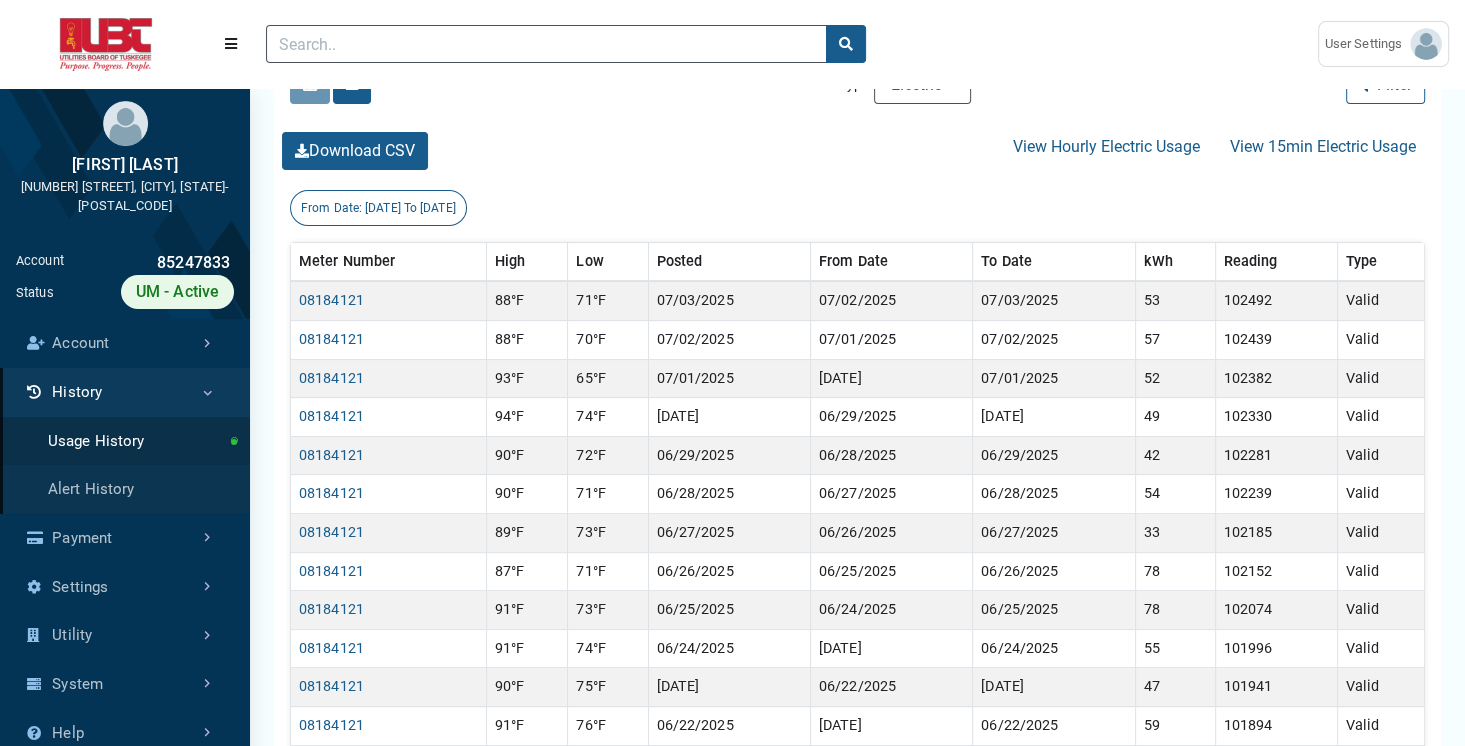 scroll, scrollTop: 420, scrollLeft: 0, axis: vertical 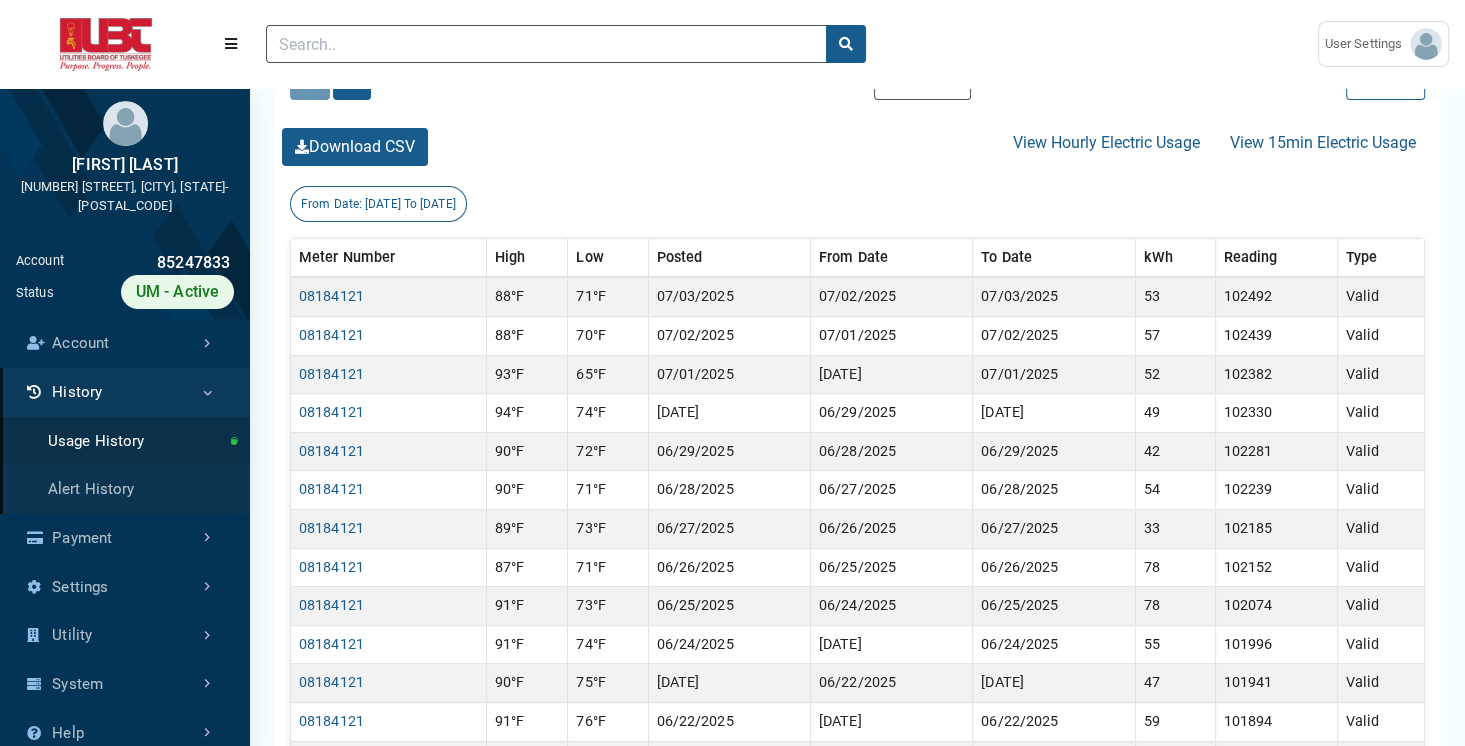 click on "ESI
[EMAIL]" at bounding box center [732, 44] 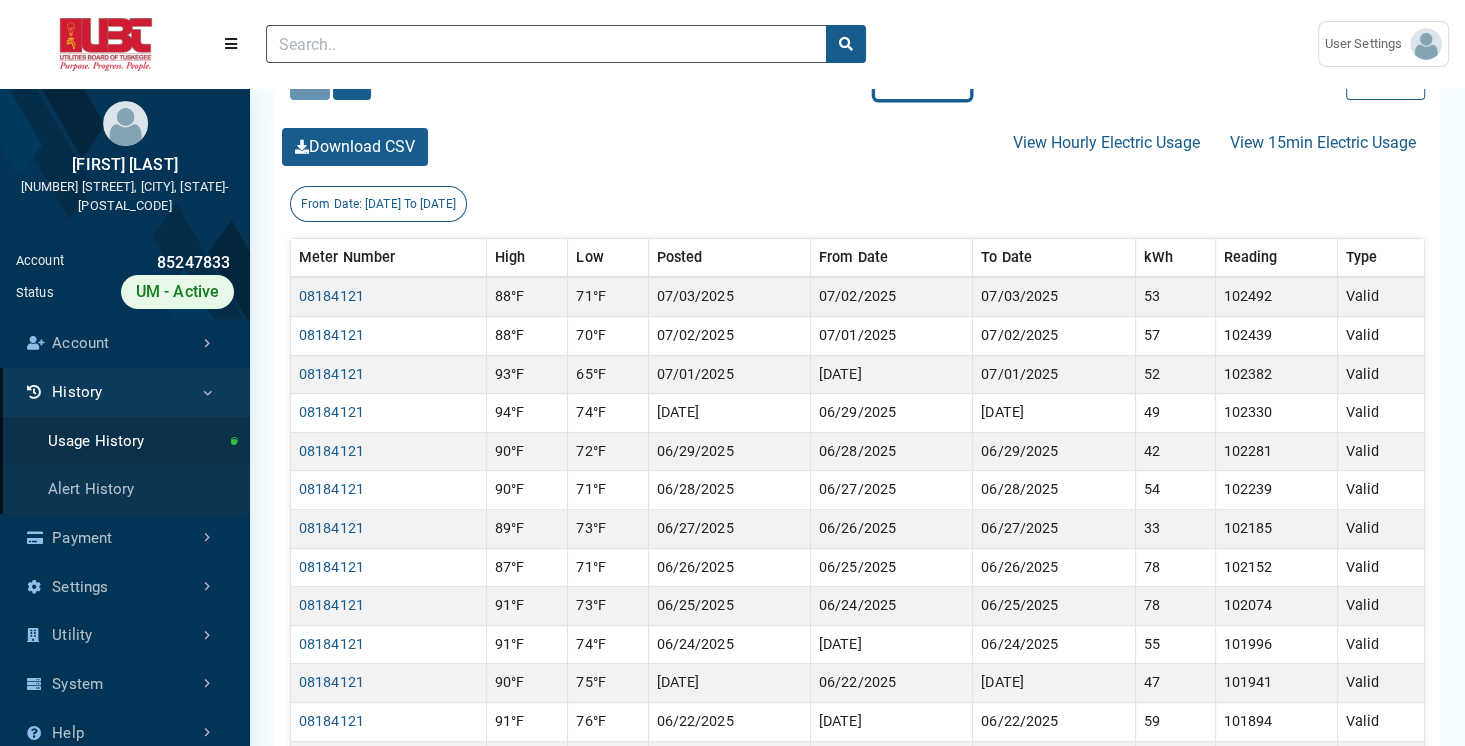 select on "Water" 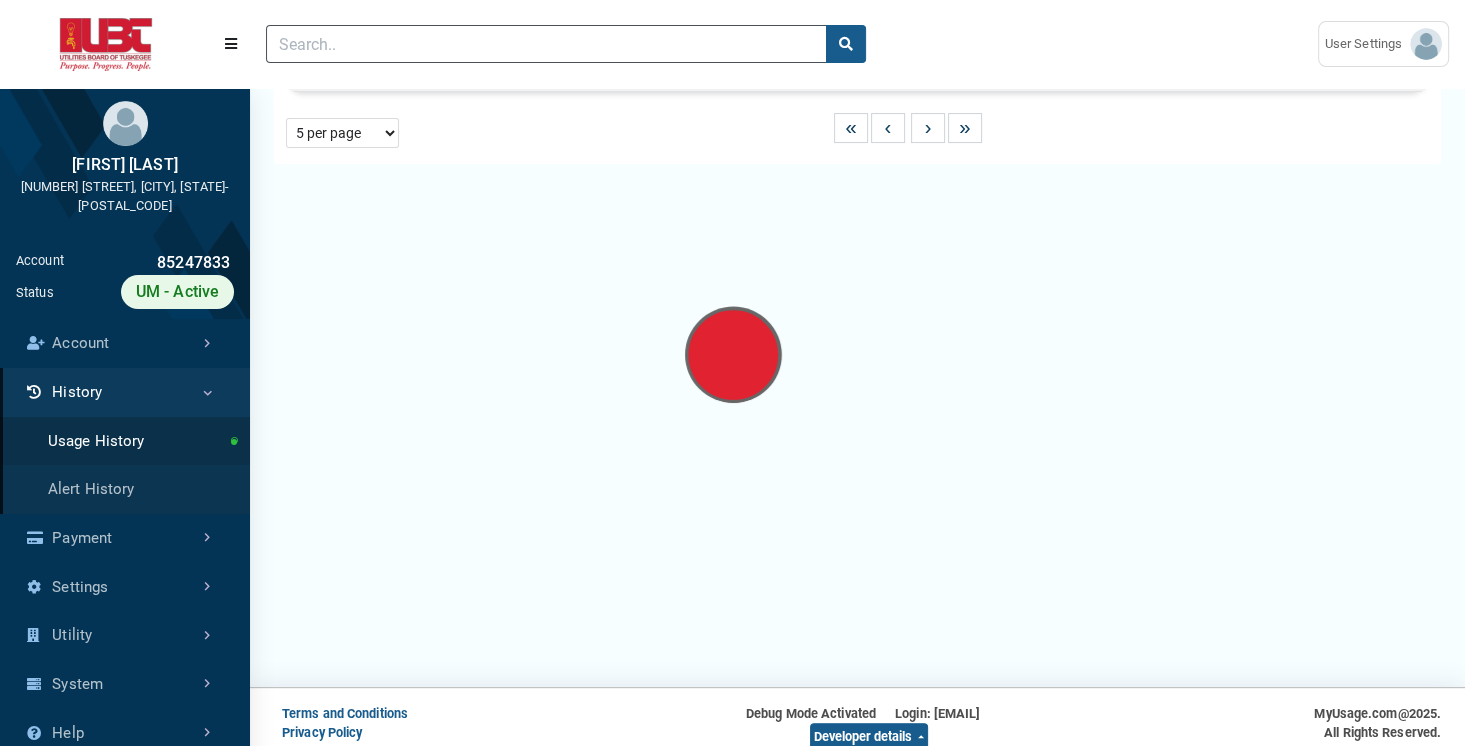 scroll, scrollTop: 0, scrollLeft: 0, axis: both 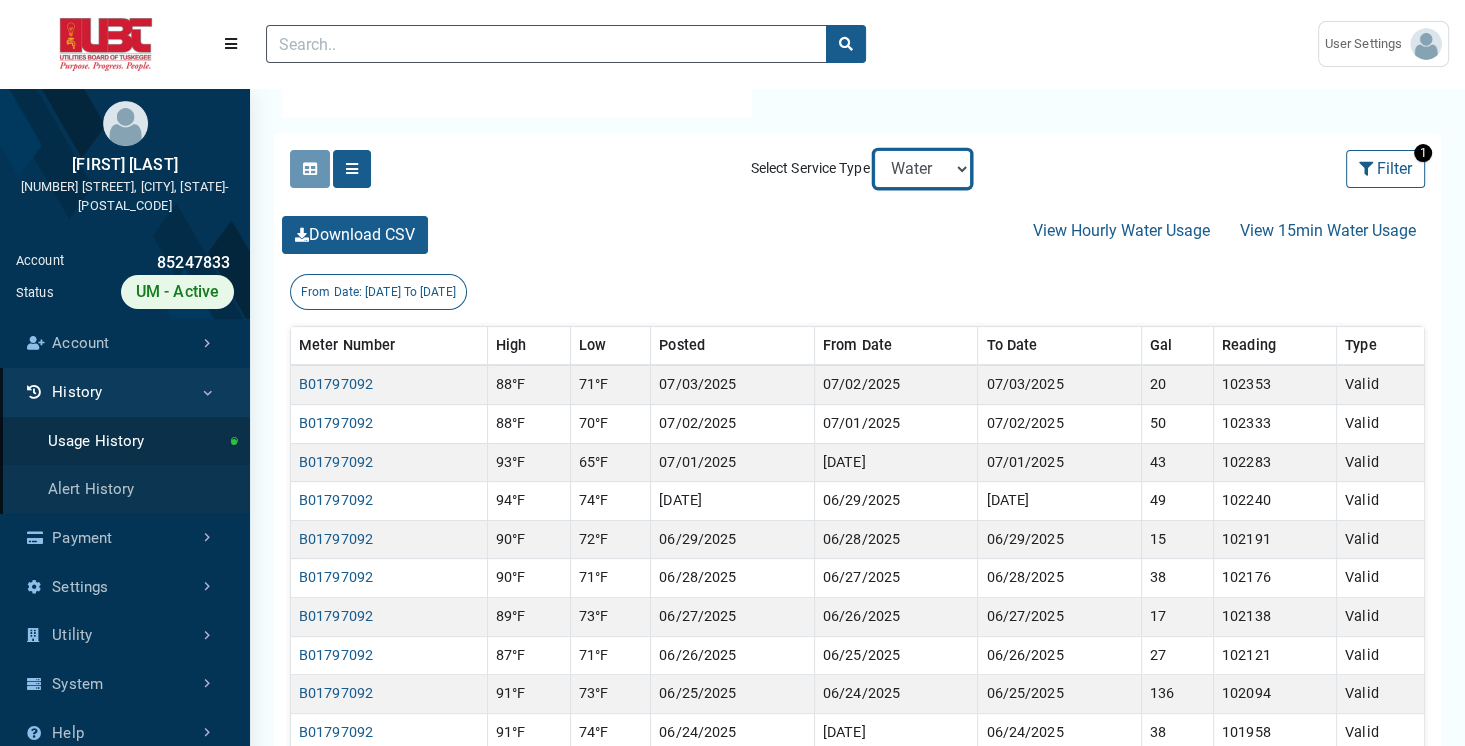 select on "Sewer" 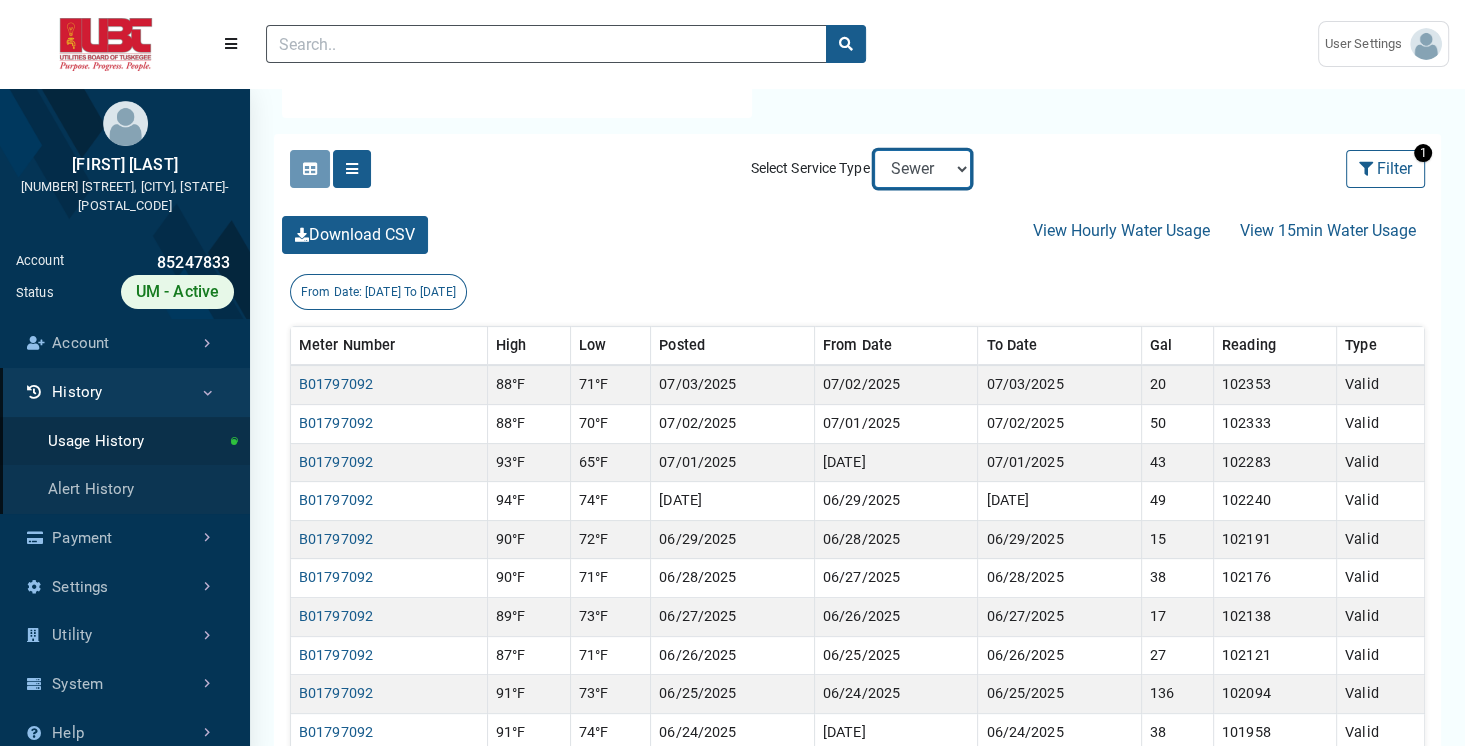 click on "Electric
Sewer
Water" at bounding box center (922, 169) 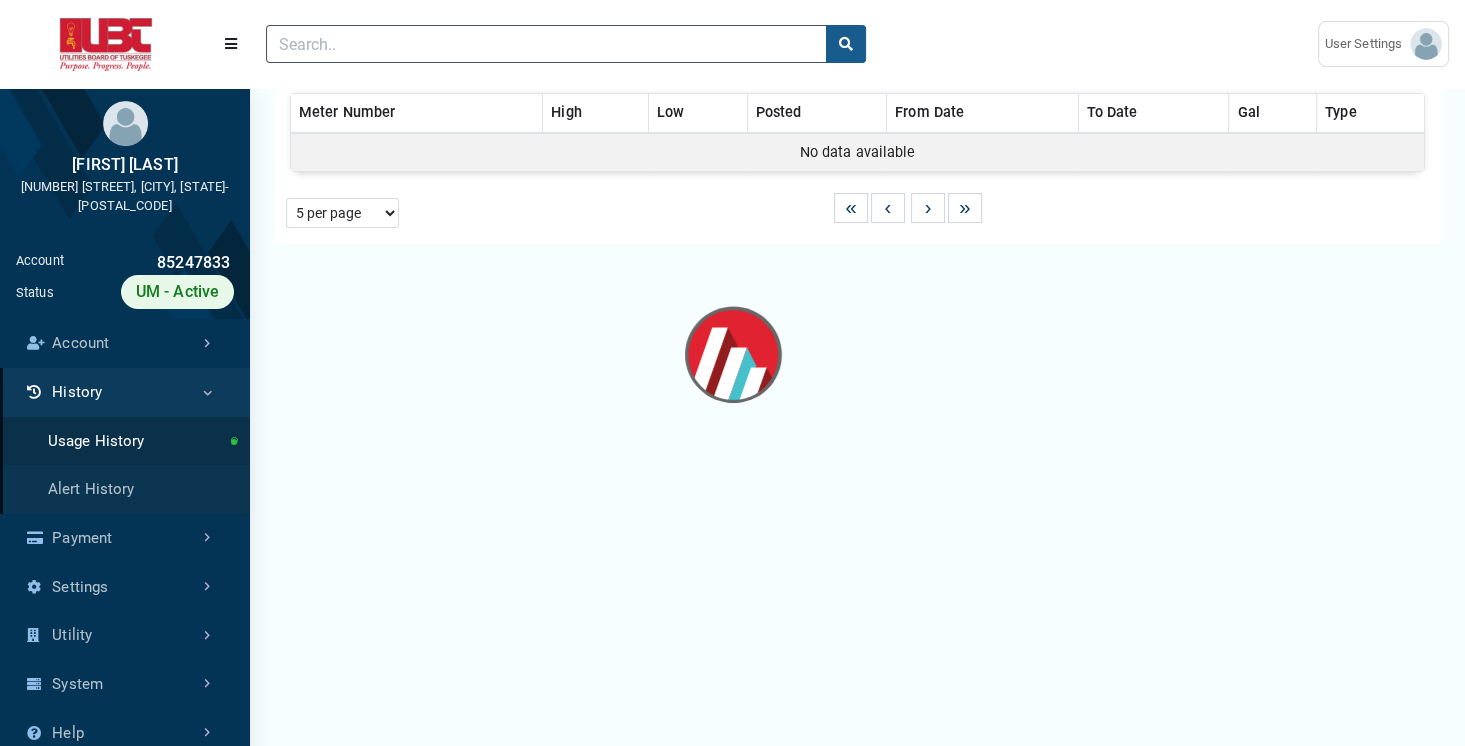 scroll, scrollTop: 0, scrollLeft: 0, axis: both 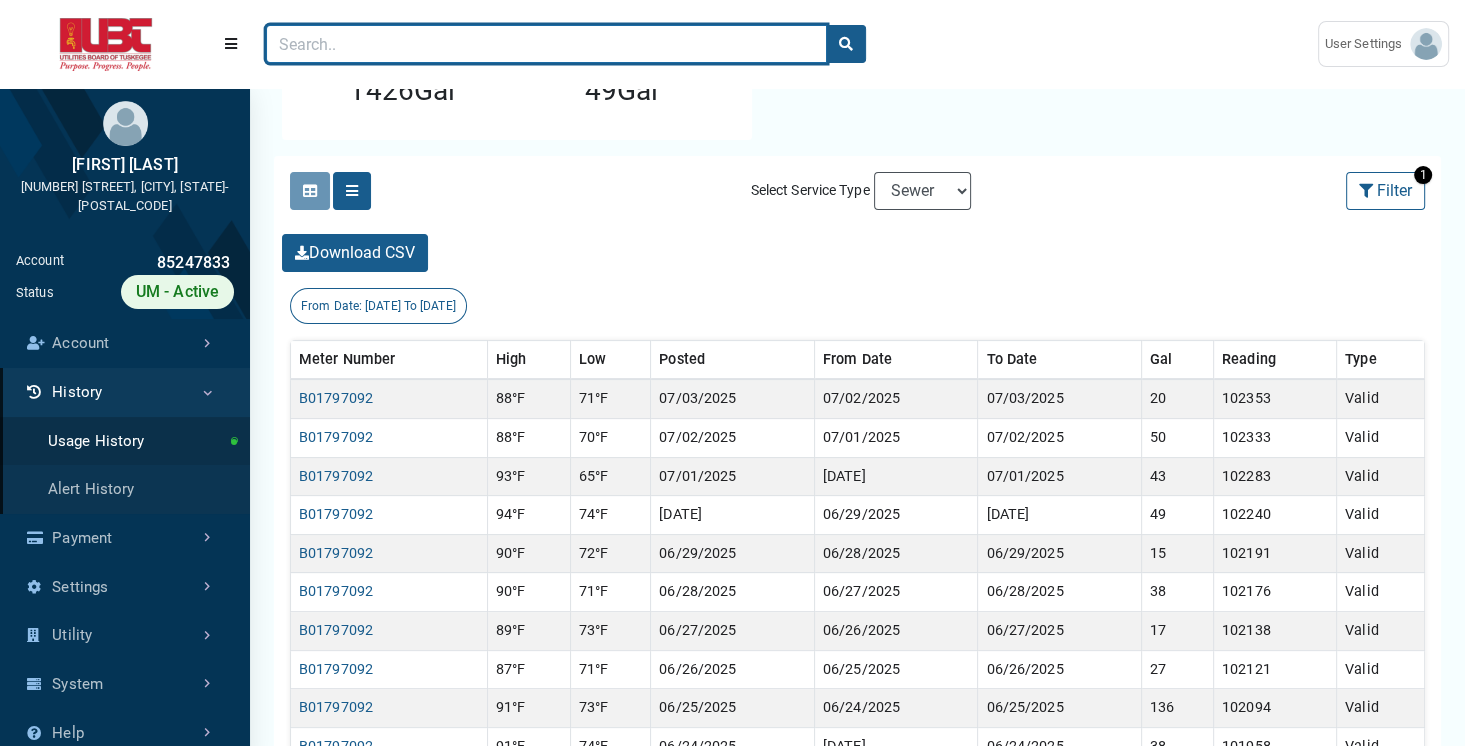 click at bounding box center [546, 44] 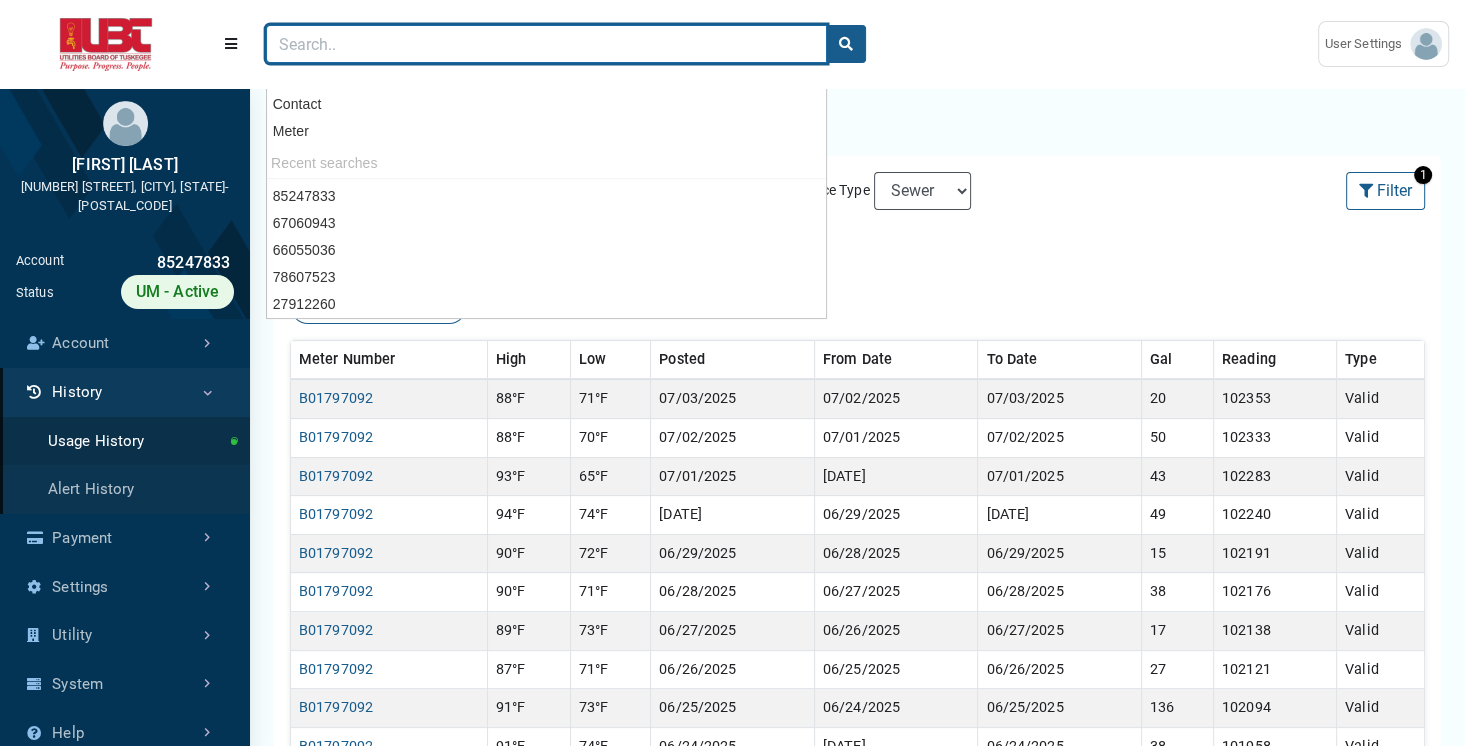 paste on "66055036" 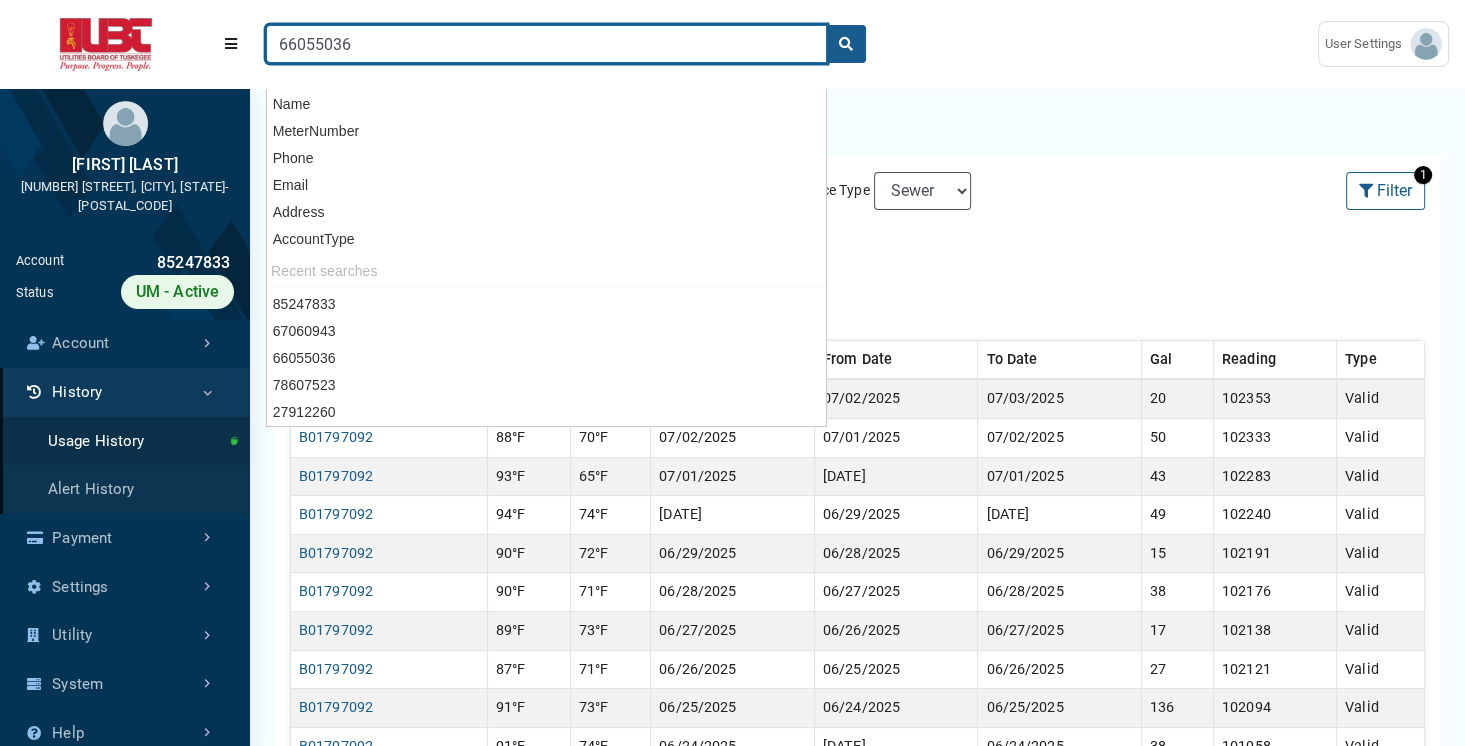 type on "66055036" 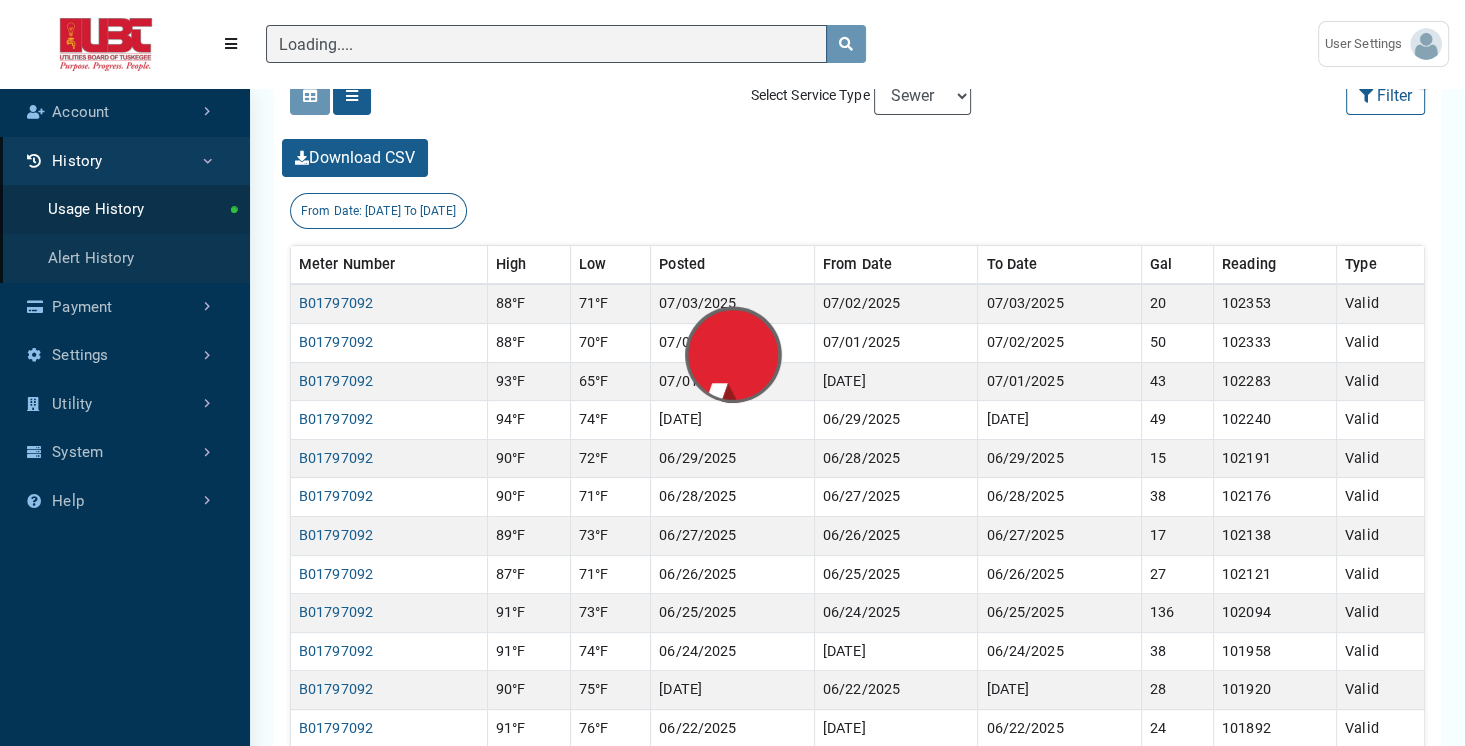 scroll, scrollTop: 216, scrollLeft: 0, axis: vertical 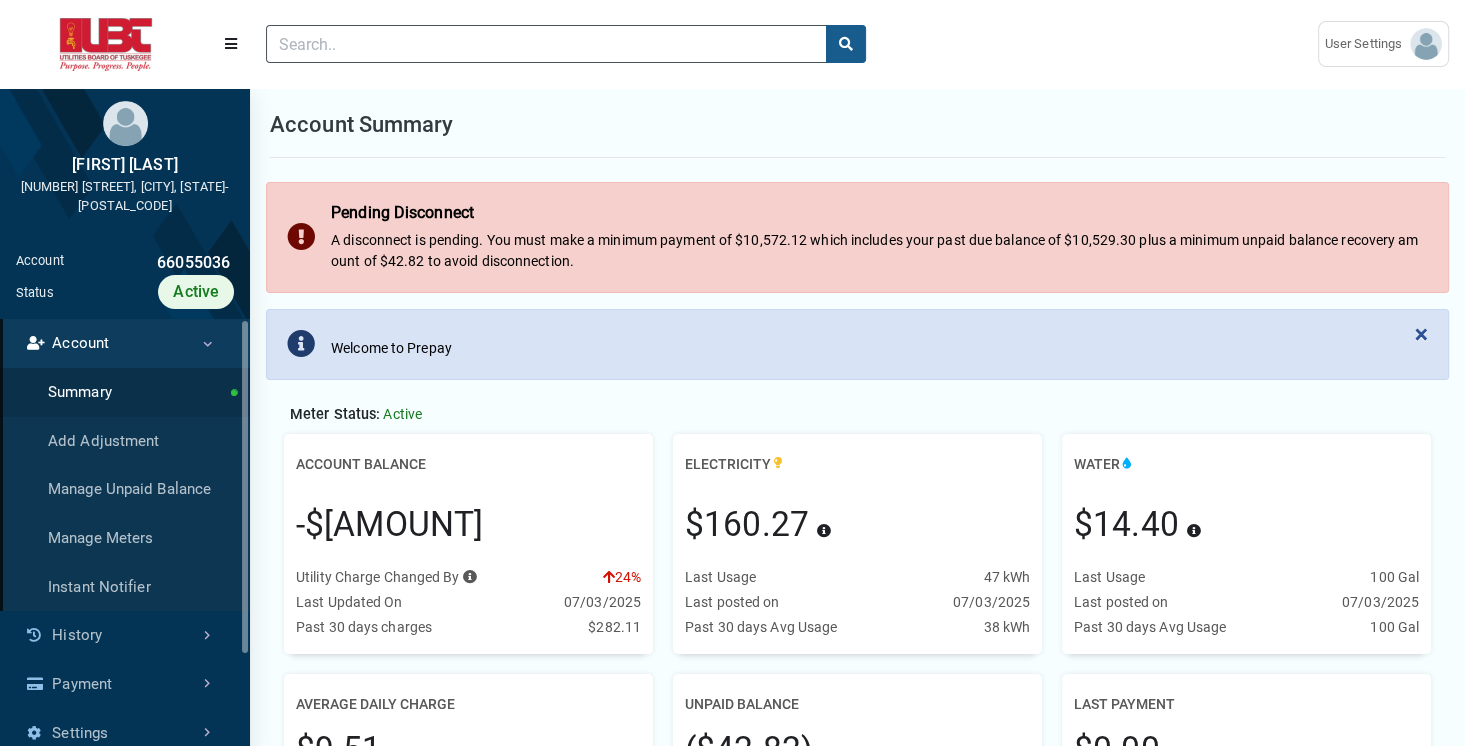 click on "Account" at bounding box center [125, 343] 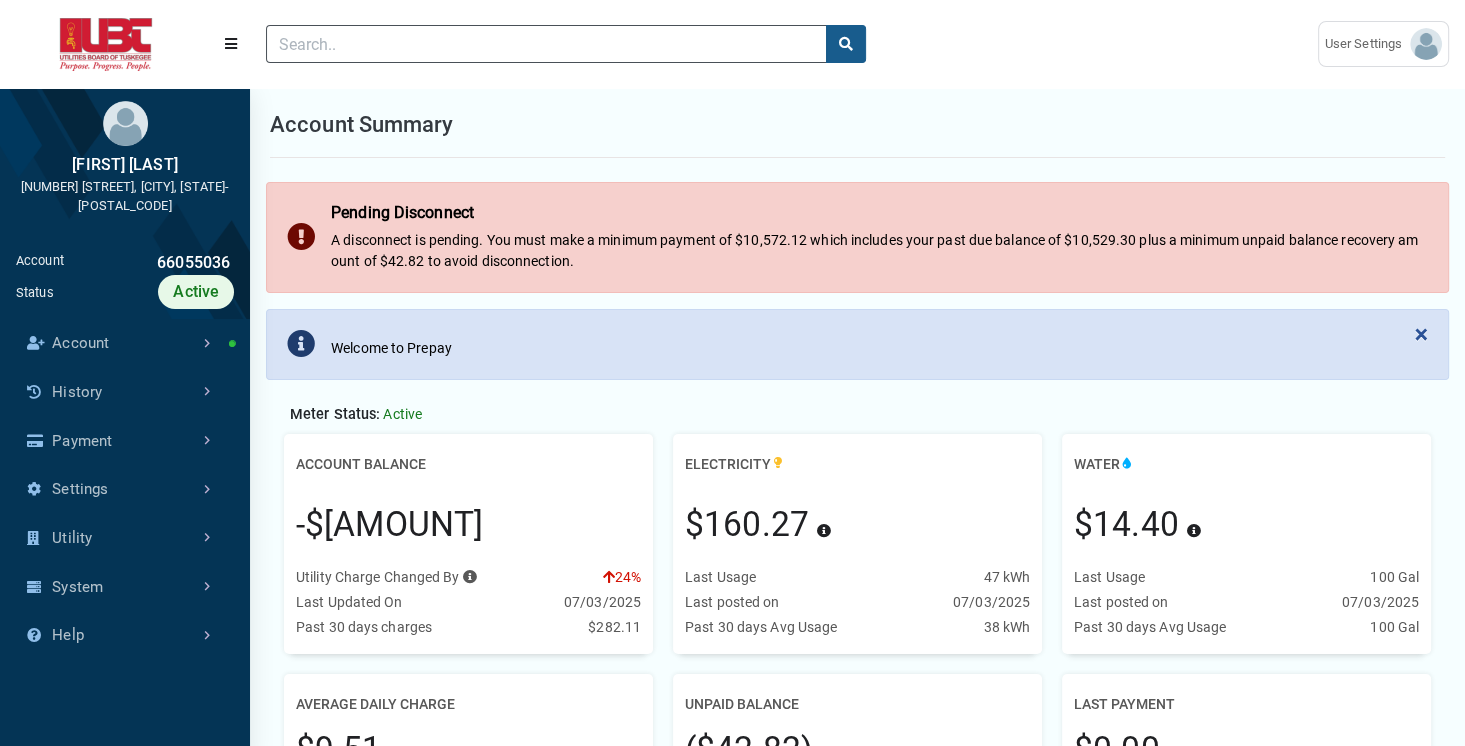 click on "Account" at bounding box center [125, 343] 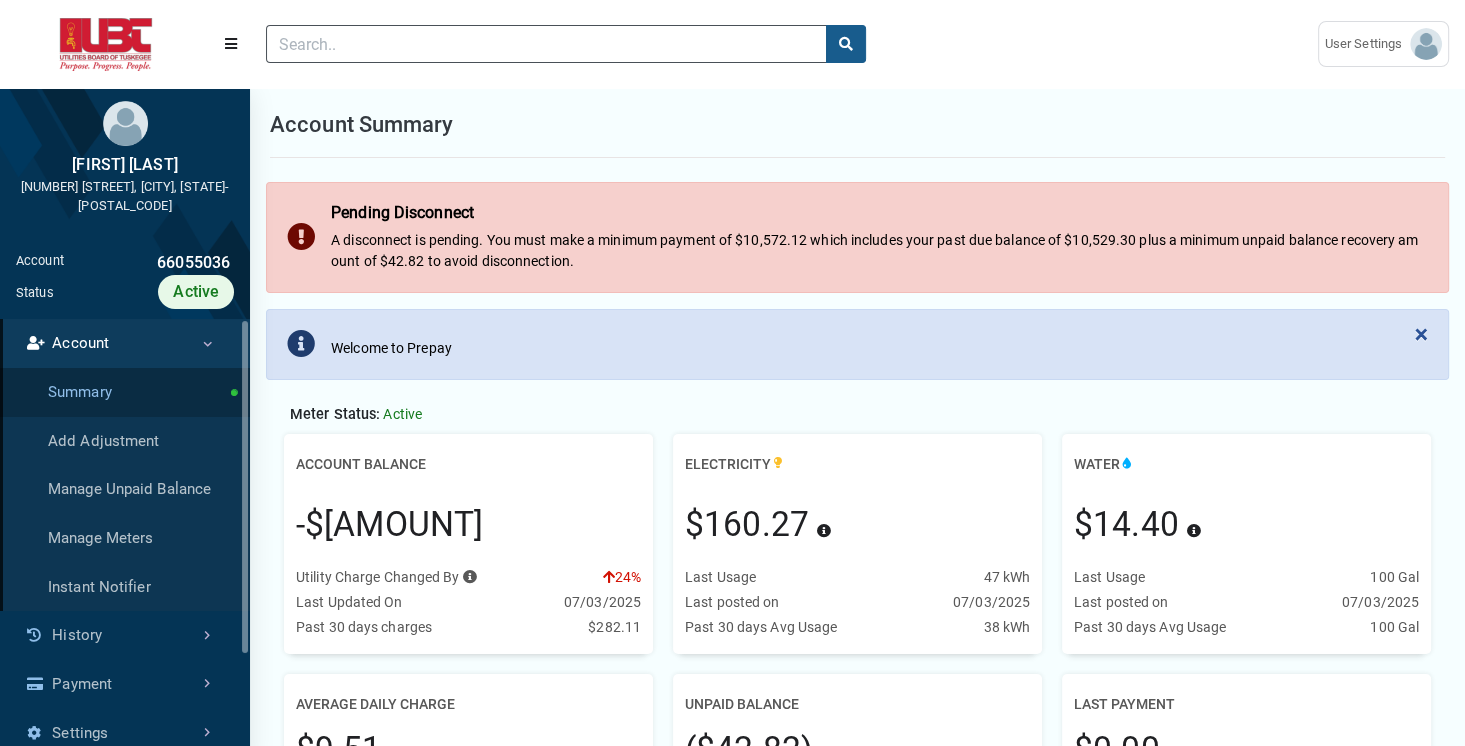 click on "Summary" at bounding box center (125, 392) 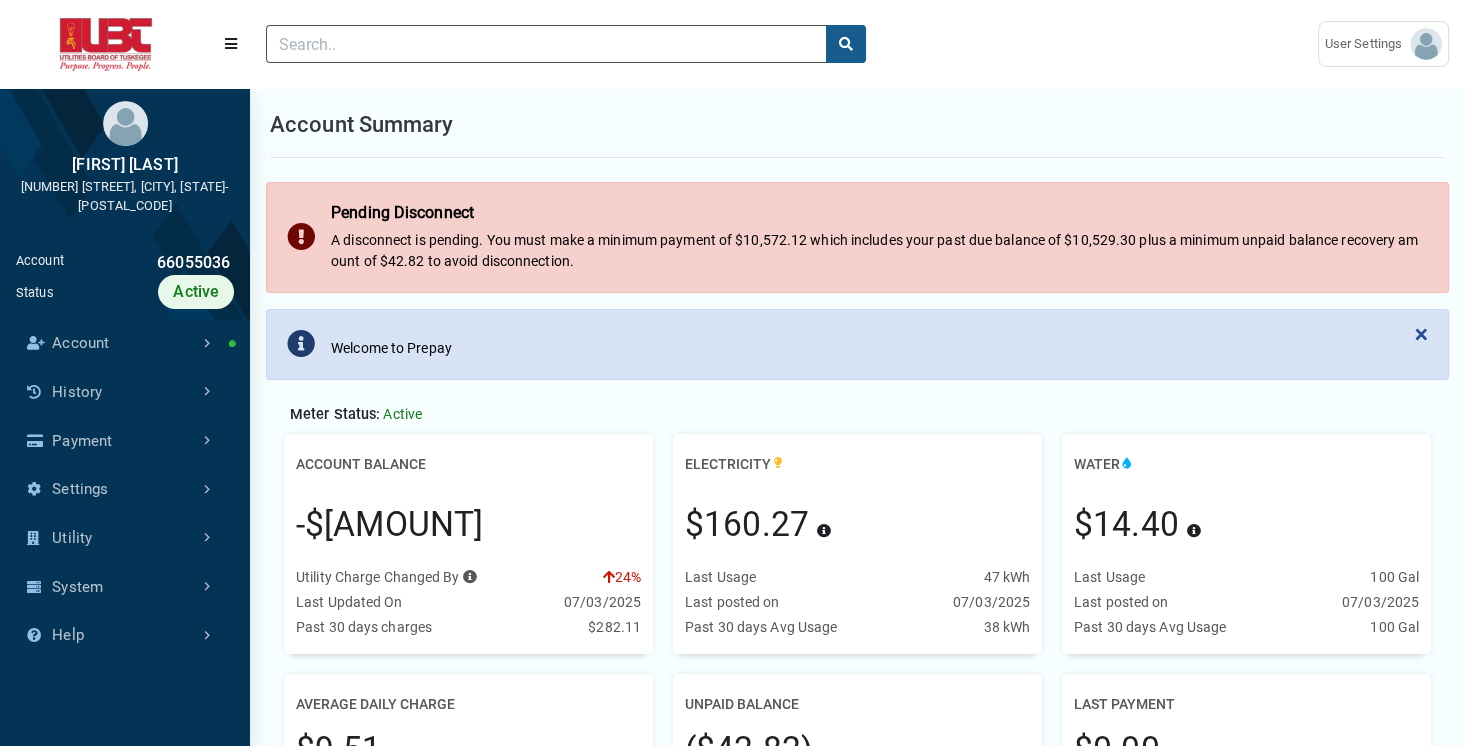 drag, startPoint x: 484, startPoint y: 520, endPoint x: 278, endPoint y: 527, distance: 206.1189 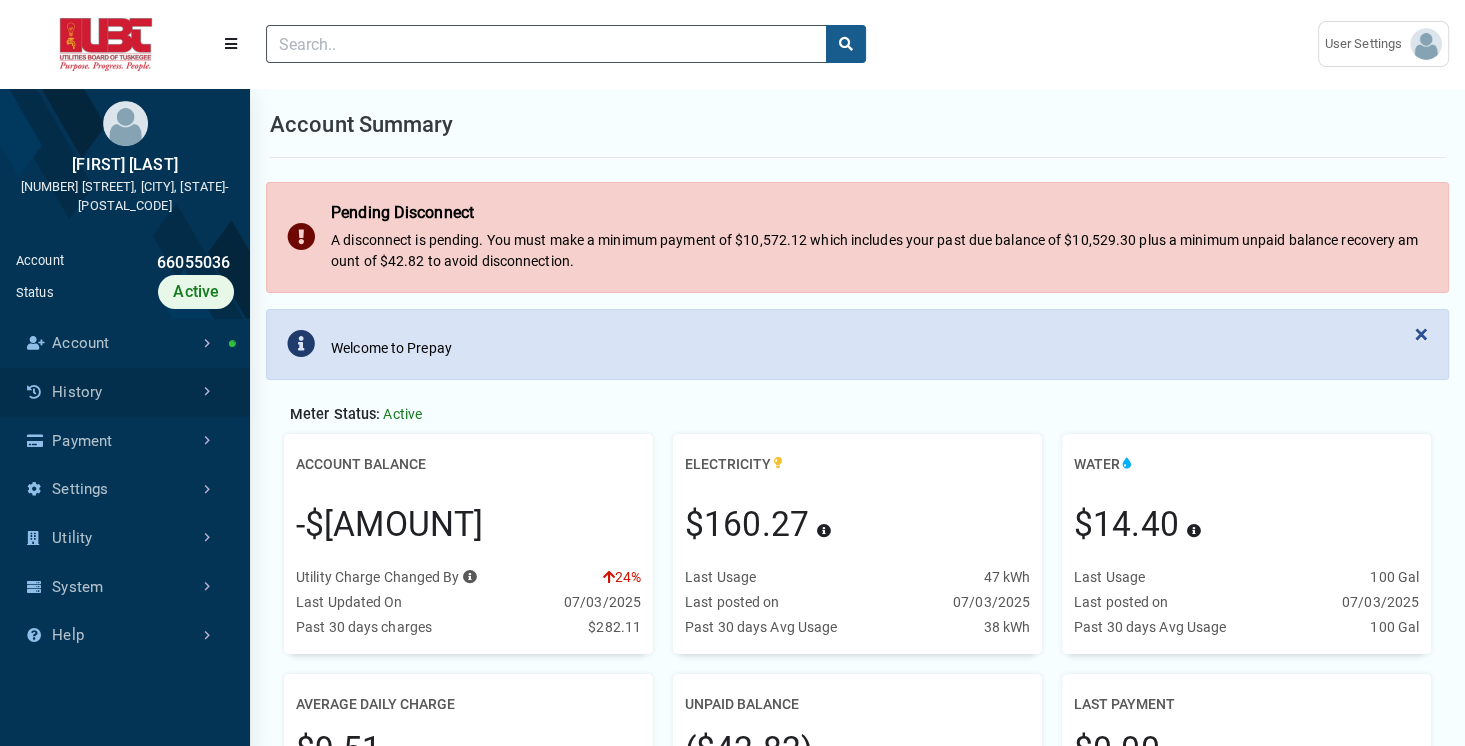 click on "History" at bounding box center (125, 392) 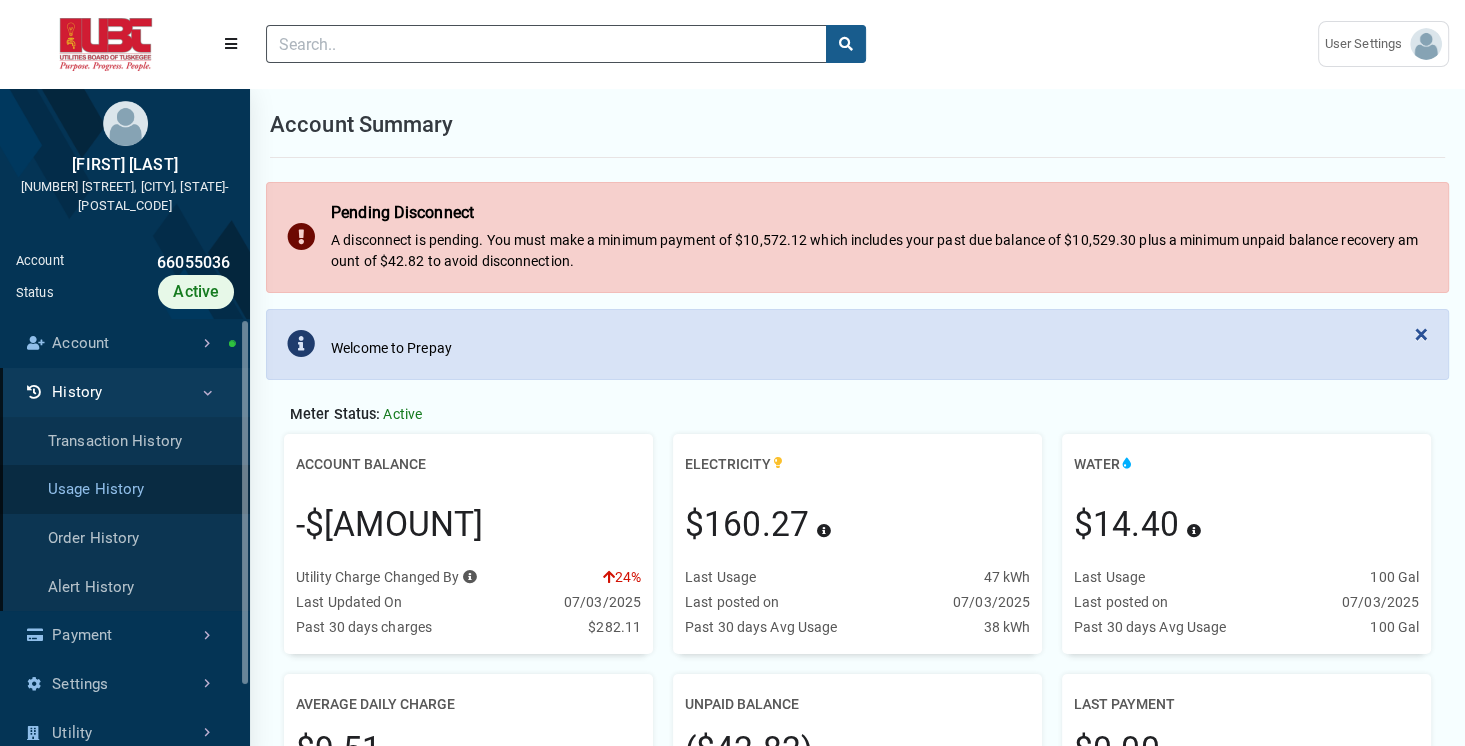 click on "Usage History" at bounding box center [125, 489] 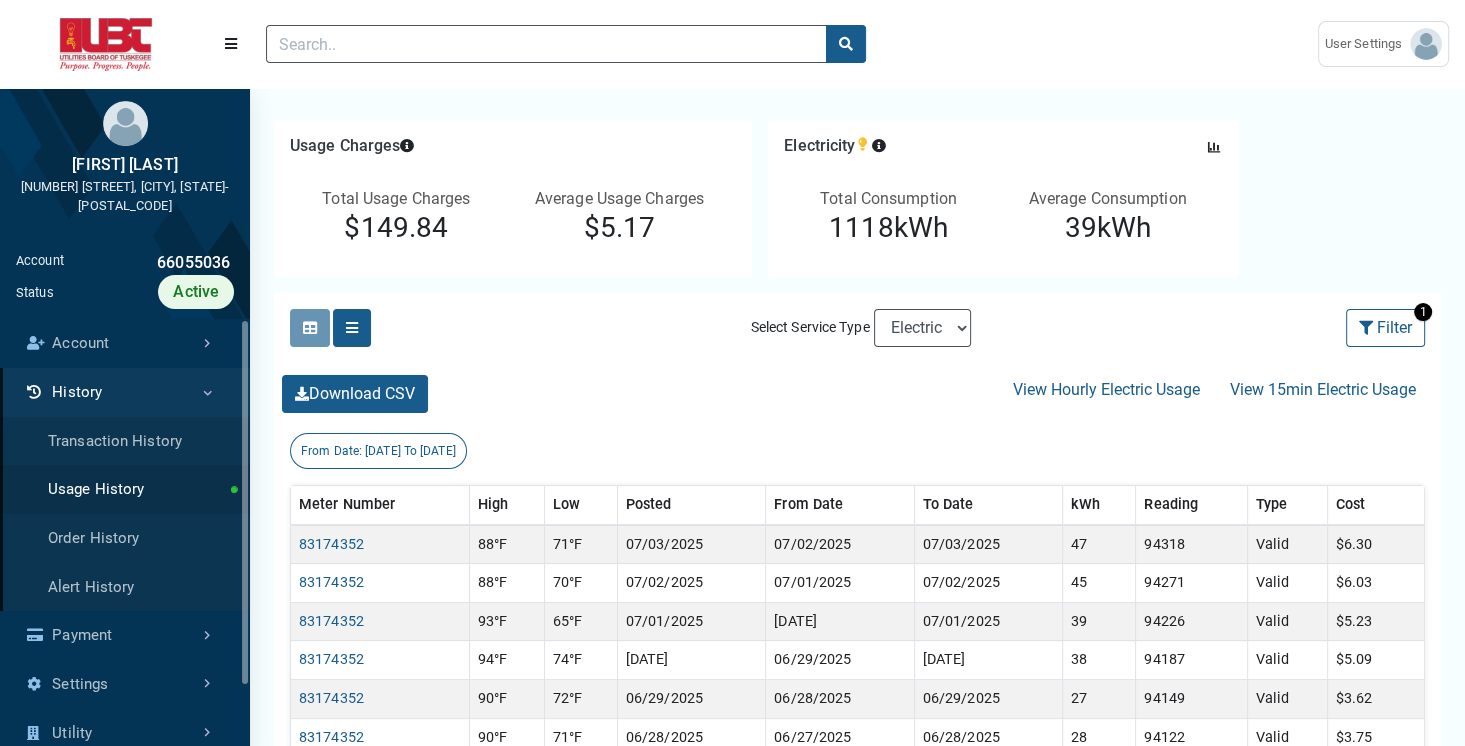 scroll, scrollTop: 307, scrollLeft: 0, axis: vertical 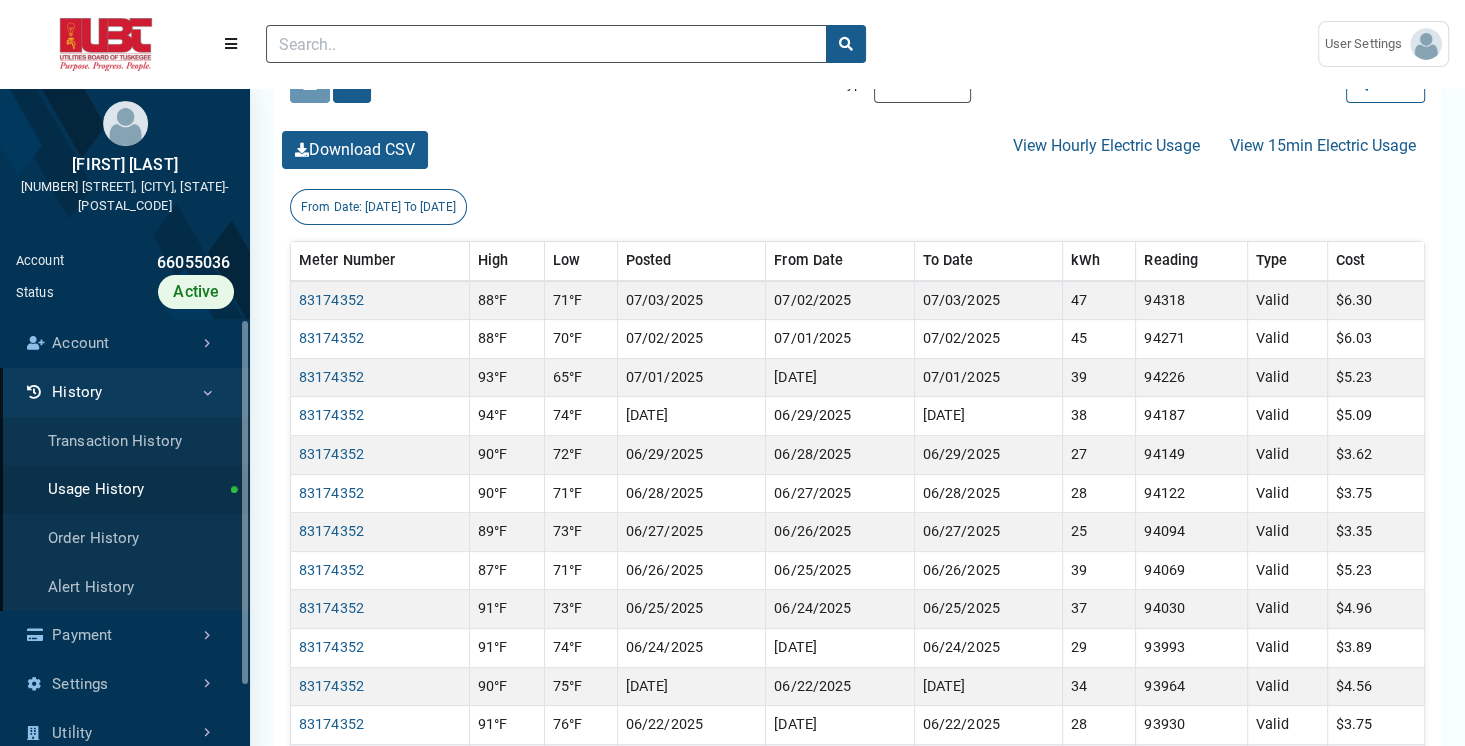click on "ESI
[EMAIL]" at bounding box center [732, 44] 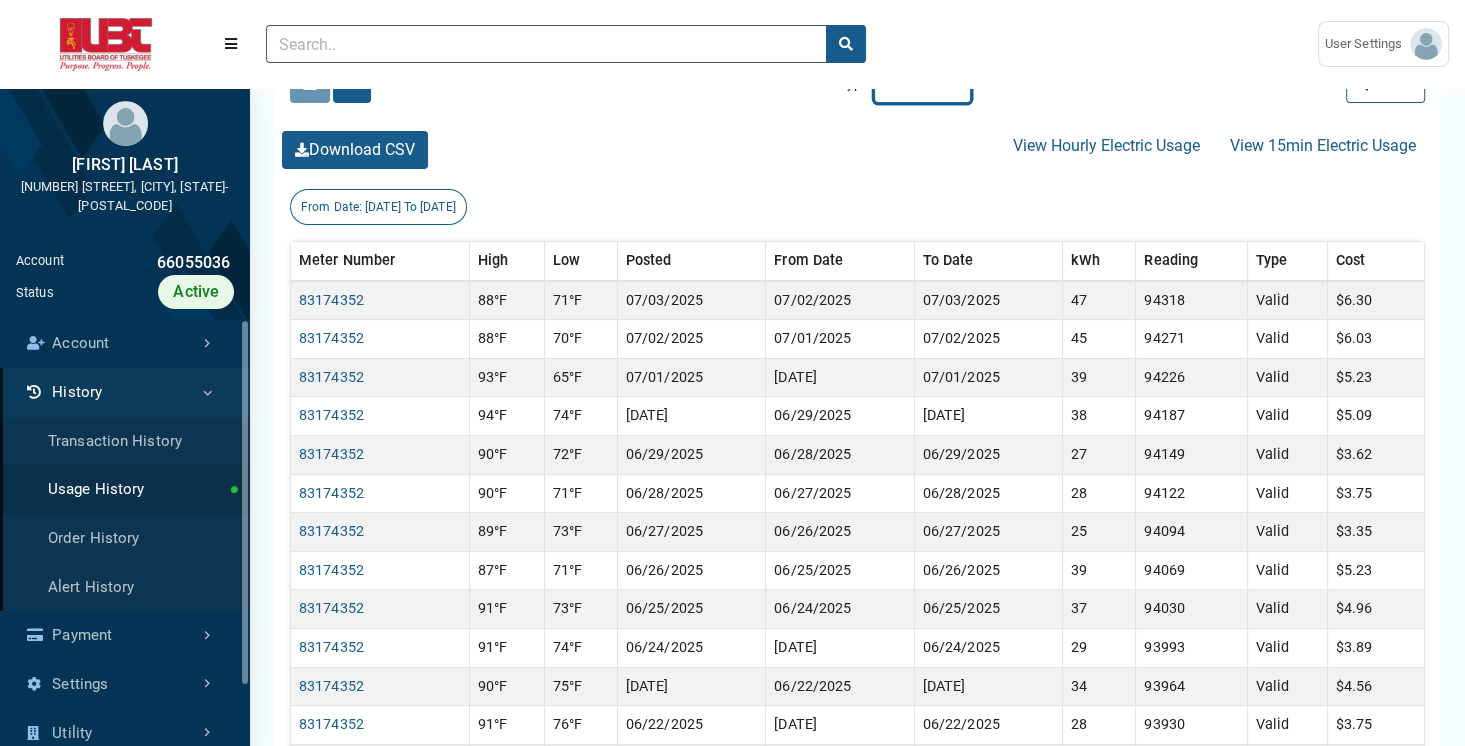 select on "Water" 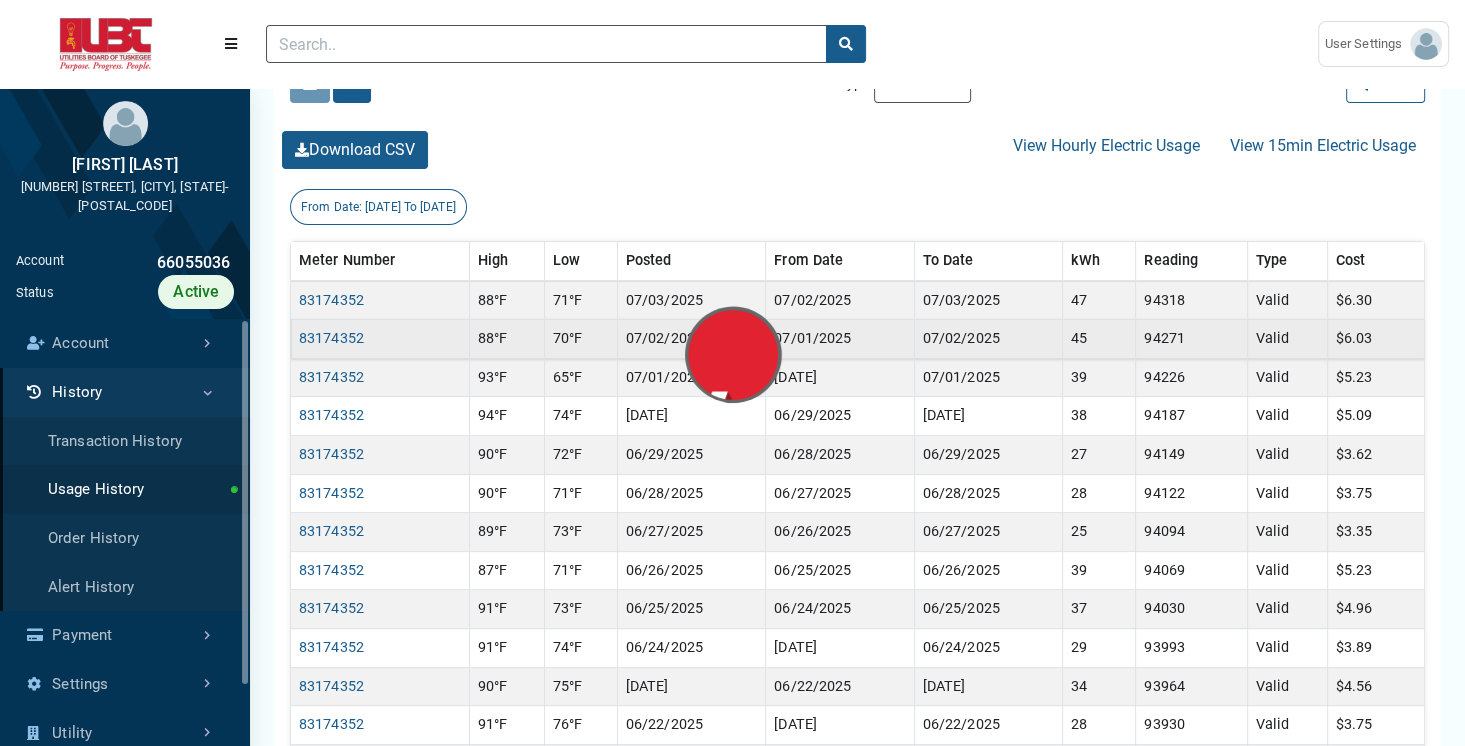 scroll, scrollTop: 0, scrollLeft: 0, axis: both 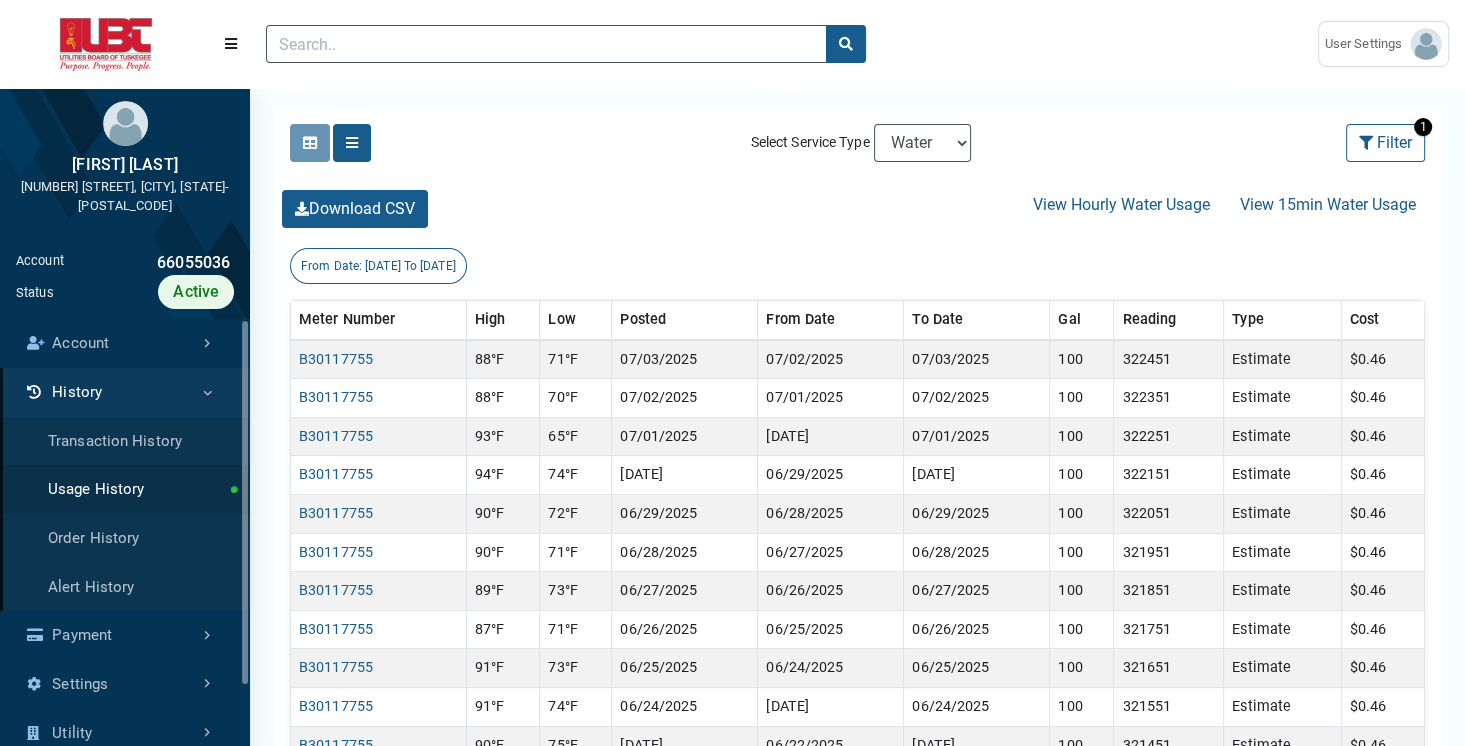 drag, startPoint x: 914, startPoint y: 170, endPoint x: 922, endPoint y: 158, distance: 14.422205 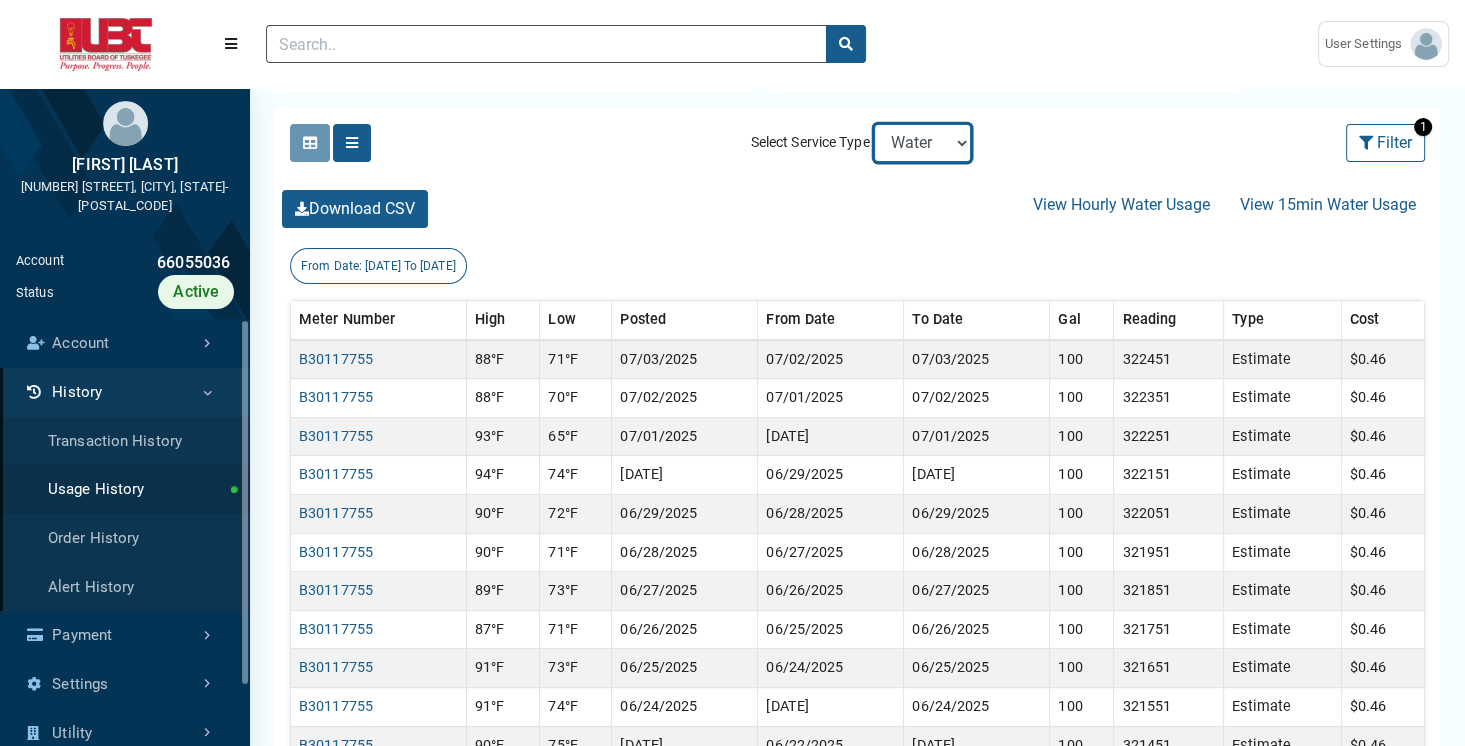 select on "Sewer" 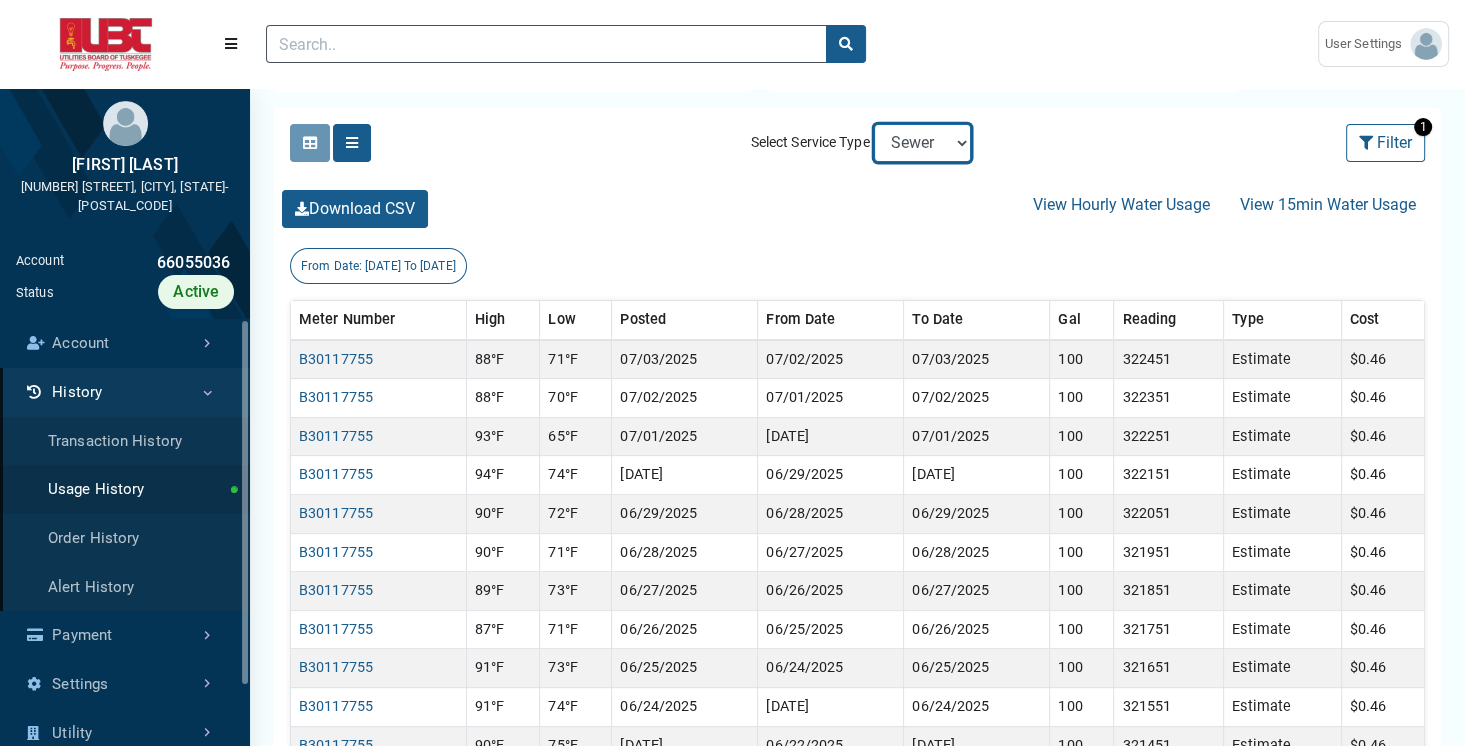 click on "Electric
Sewer
Water" at bounding box center [922, 143] 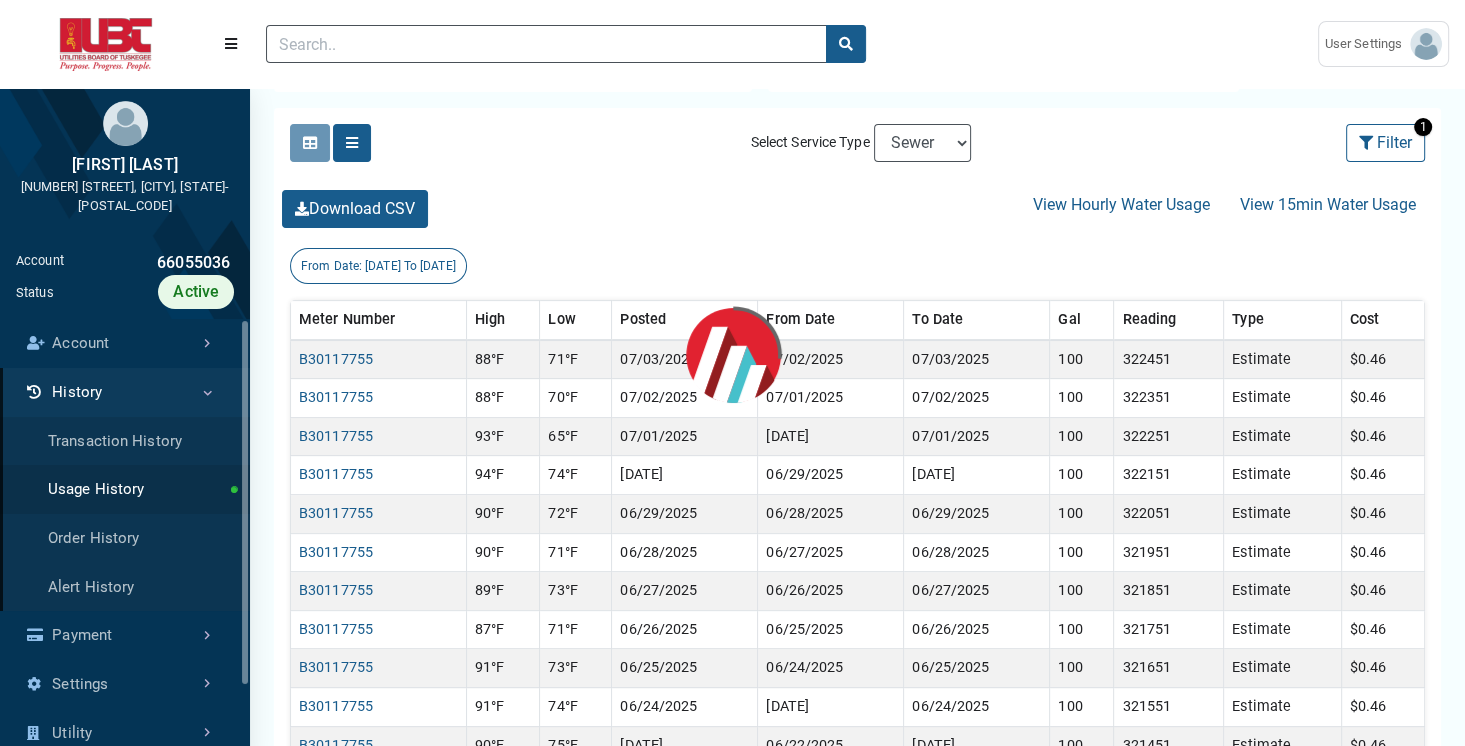 scroll, scrollTop: 0, scrollLeft: 0, axis: both 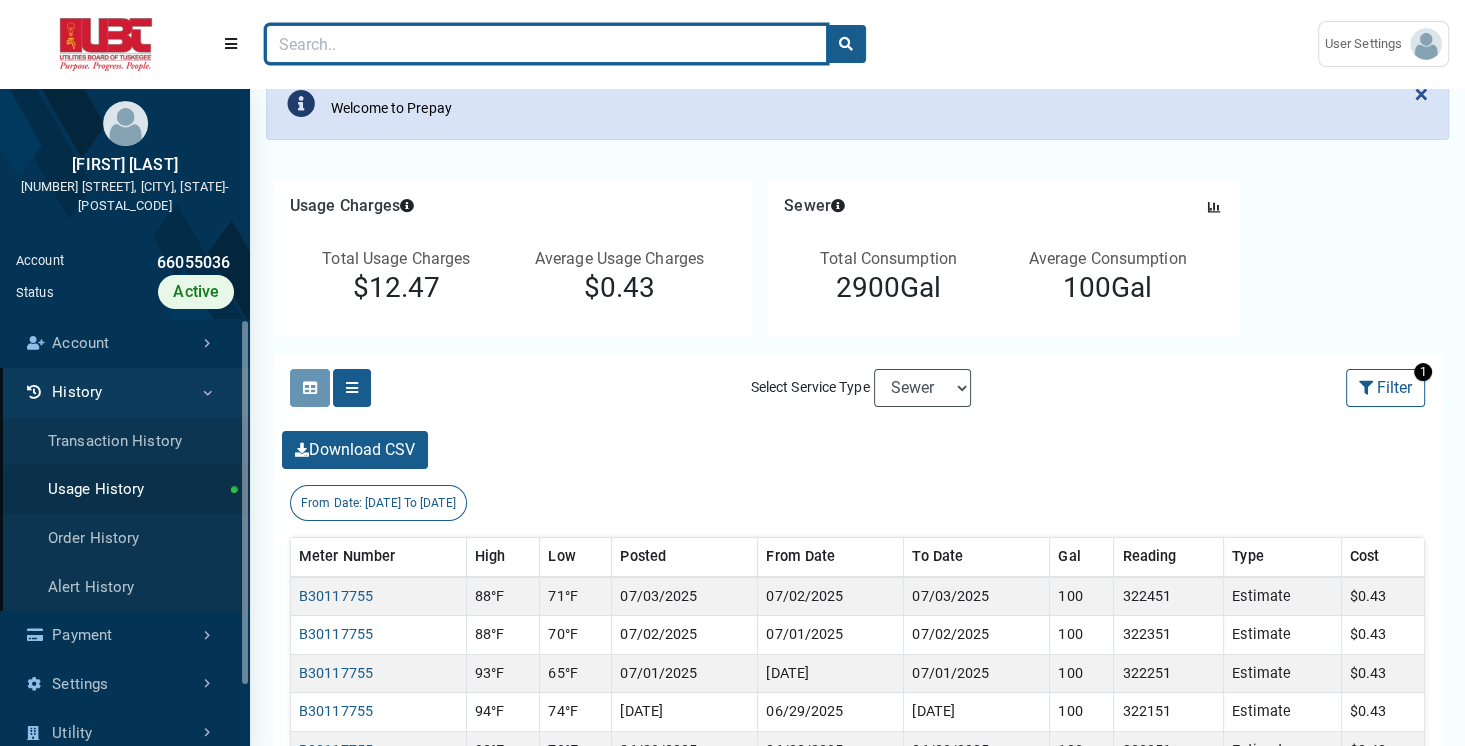 click at bounding box center (546, 44) 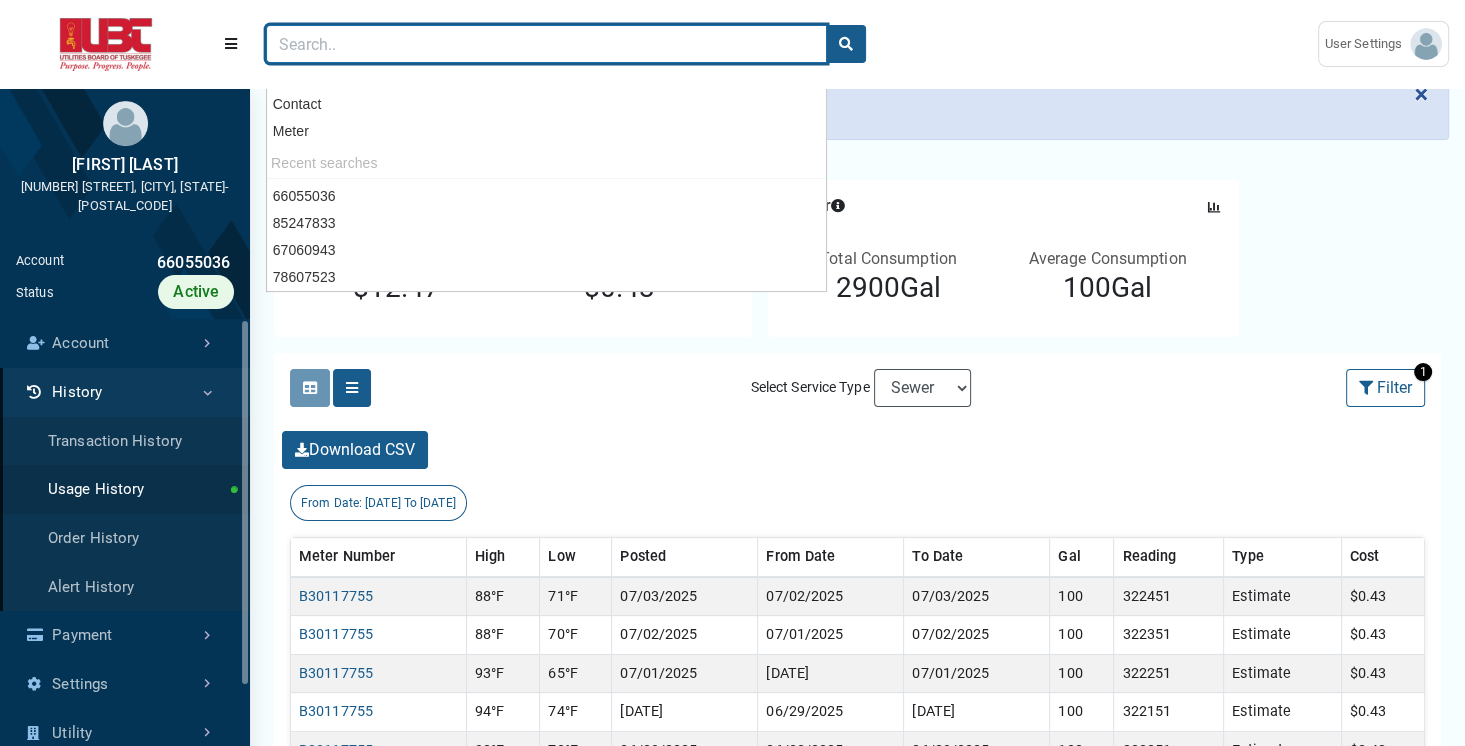 paste on "78607523" 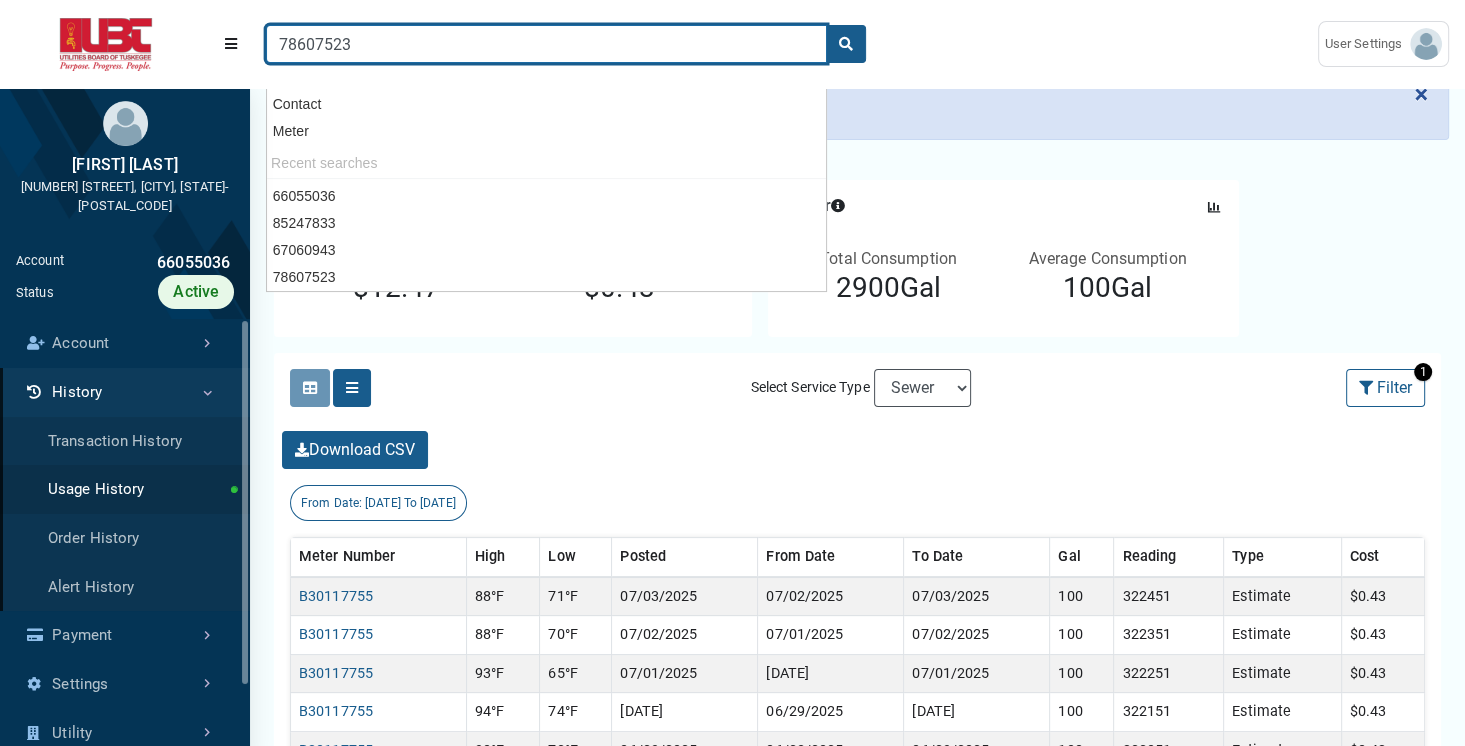 type on "78607523" 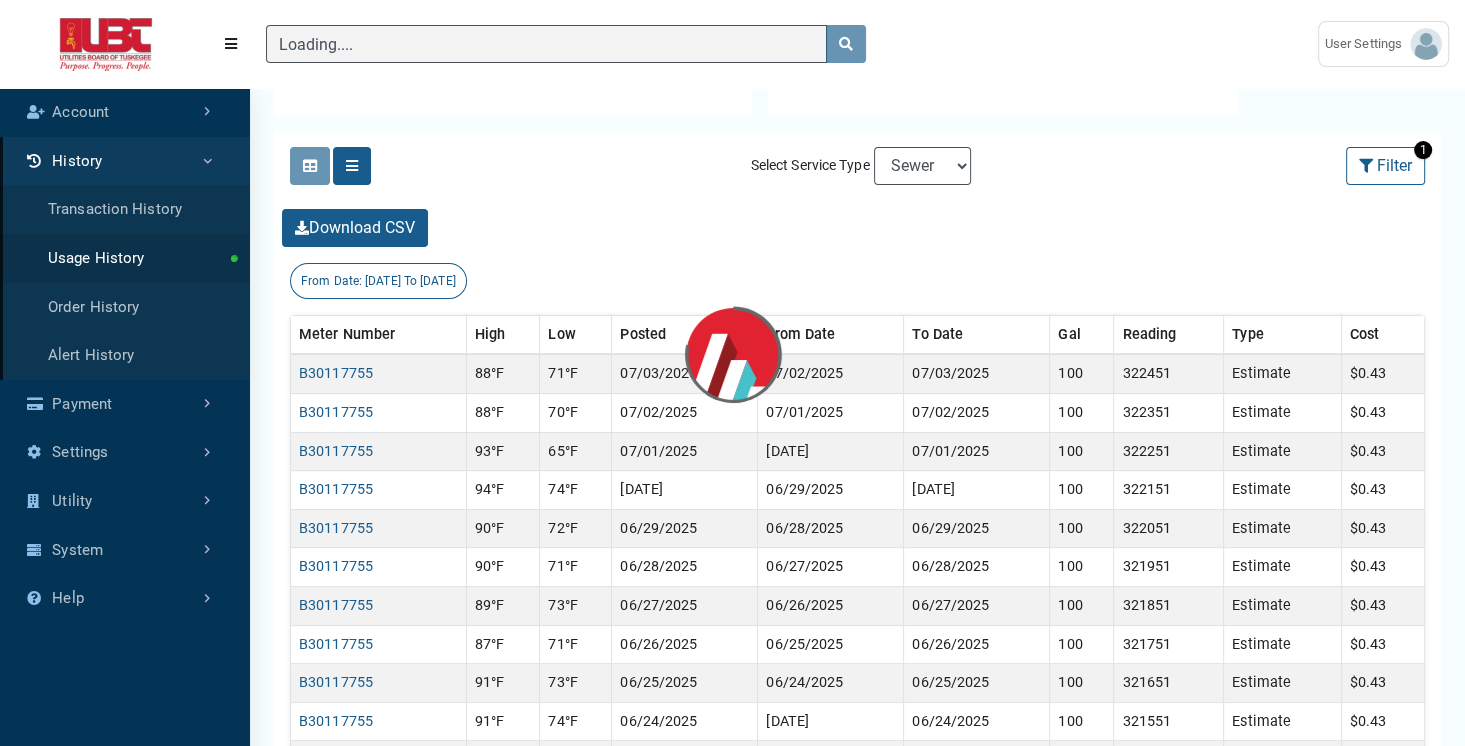 scroll, scrollTop: 19, scrollLeft: 0, axis: vertical 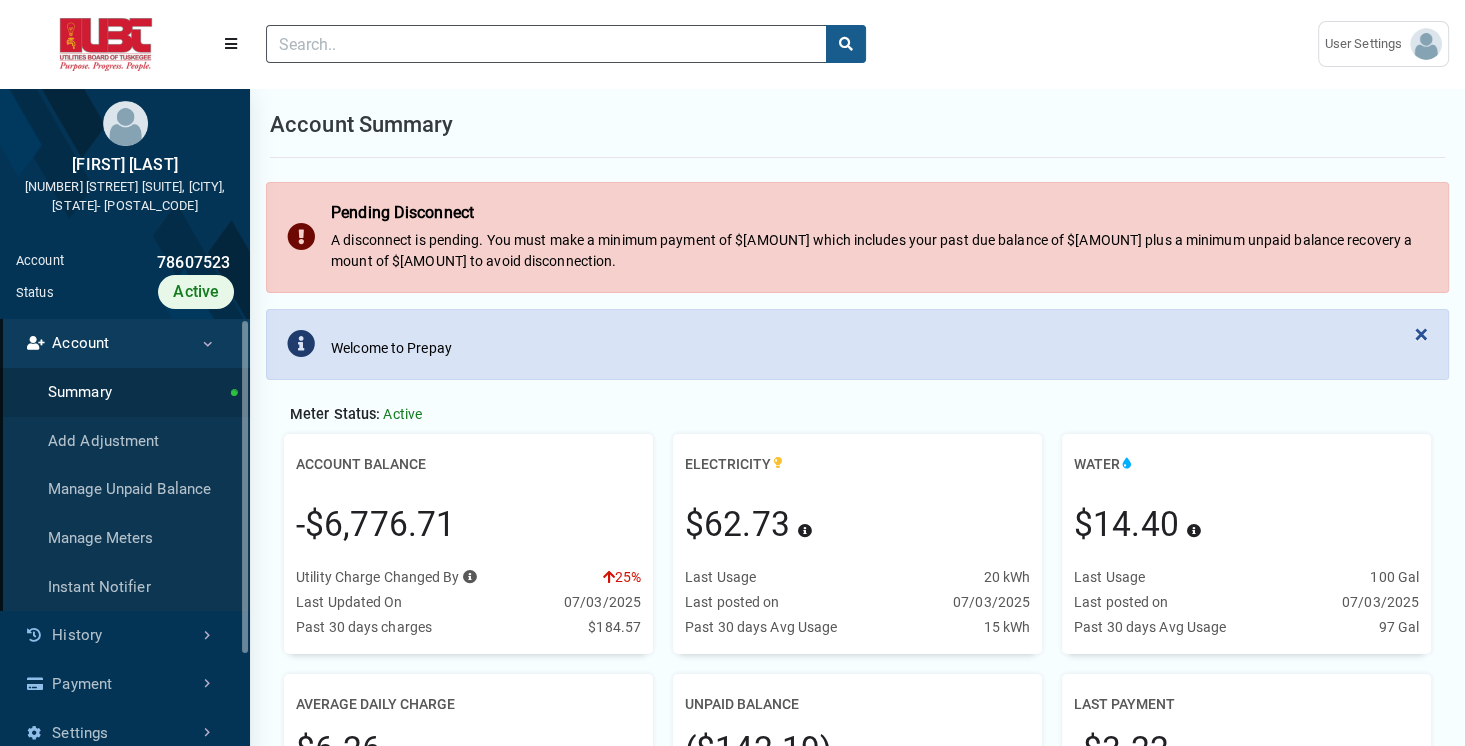 drag, startPoint x: 295, startPoint y: 519, endPoint x: 514, endPoint y: 519, distance: 219 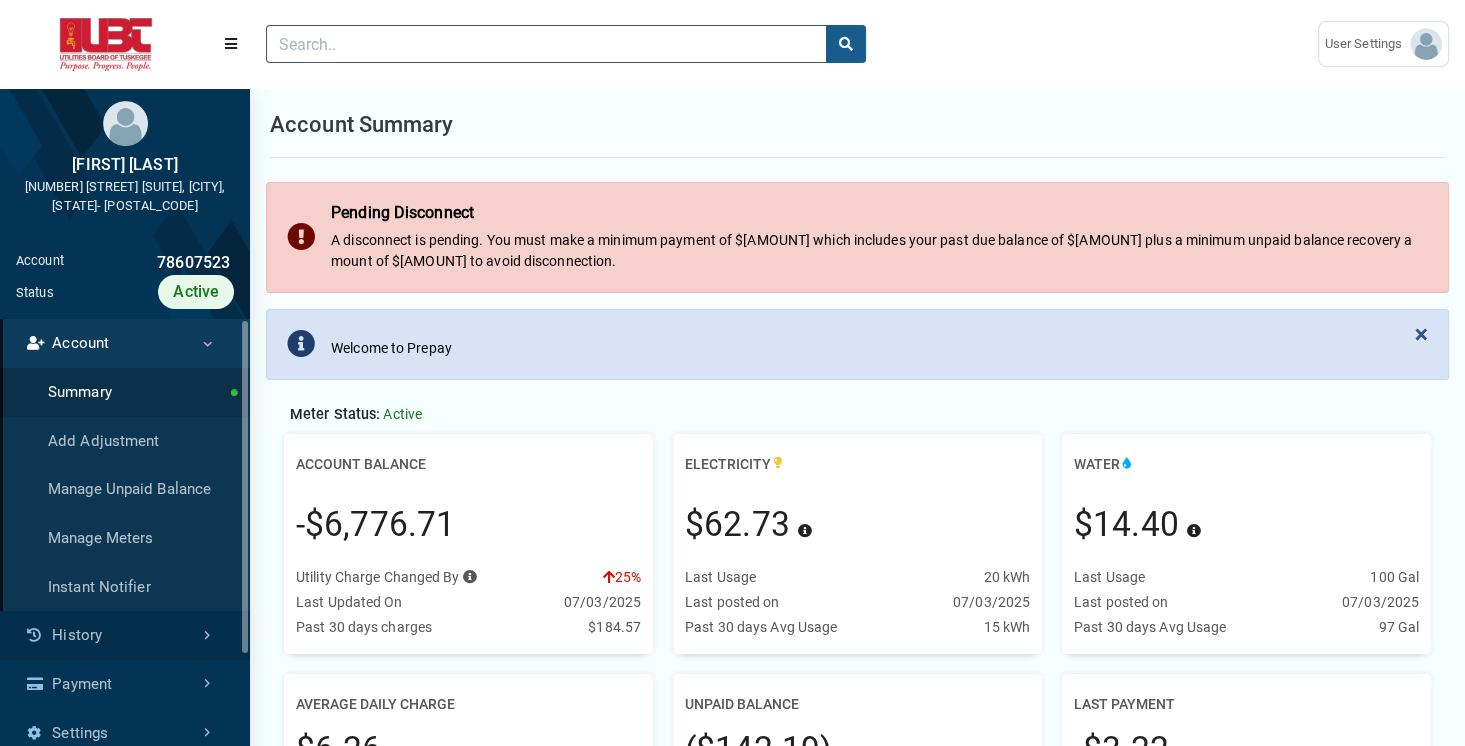 click on "History" at bounding box center (125, 635) 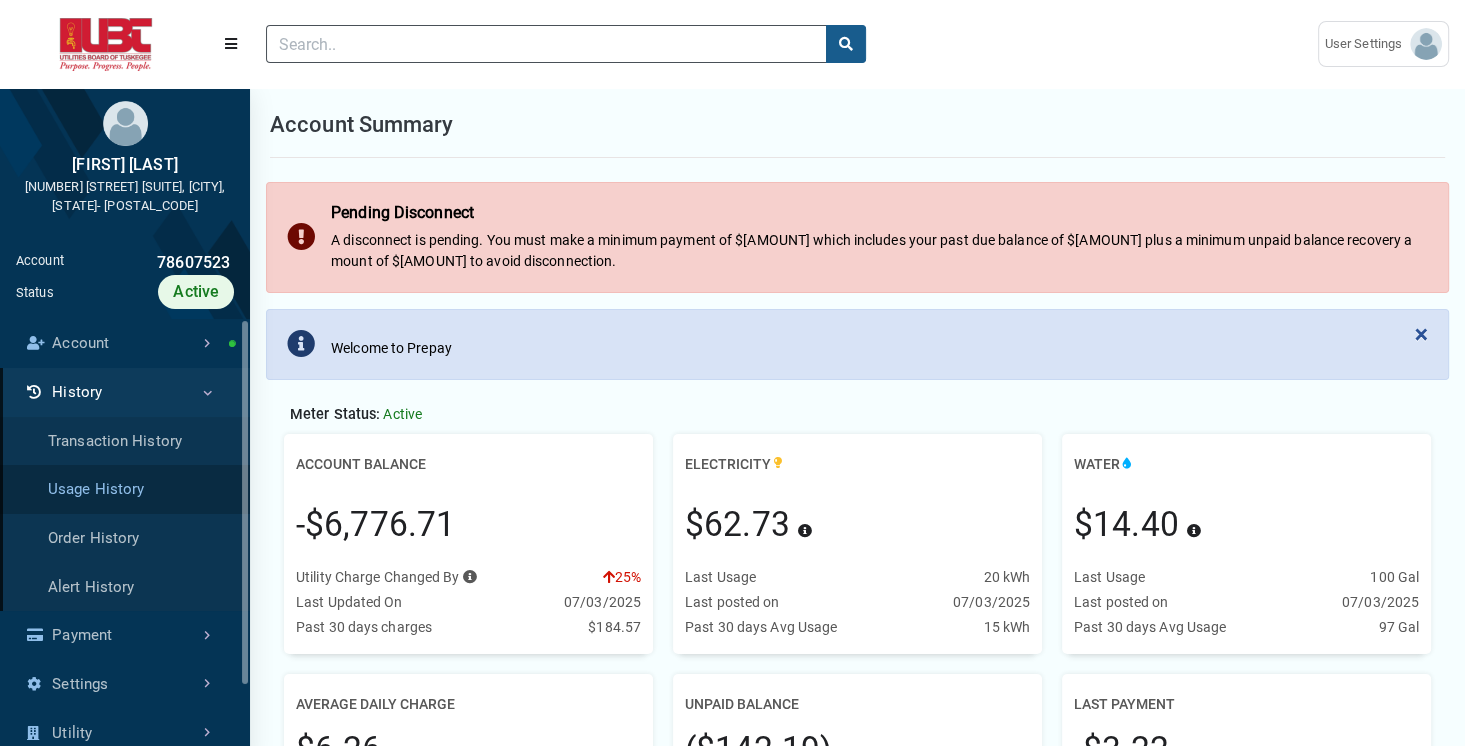 click on "Usage History" at bounding box center [125, 489] 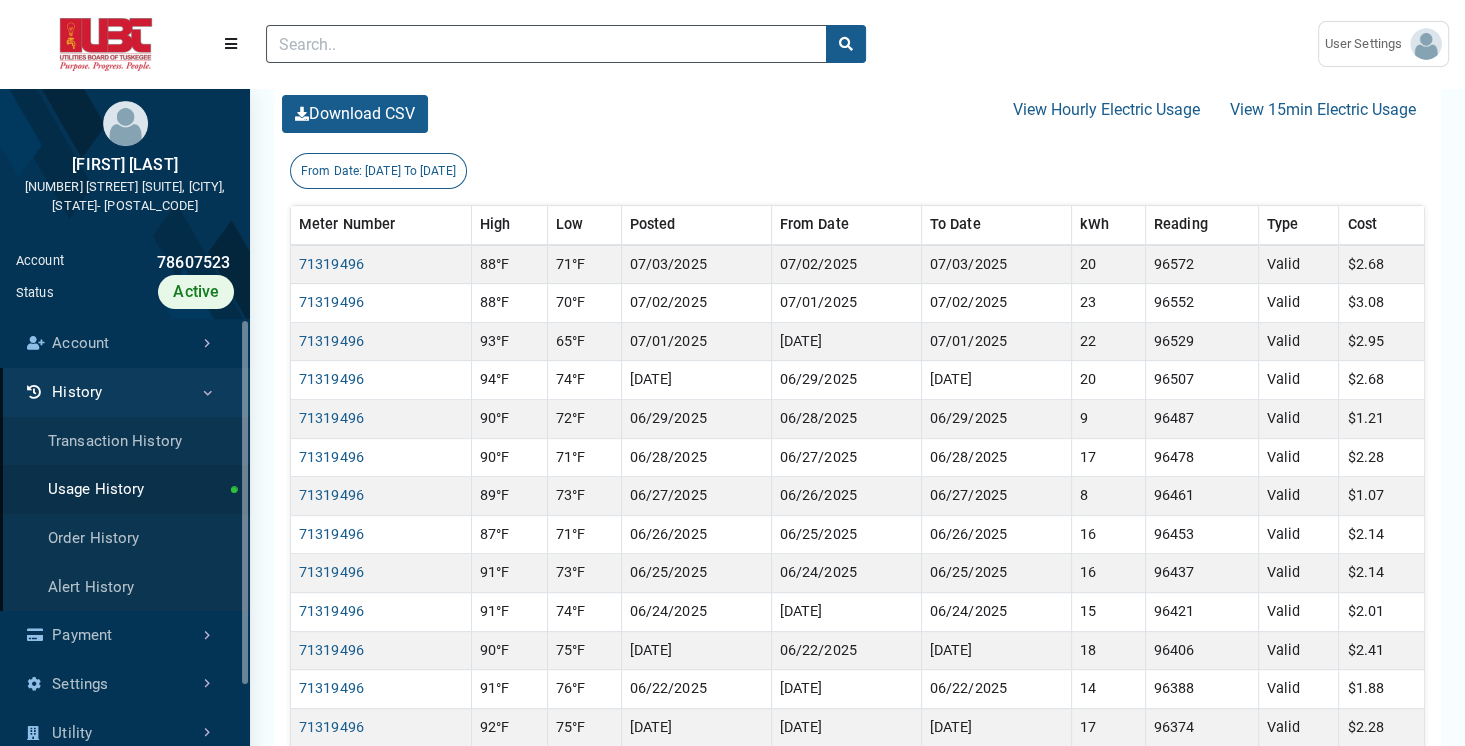 scroll, scrollTop: 603, scrollLeft: 0, axis: vertical 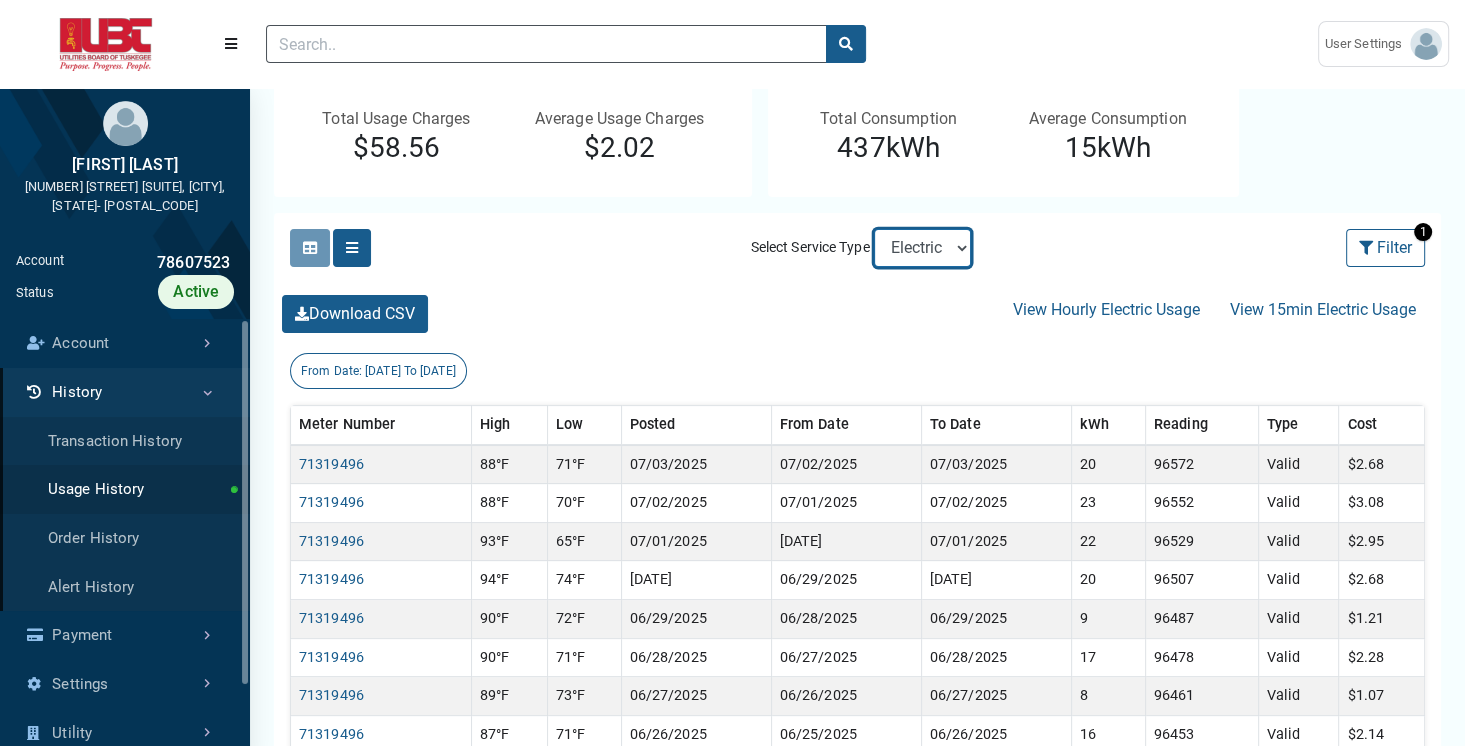 select on "Water" 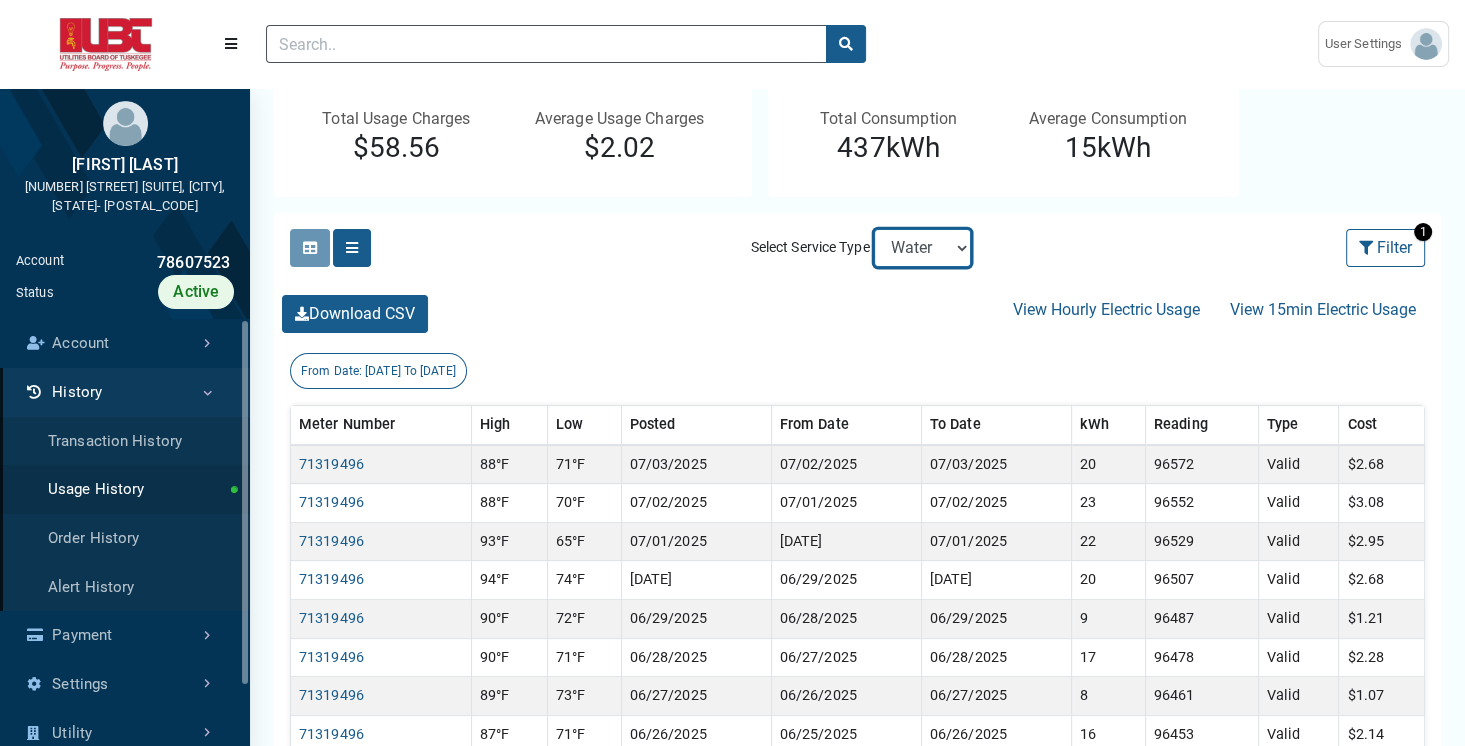 click on "Electric
Sewer
Water" at bounding box center [922, 248] 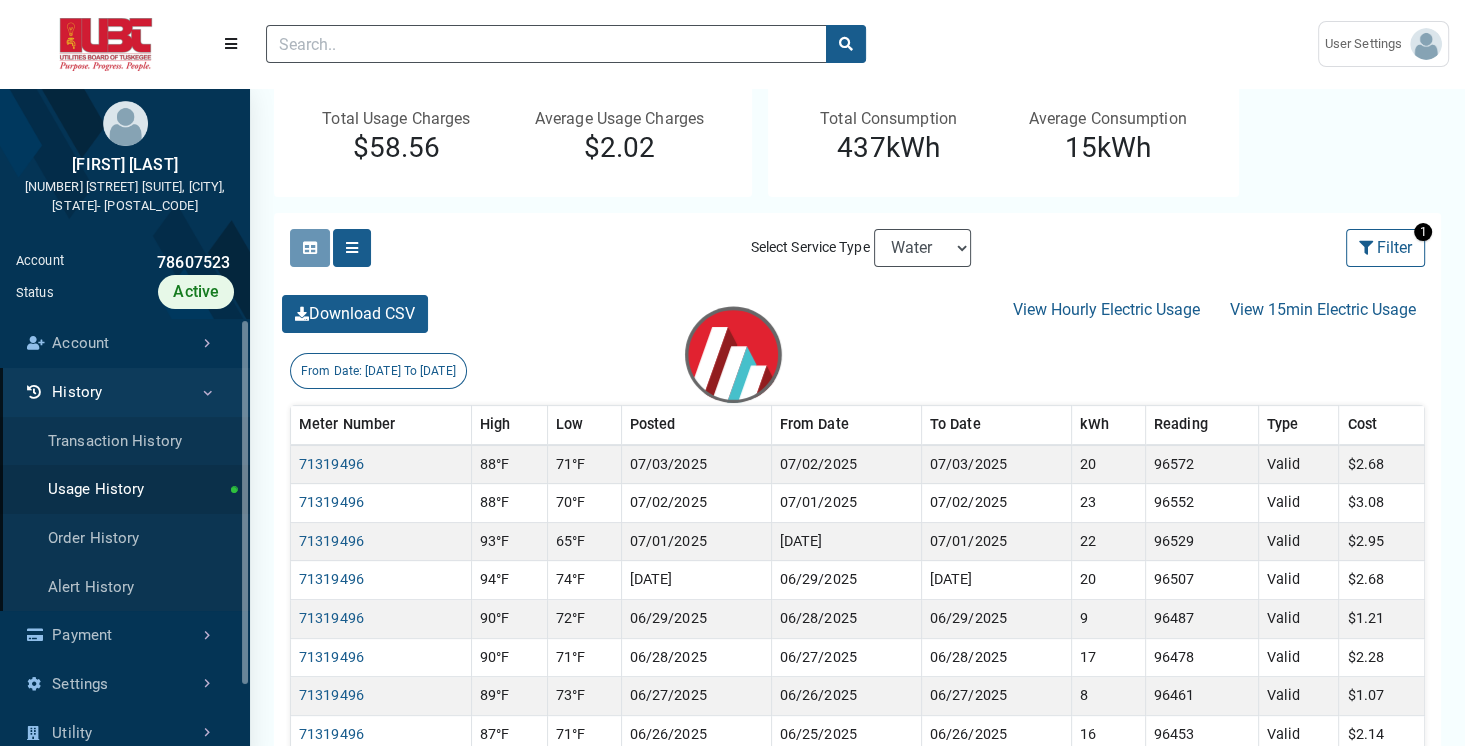 scroll, scrollTop: 0, scrollLeft: 0, axis: both 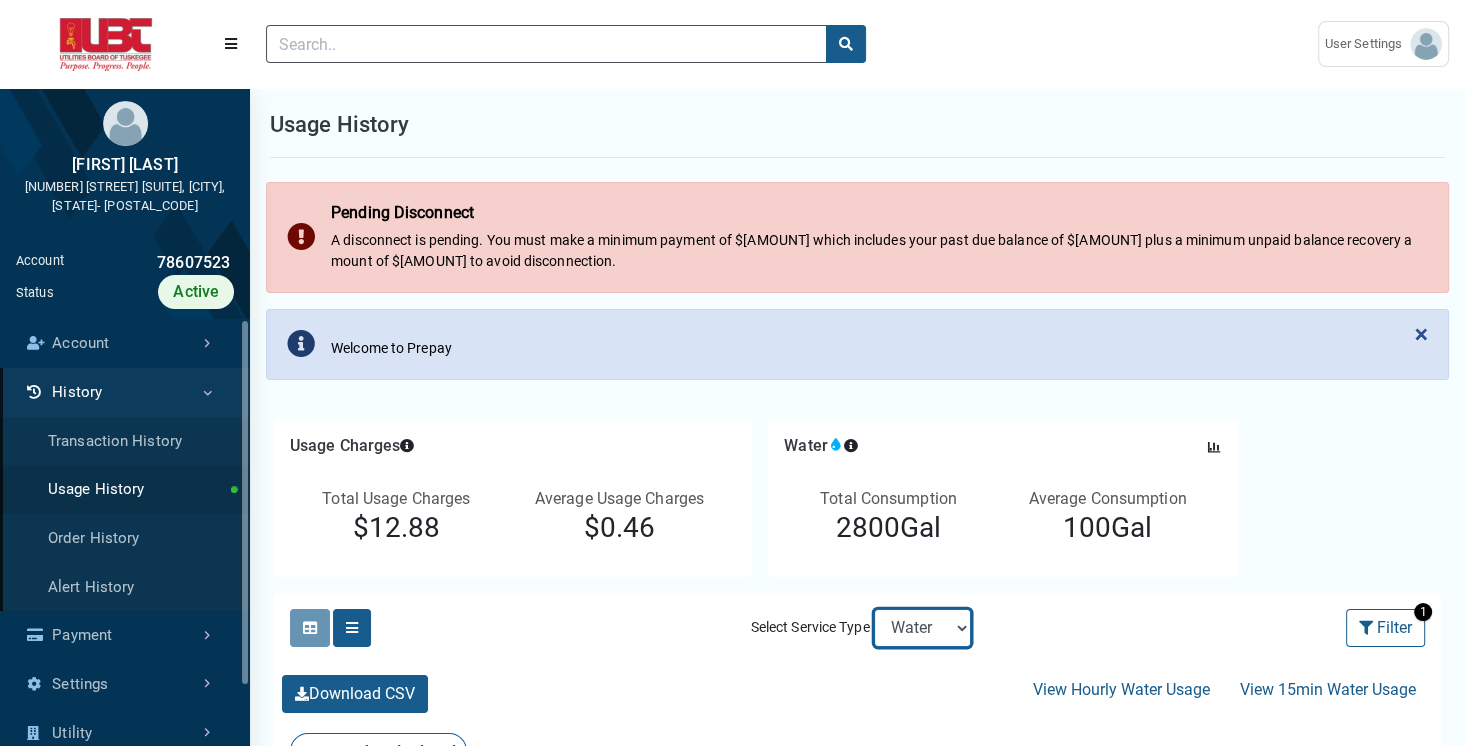 select on "Sewer" 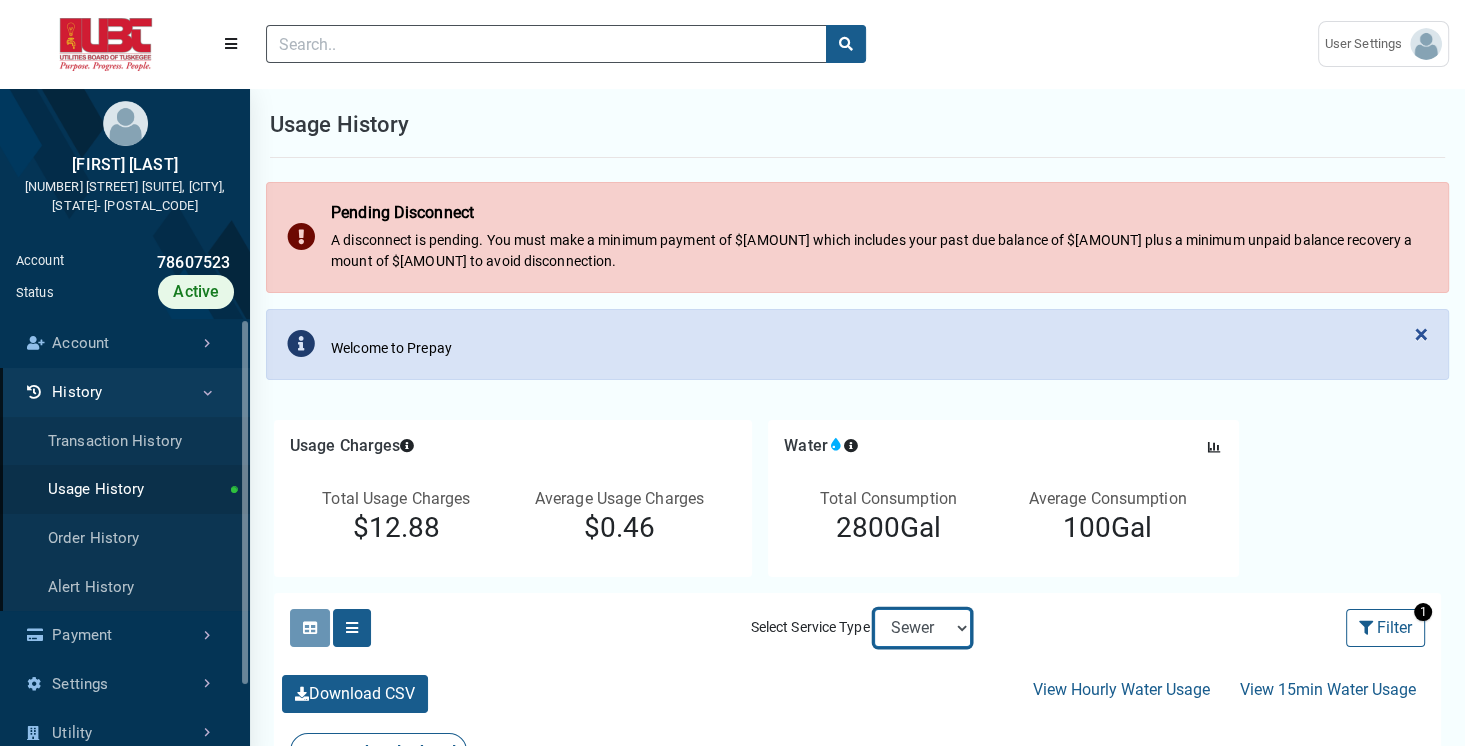 click on "Electric
Sewer
Water" at bounding box center (922, 628) 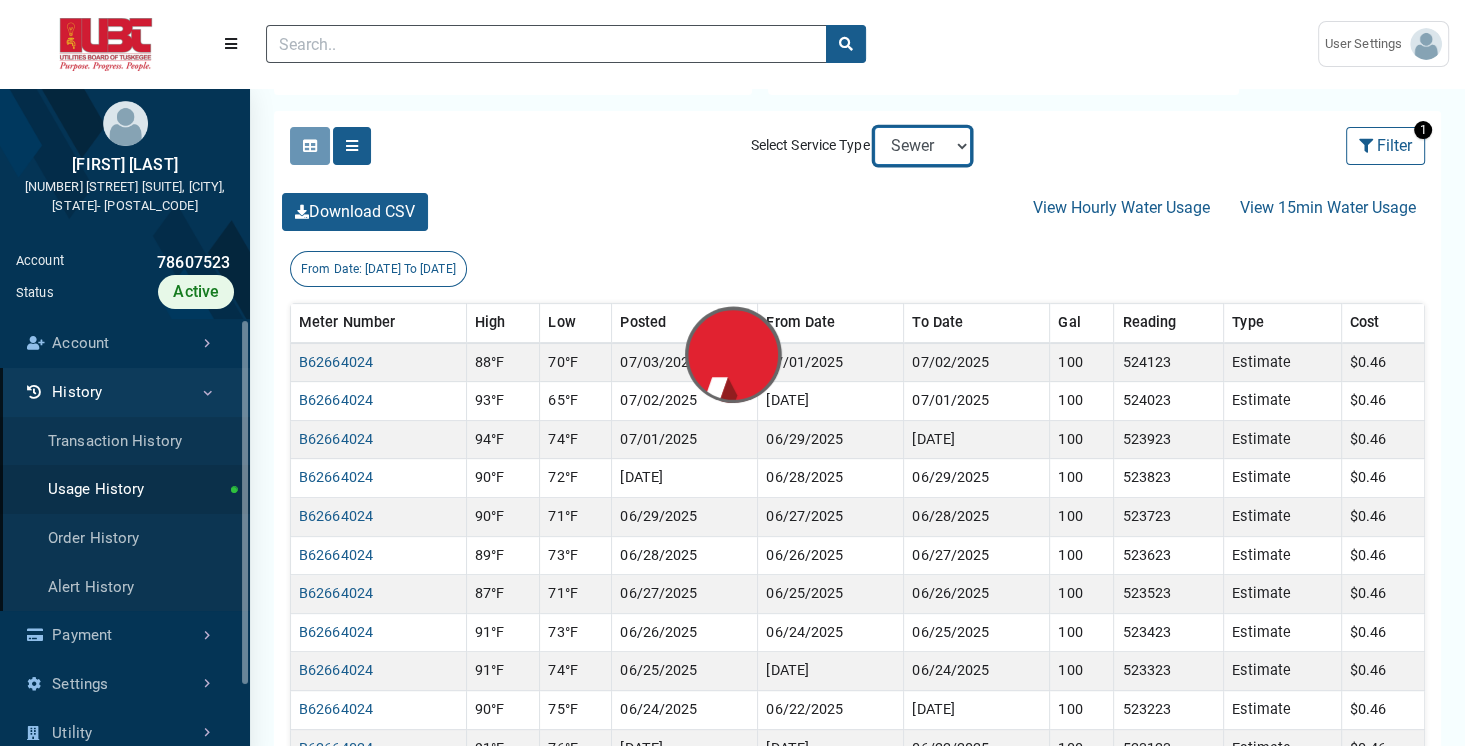 scroll, scrollTop: 548, scrollLeft: 0, axis: vertical 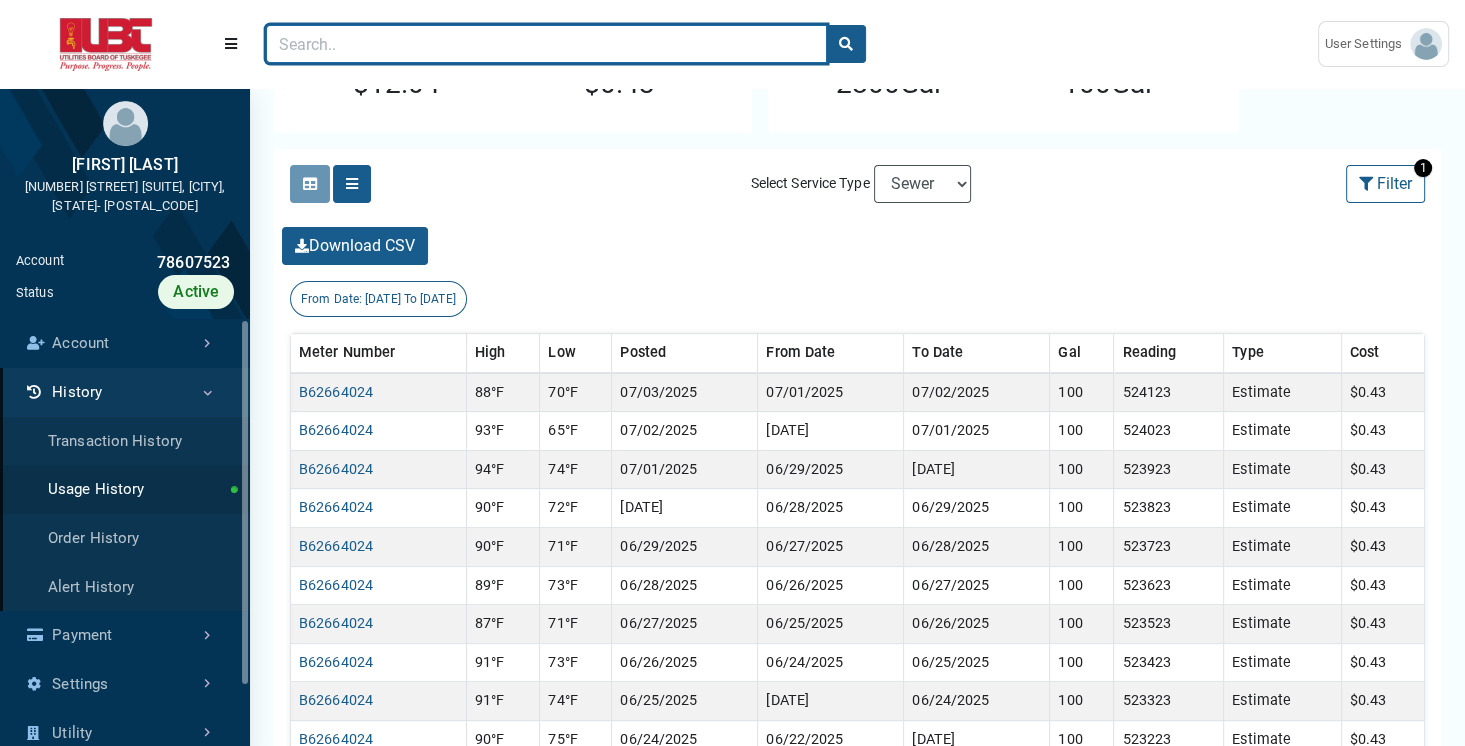 click at bounding box center (546, 44) 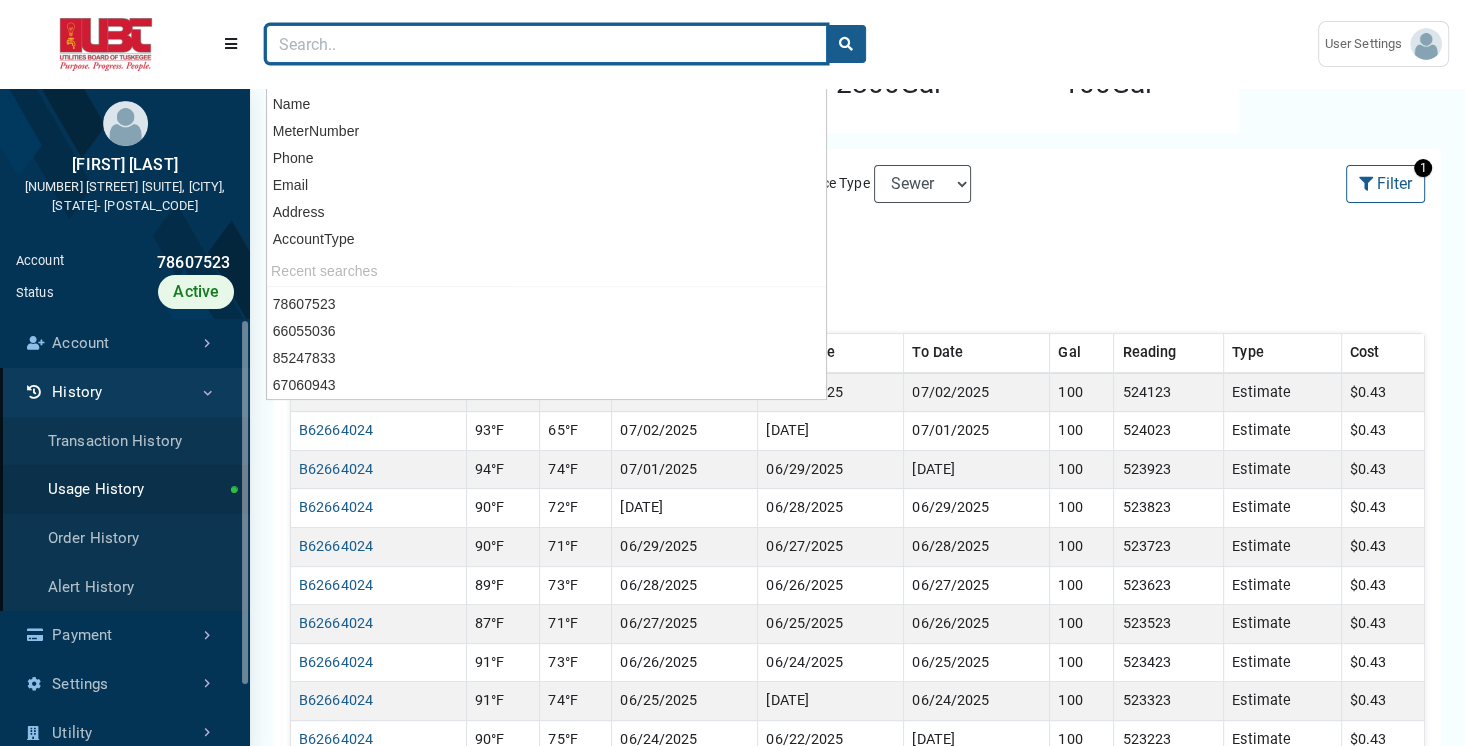 paste on "27912260" 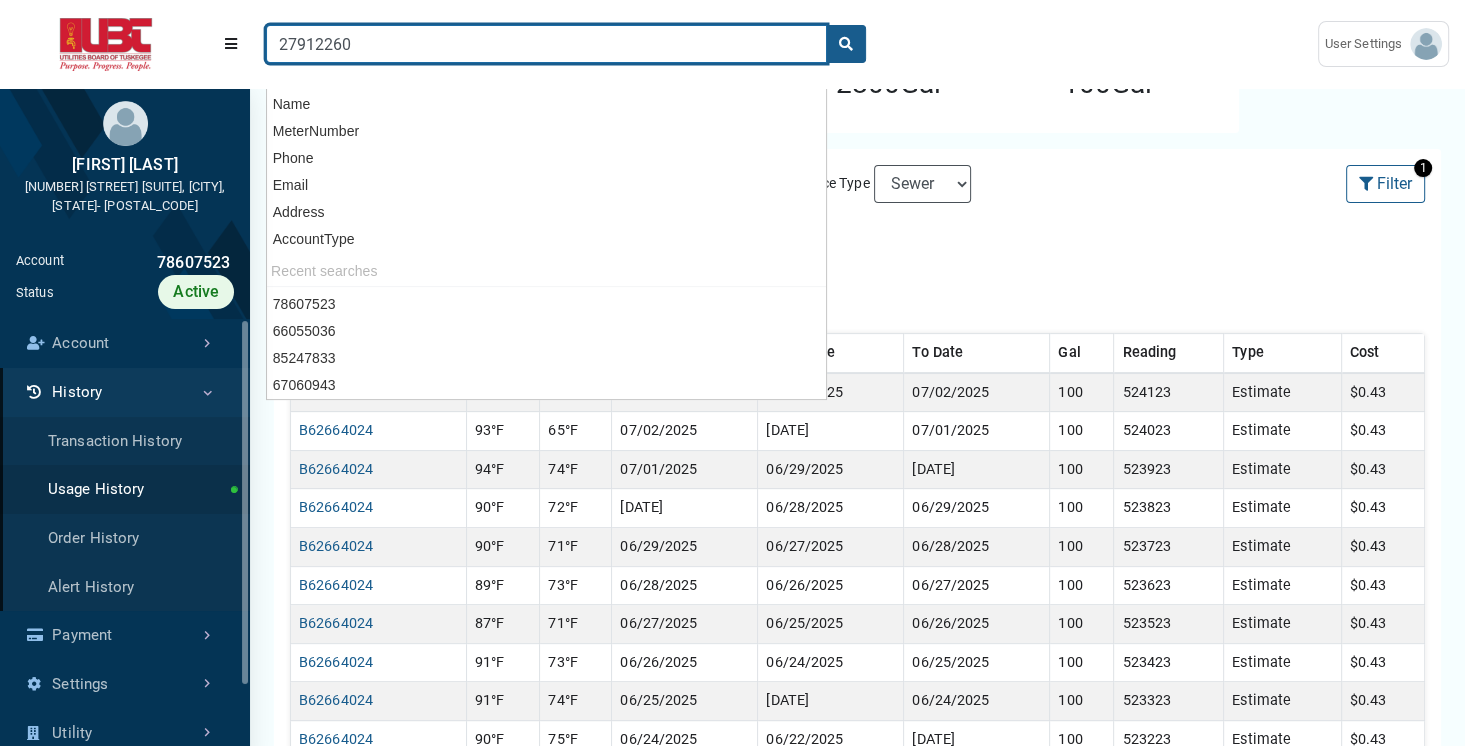 type on "27912260" 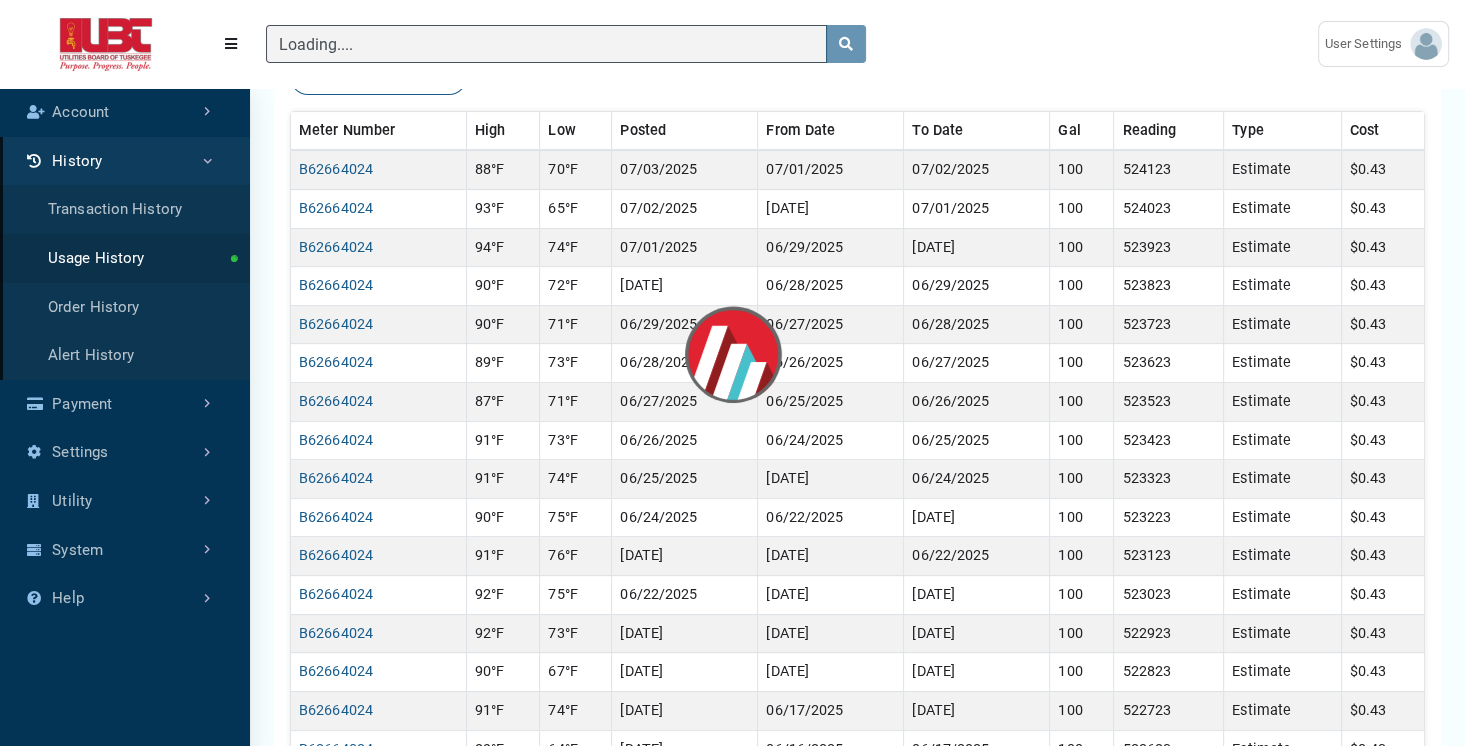 scroll, scrollTop: 223, scrollLeft: 0, axis: vertical 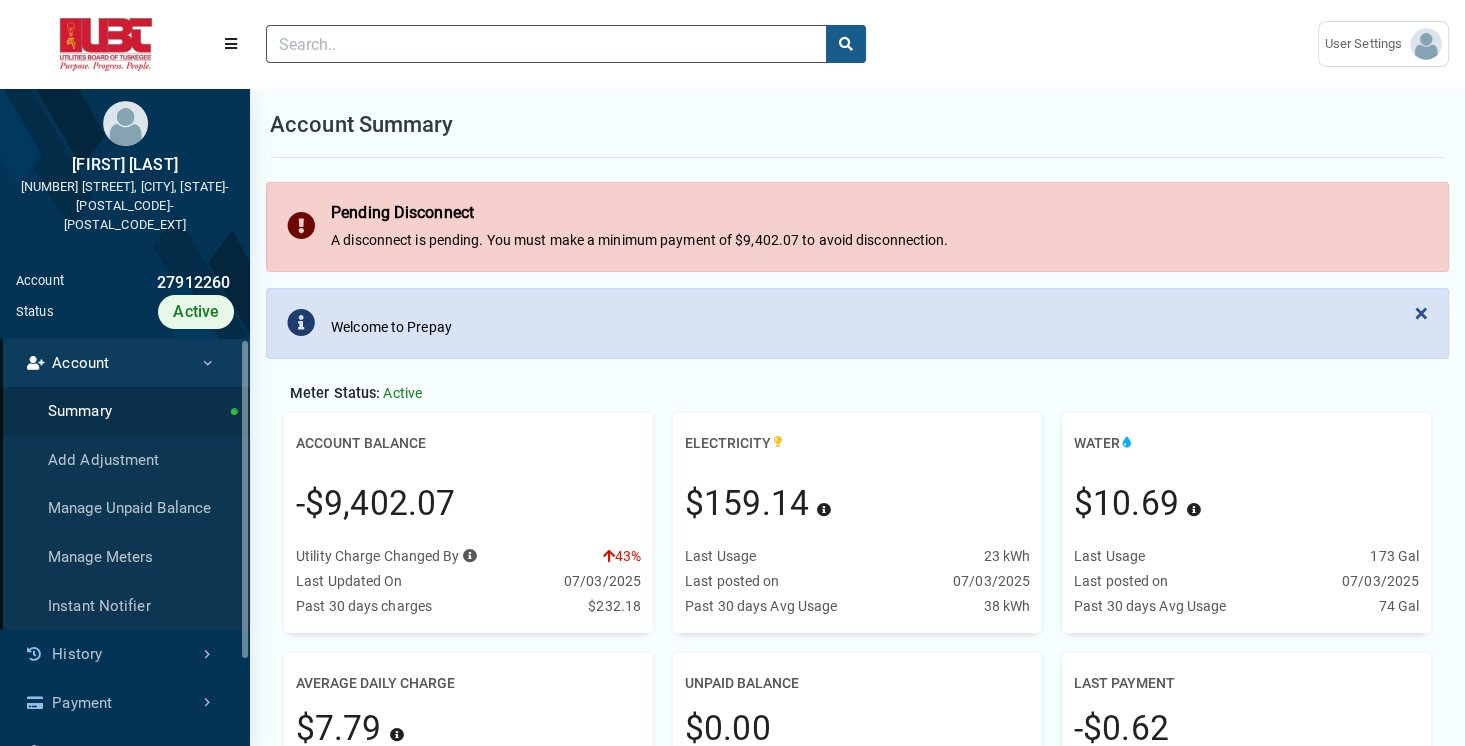 click on "Account Summary" at bounding box center [857, 125] 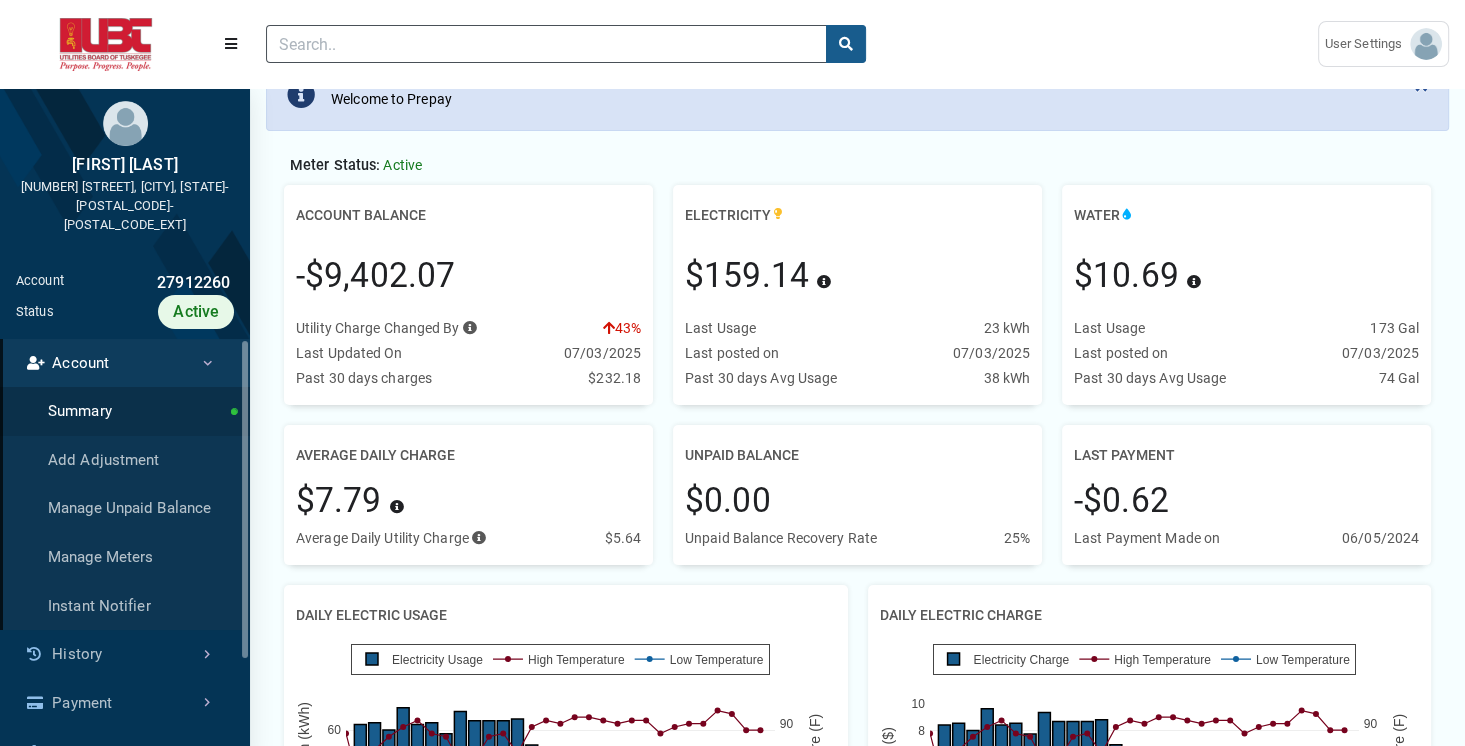 scroll, scrollTop: 232, scrollLeft: 0, axis: vertical 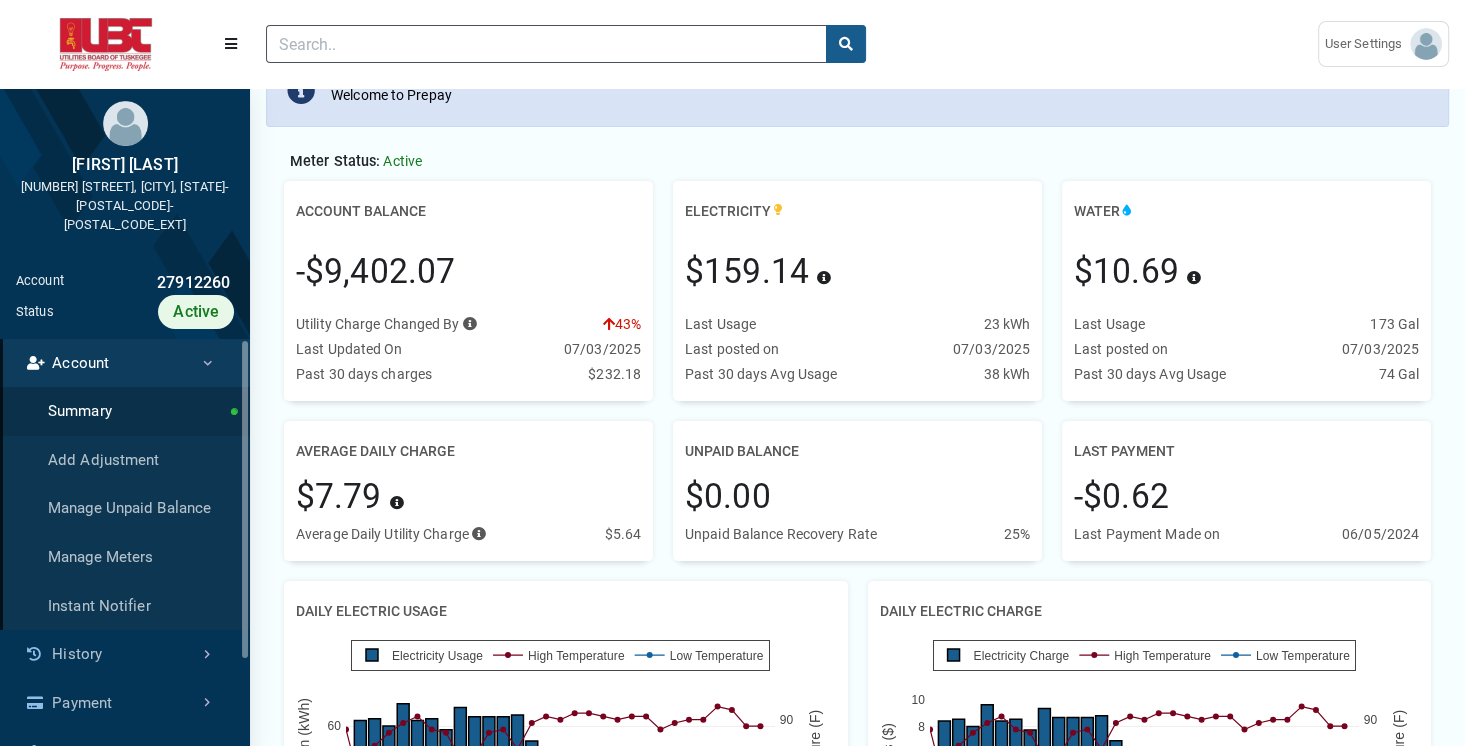 drag, startPoint x: 296, startPoint y: 276, endPoint x: 529, endPoint y: 273, distance: 233.01932 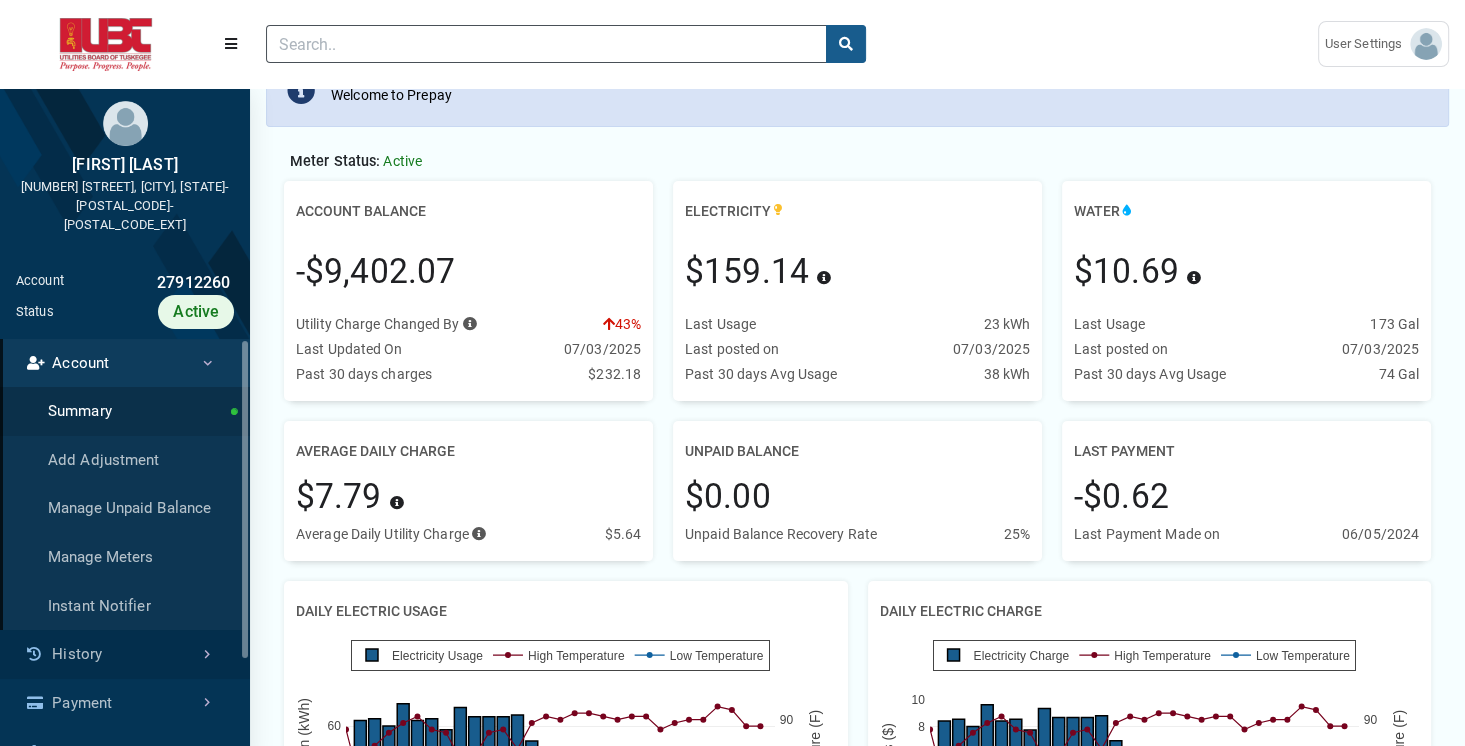 click on "History" at bounding box center (125, 654) 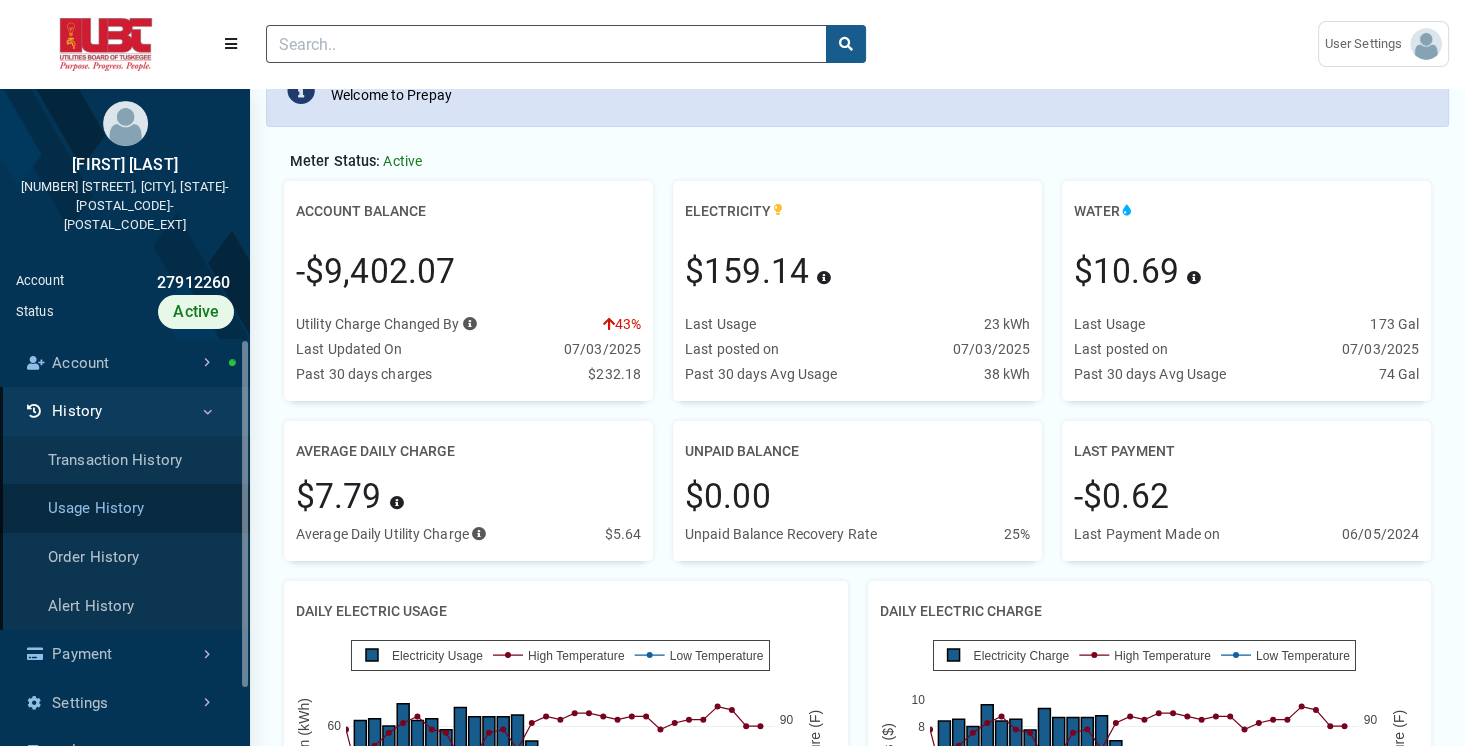 click on "Usage History" at bounding box center (125, 508) 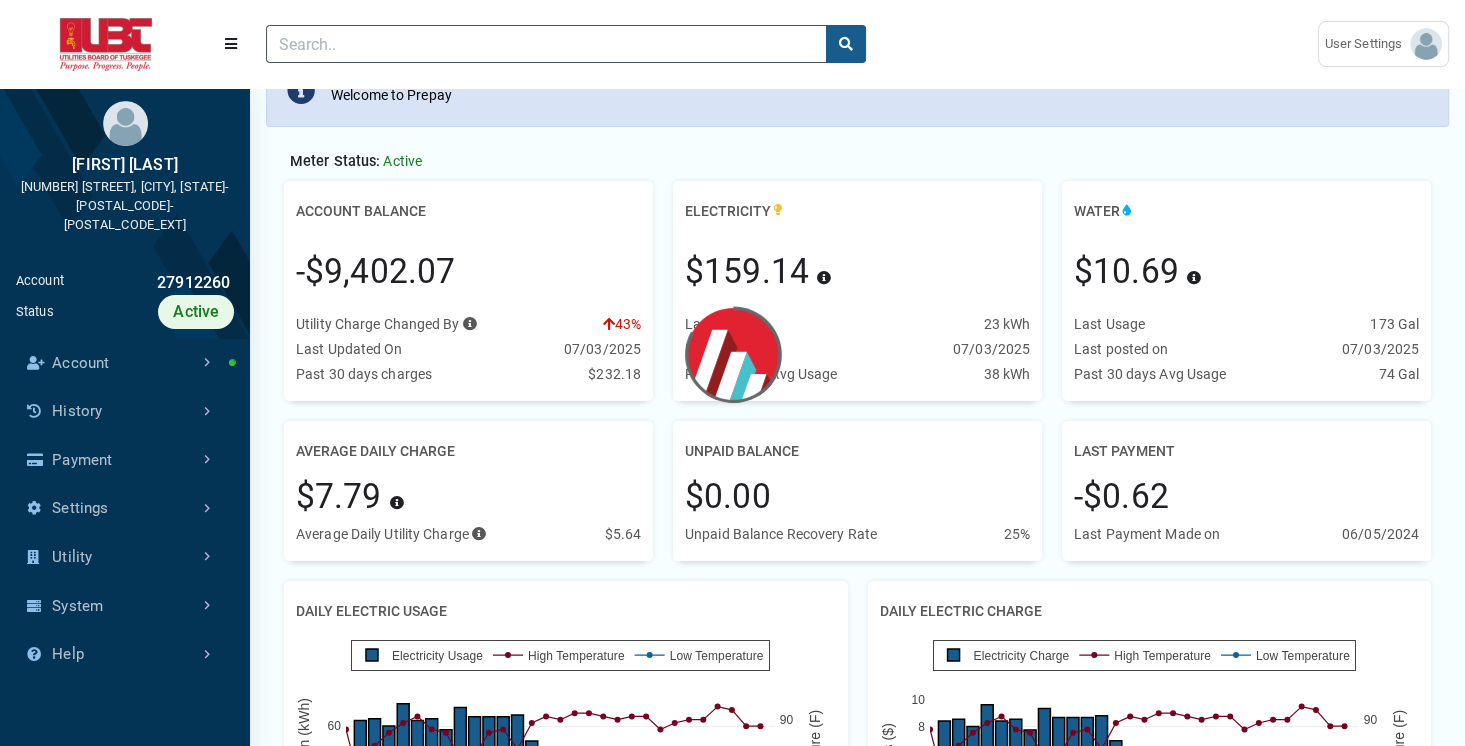 scroll, scrollTop: 0, scrollLeft: 0, axis: both 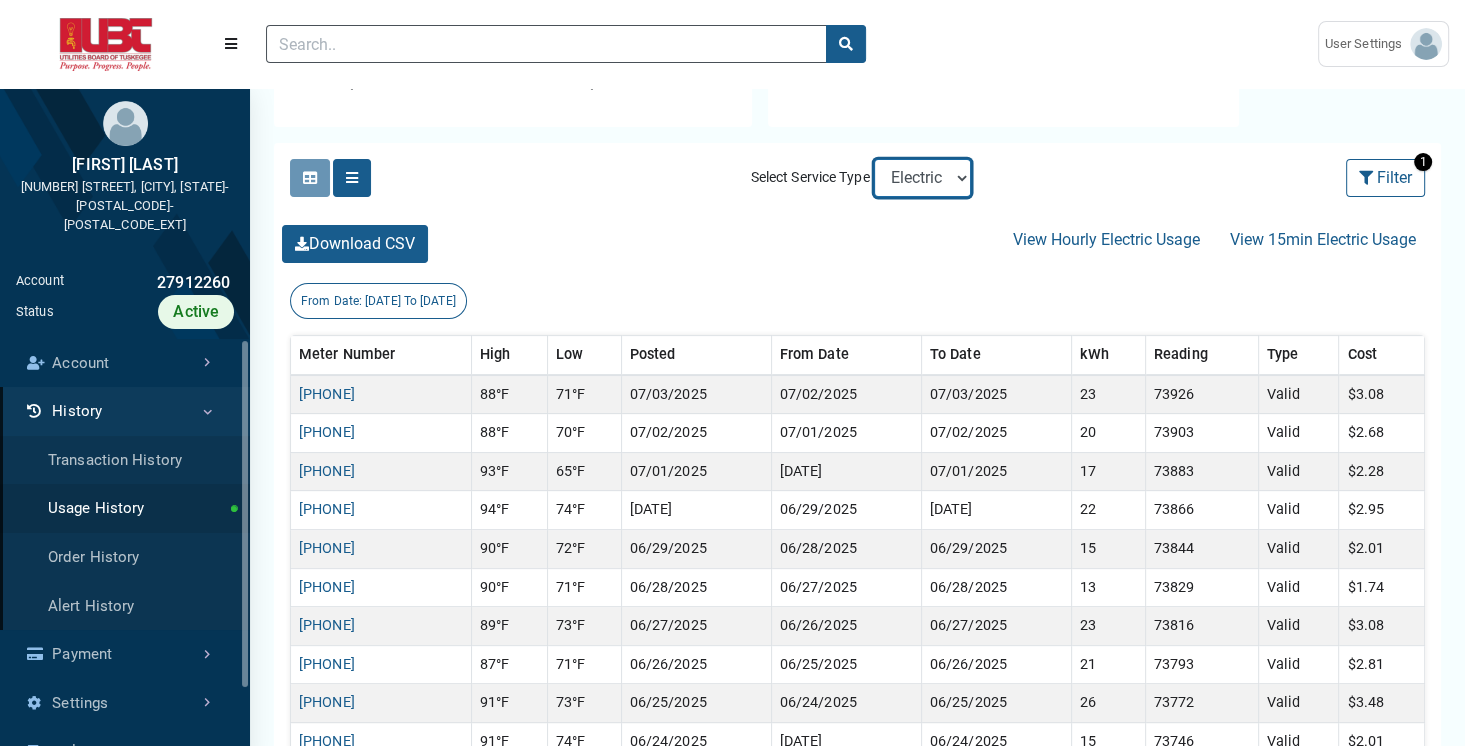 select on "Water" 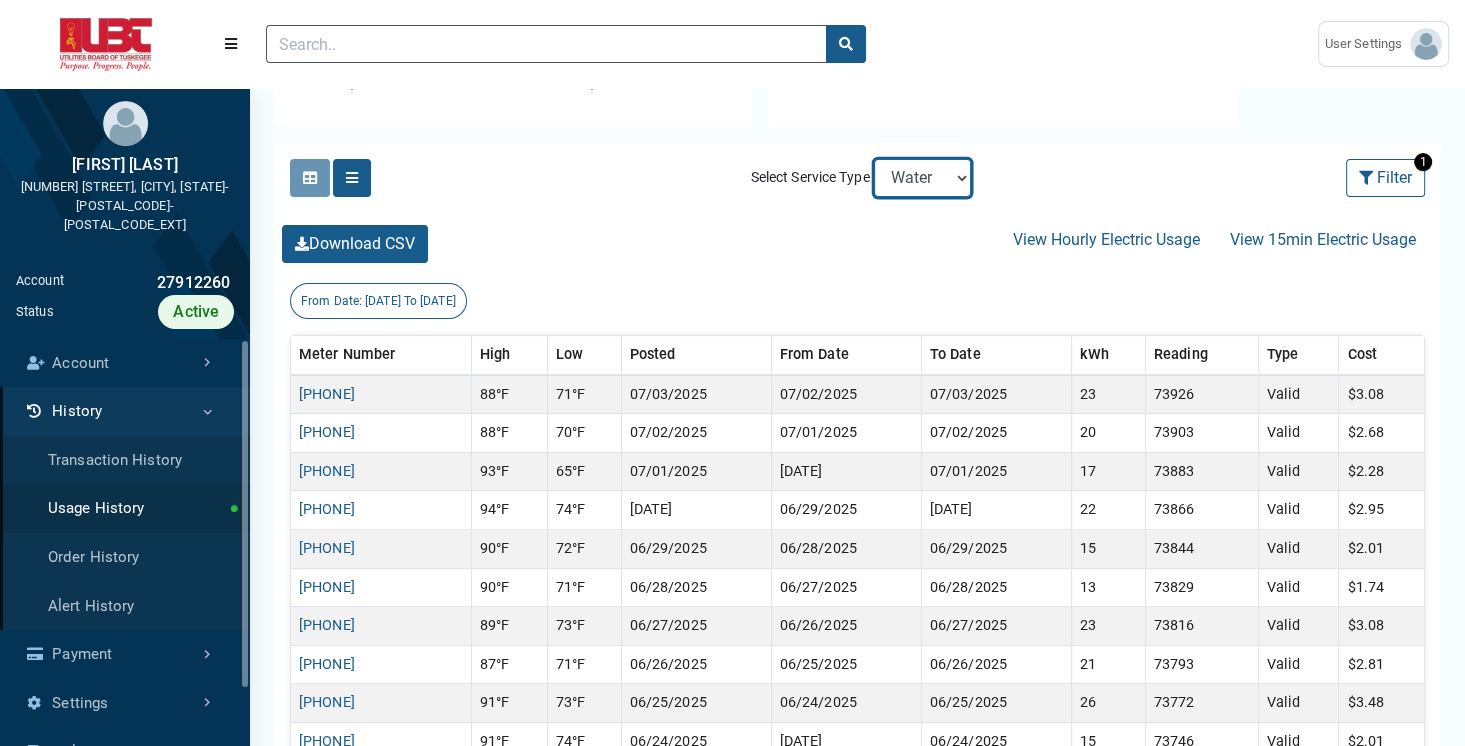click on "Electric
Water" at bounding box center (922, 178) 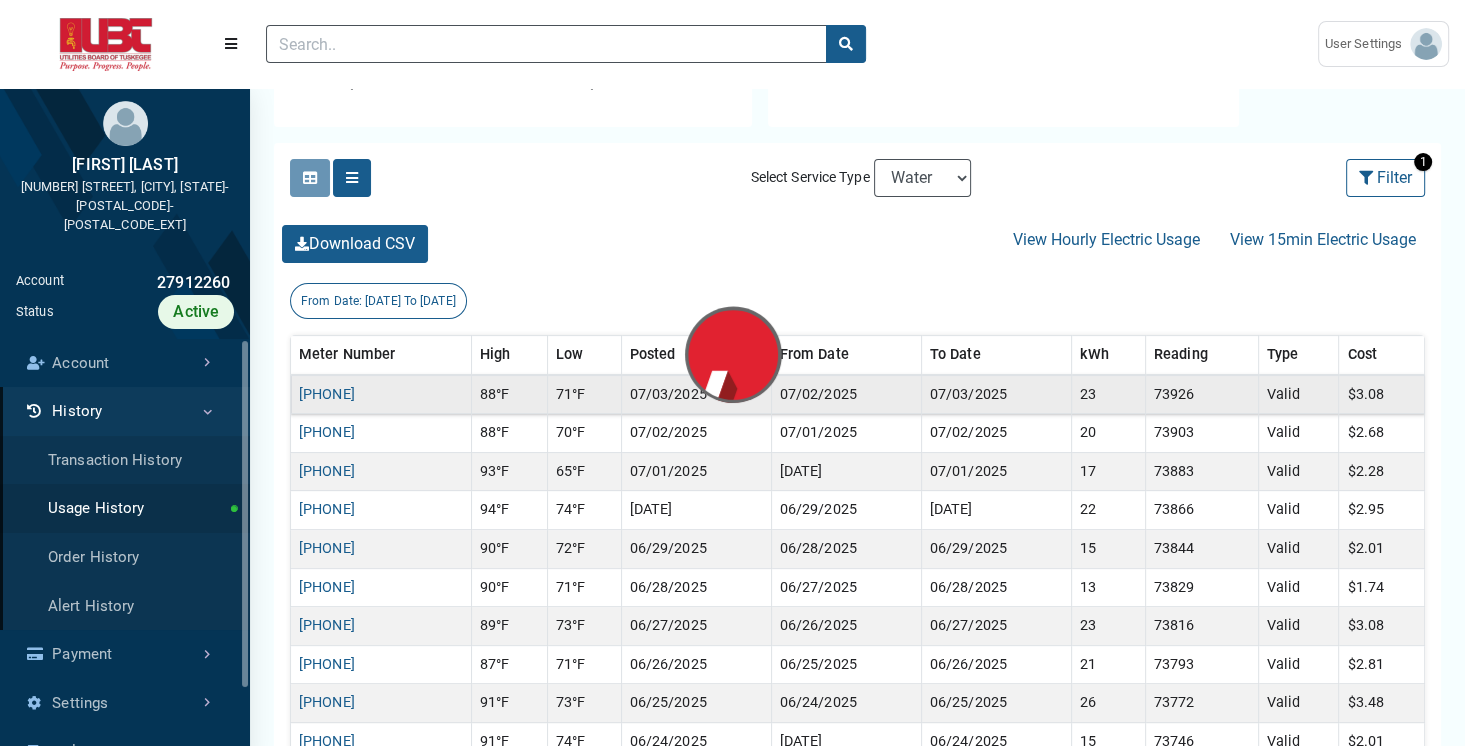 scroll, scrollTop: 0, scrollLeft: 0, axis: both 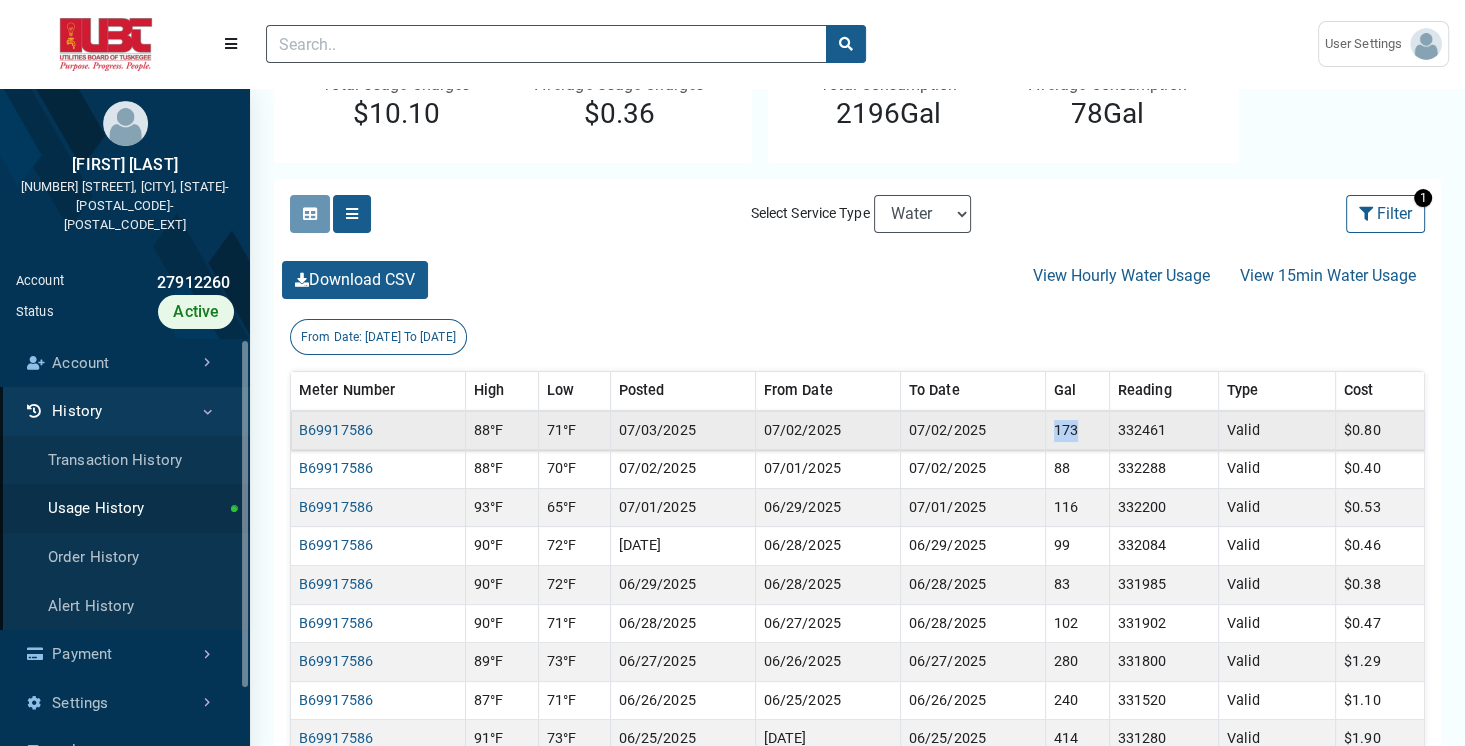 drag, startPoint x: 1051, startPoint y: 434, endPoint x: 1104, endPoint y: 430, distance: 53.15073 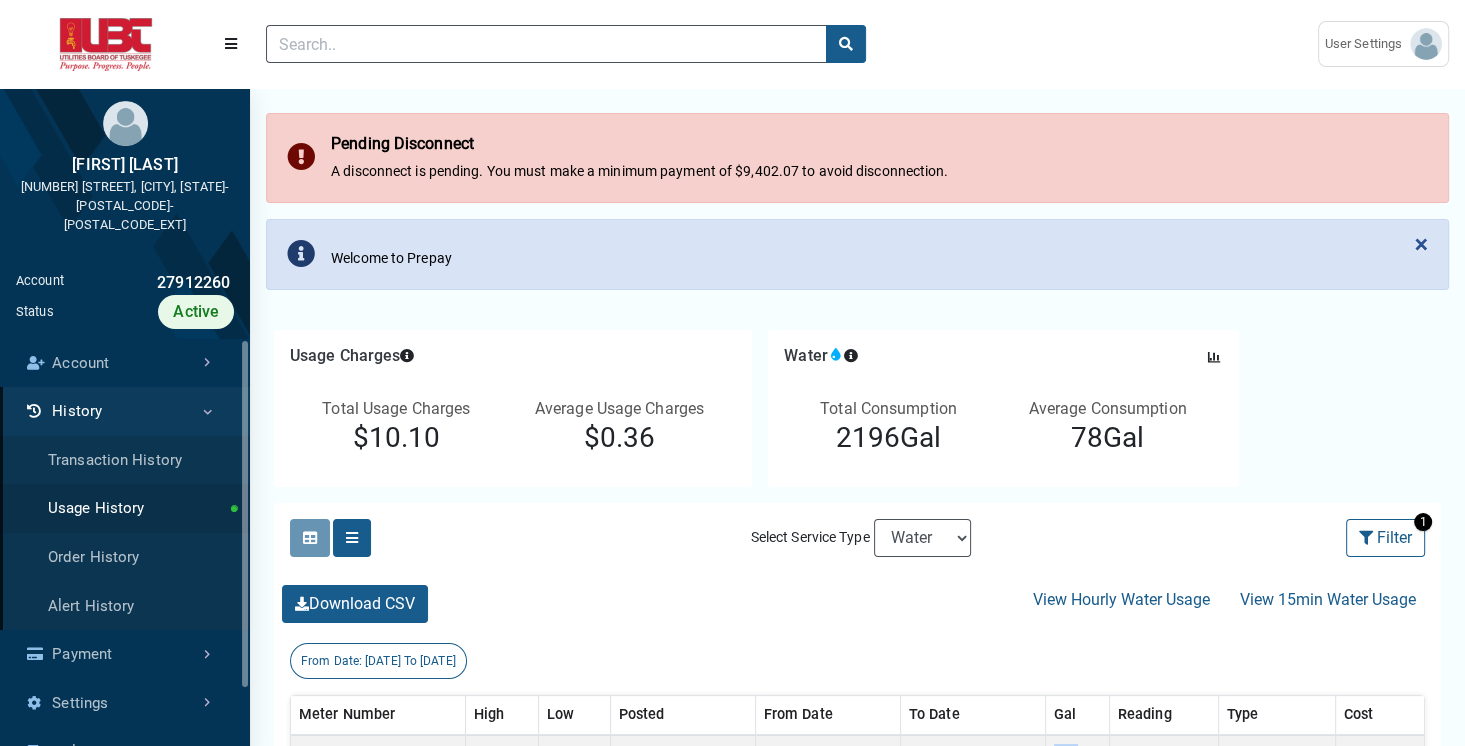 scroll, scrollTop: 72, scrollLeft: 0, axis: vertical 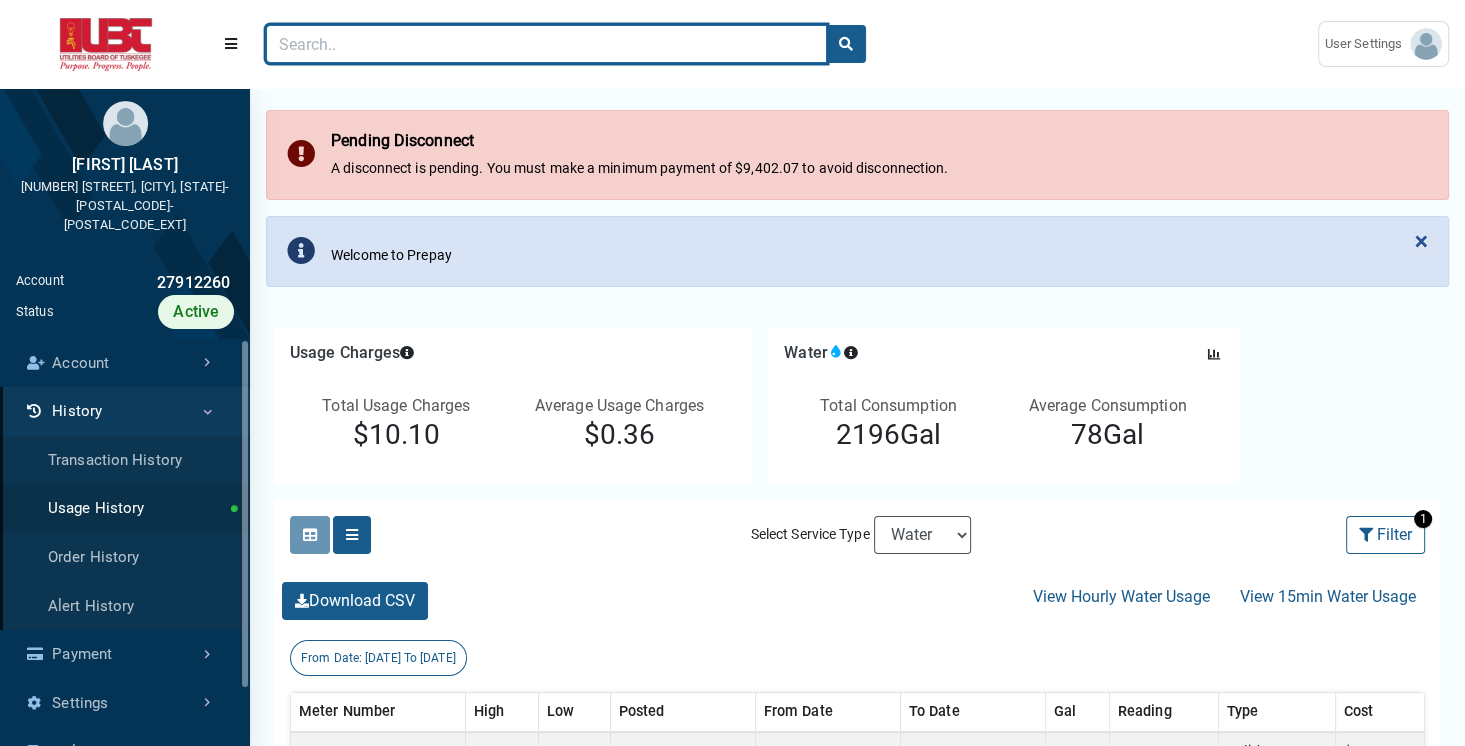 click at bounding box center (546, 44) 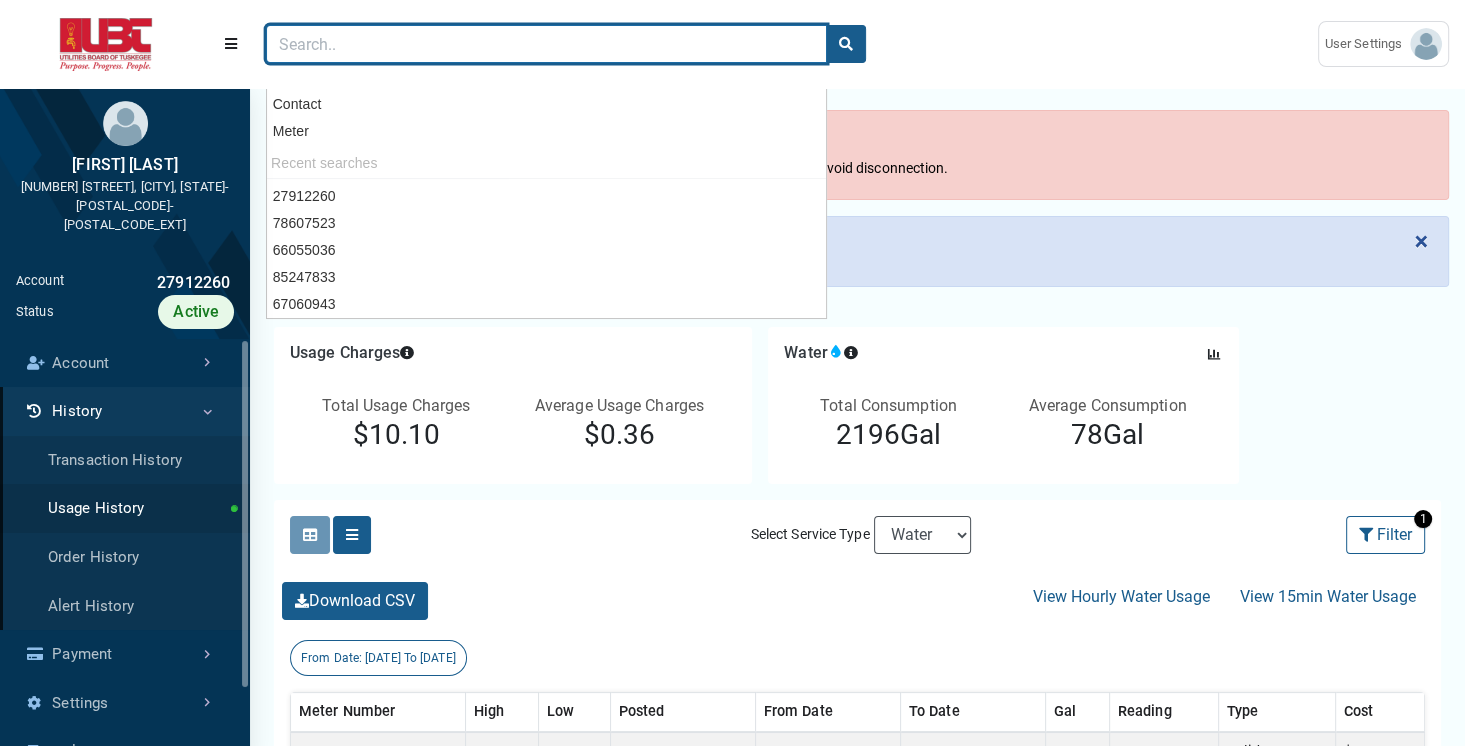 paste on "24504713" 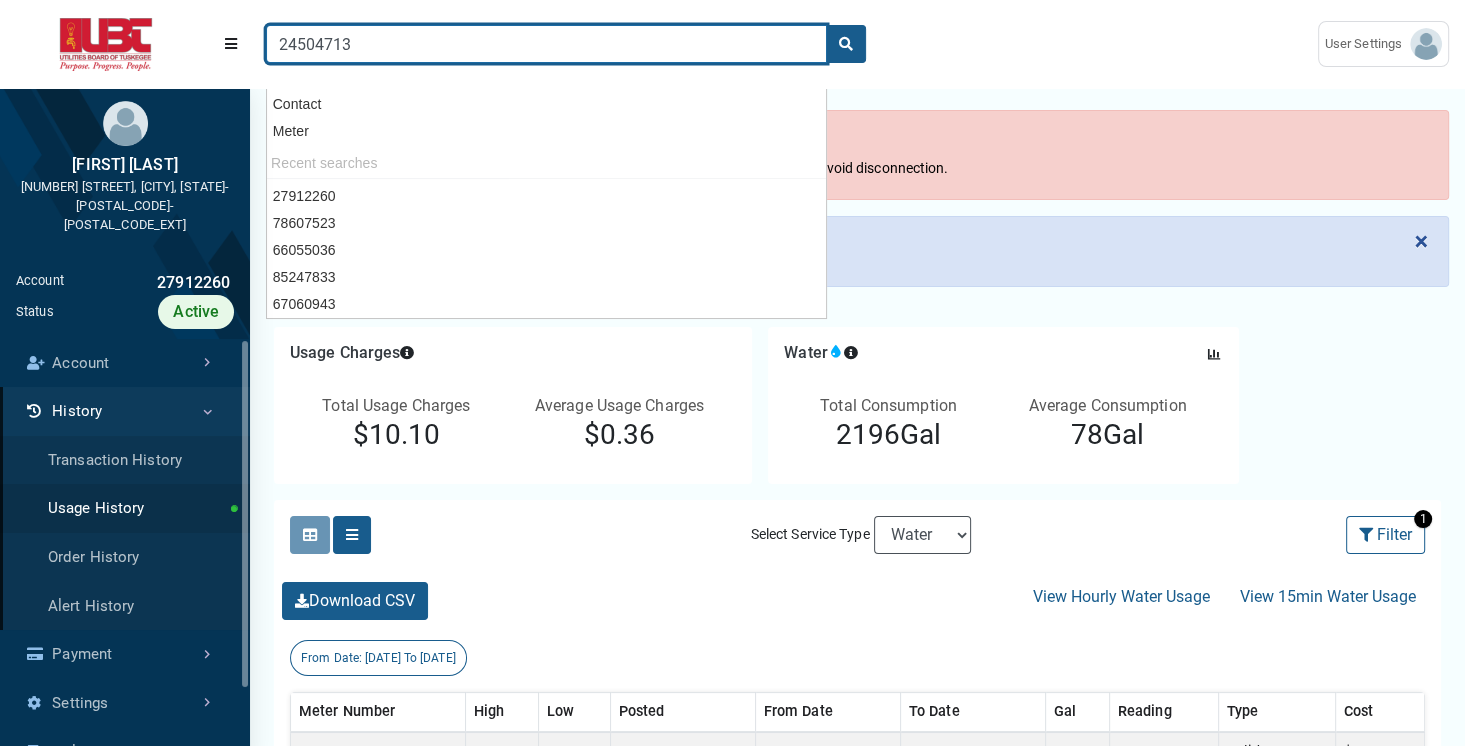 type on "24504713" 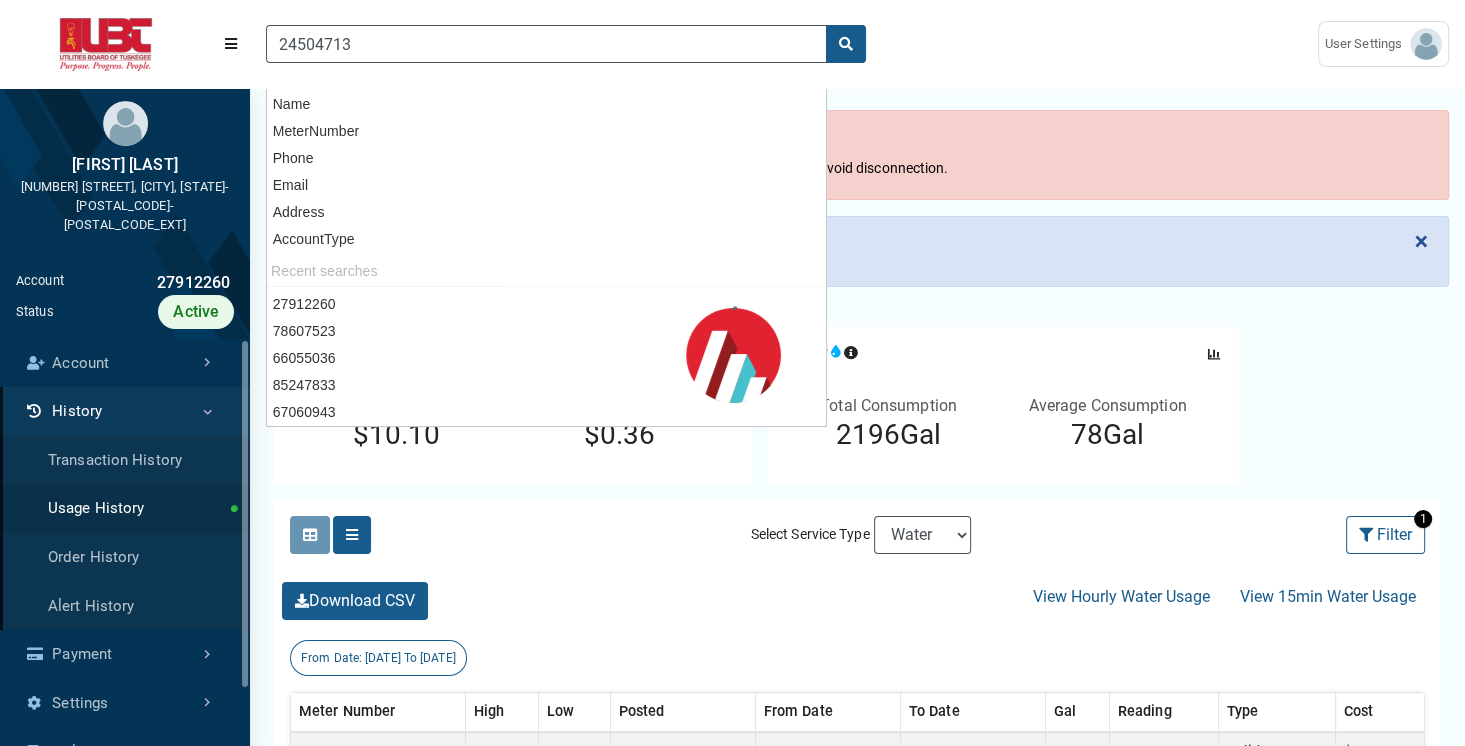 scroll, scrollTop: 673, scrollLeft: 249, axis: both 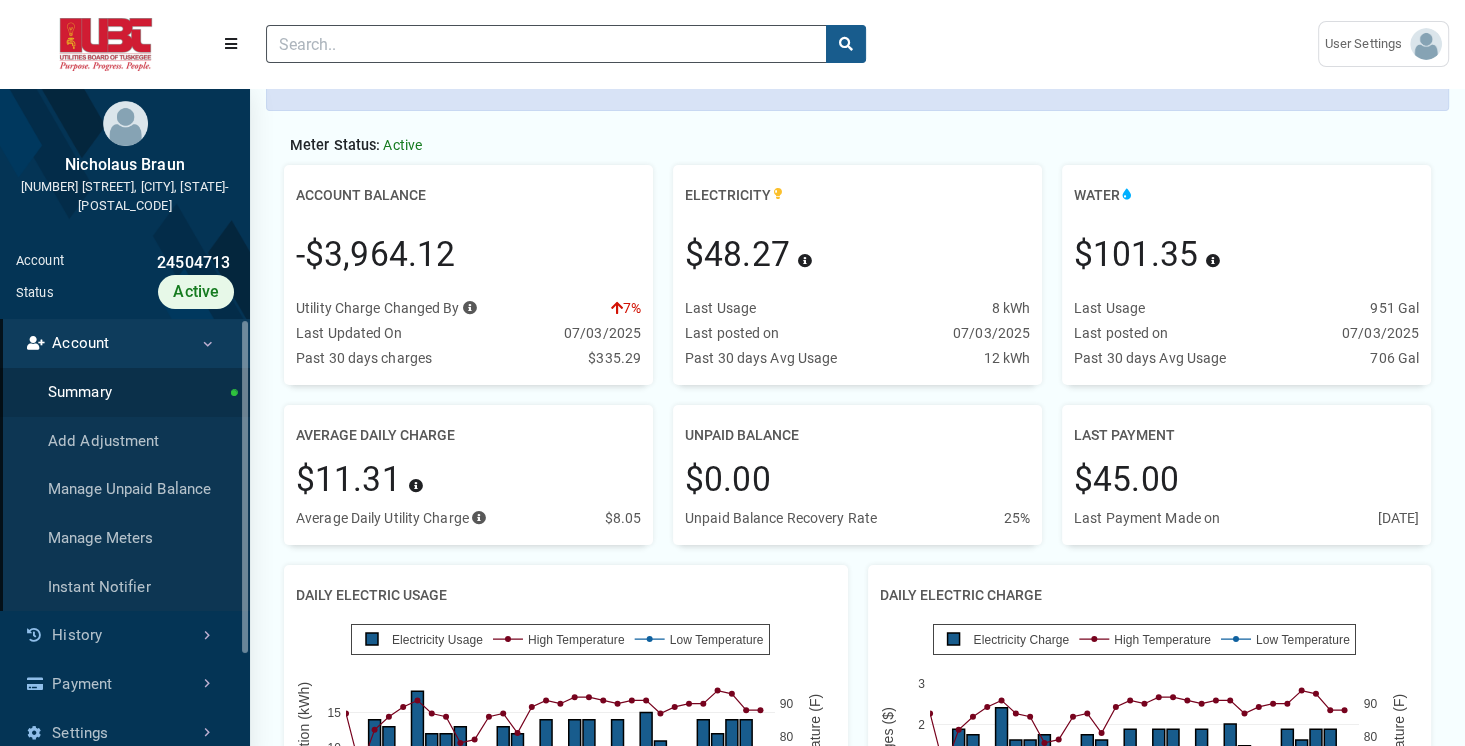 drag, startPoint x: 459, startPoint y: 260, endPoint x: 205, endPoint y: 260, distance: 254 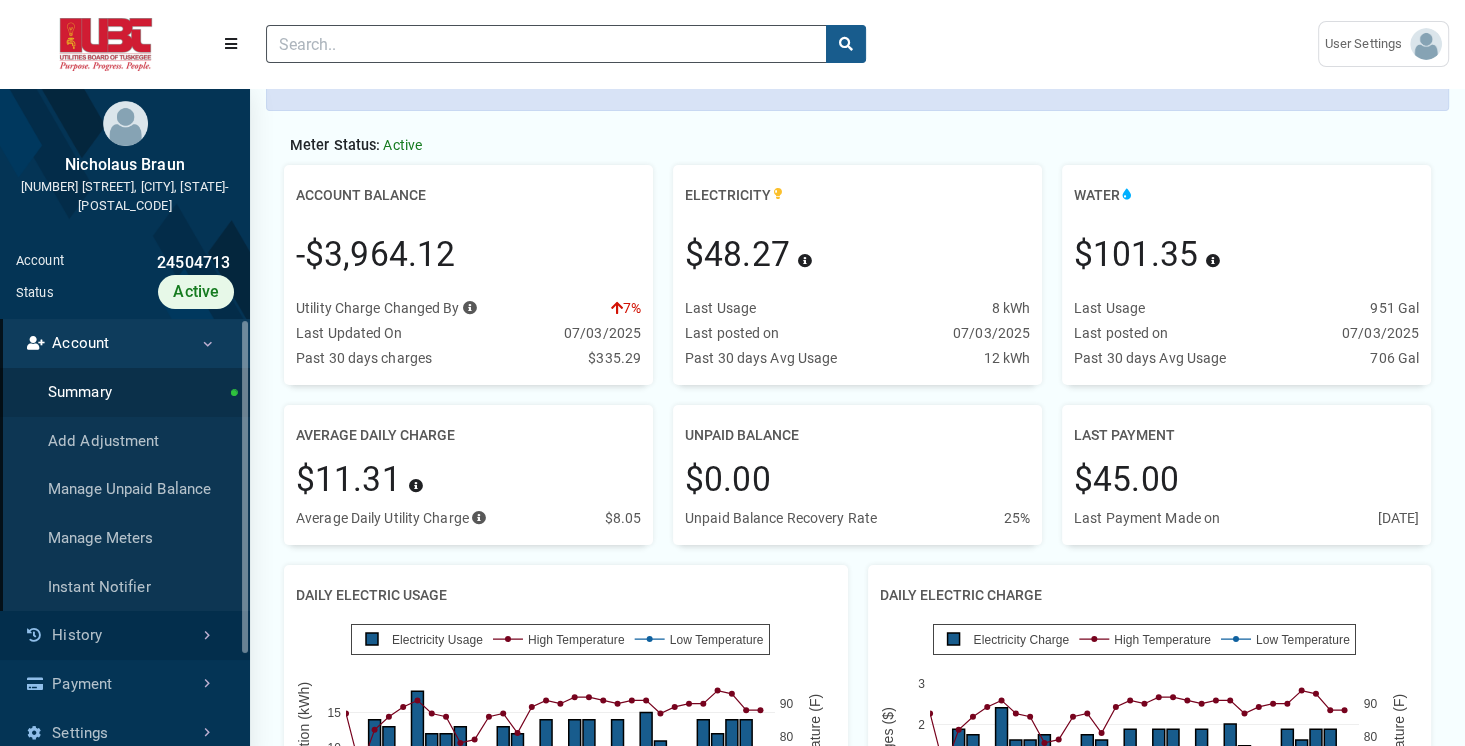click on "History" at bounding box center [125, 635] 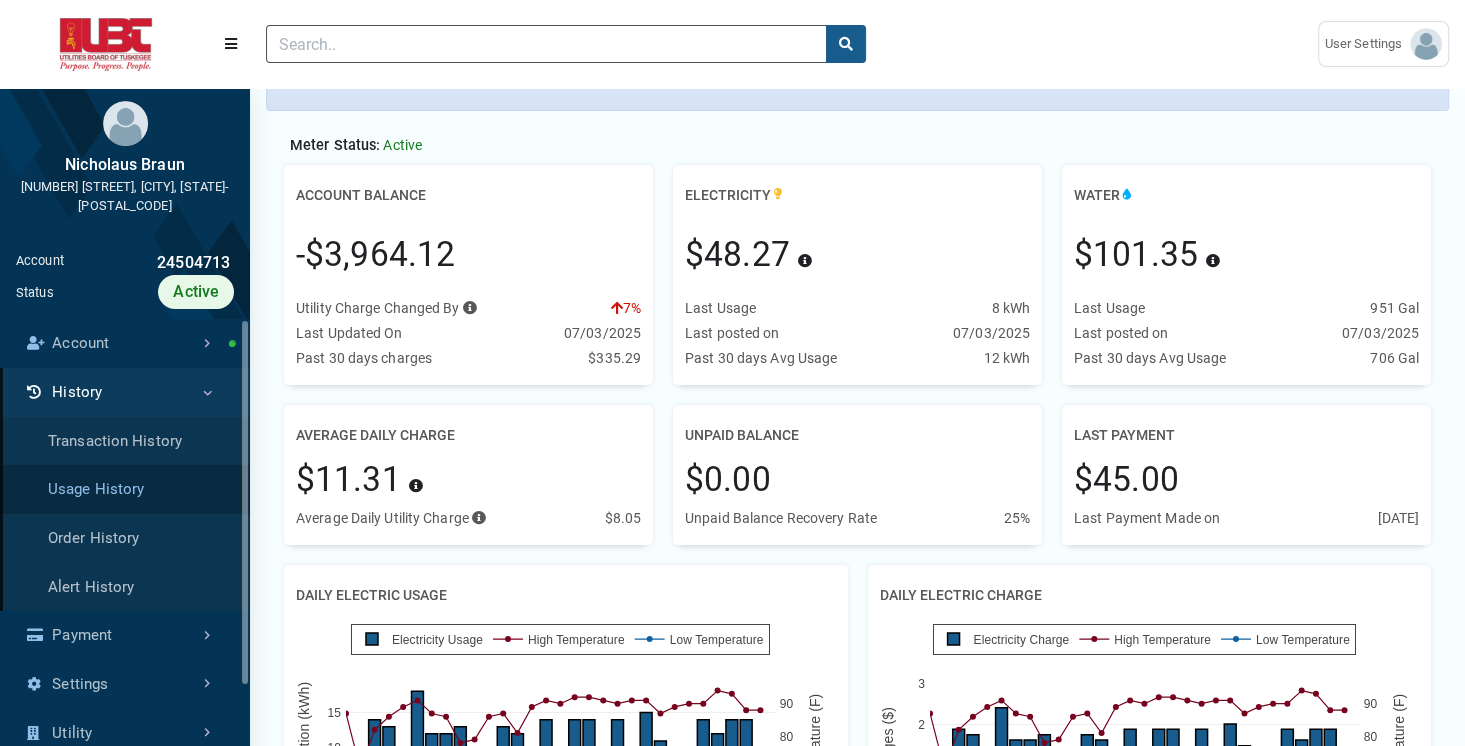 click on "Usage History" at bounding box center (125, 489) 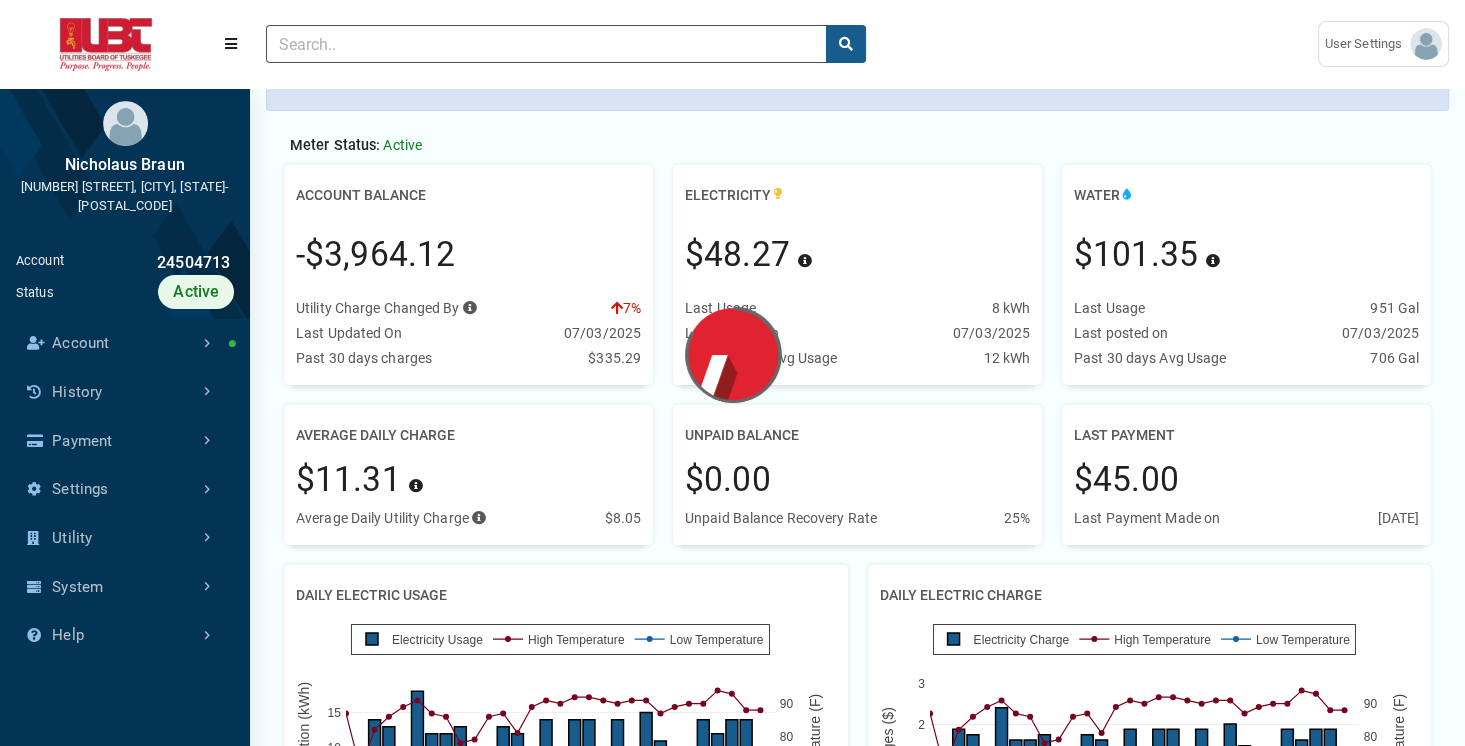 click on "Account
Summary
Add Adjustment
Manage Unpaid Balance
Manage Meters
Instant Notifier
History
Transaction History
Usage History
Order History
Alert History
Payment
Payment History
Payment Centers
Make a Payment
Settings
Manage Alerts
Manage Logins
View Misc Charges
Manage Info
Utility
Summary
Create Account
Instant Notifier
System
Utilities
System Logins
System Roles
Reports
Help
MDM Process
Help
FAQs" at bounding box center (125, 489) 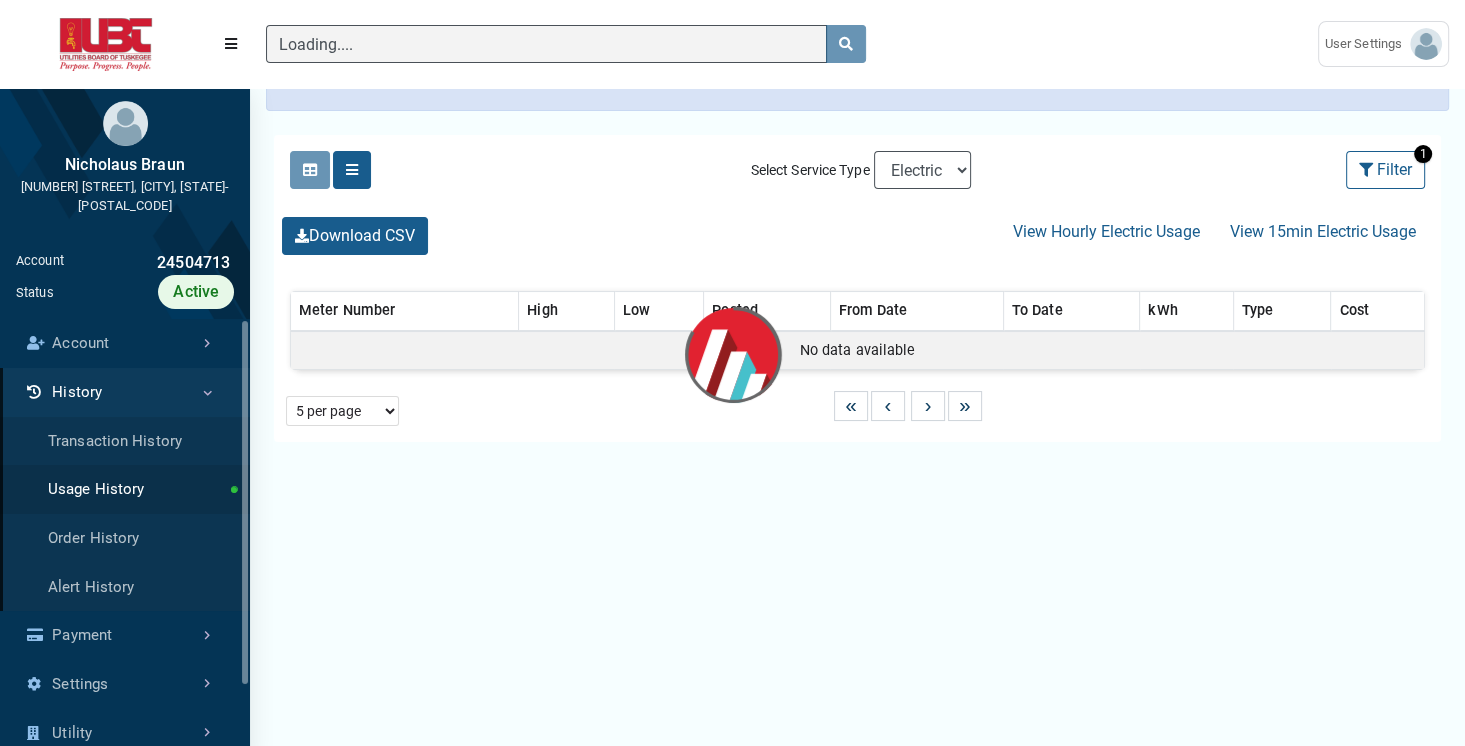 scroll, scrollTop: 0, scrollLeft: 0, axis: both 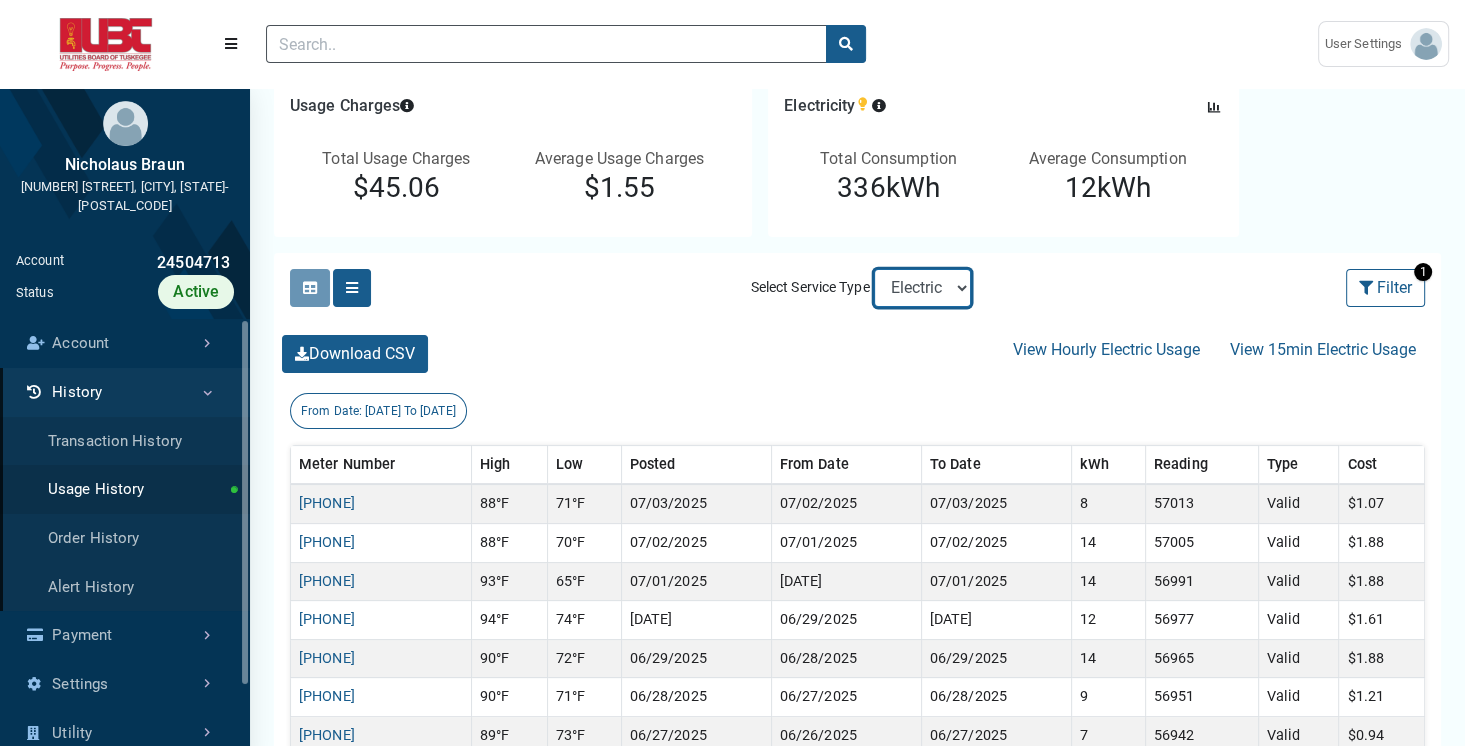 select on "Water" 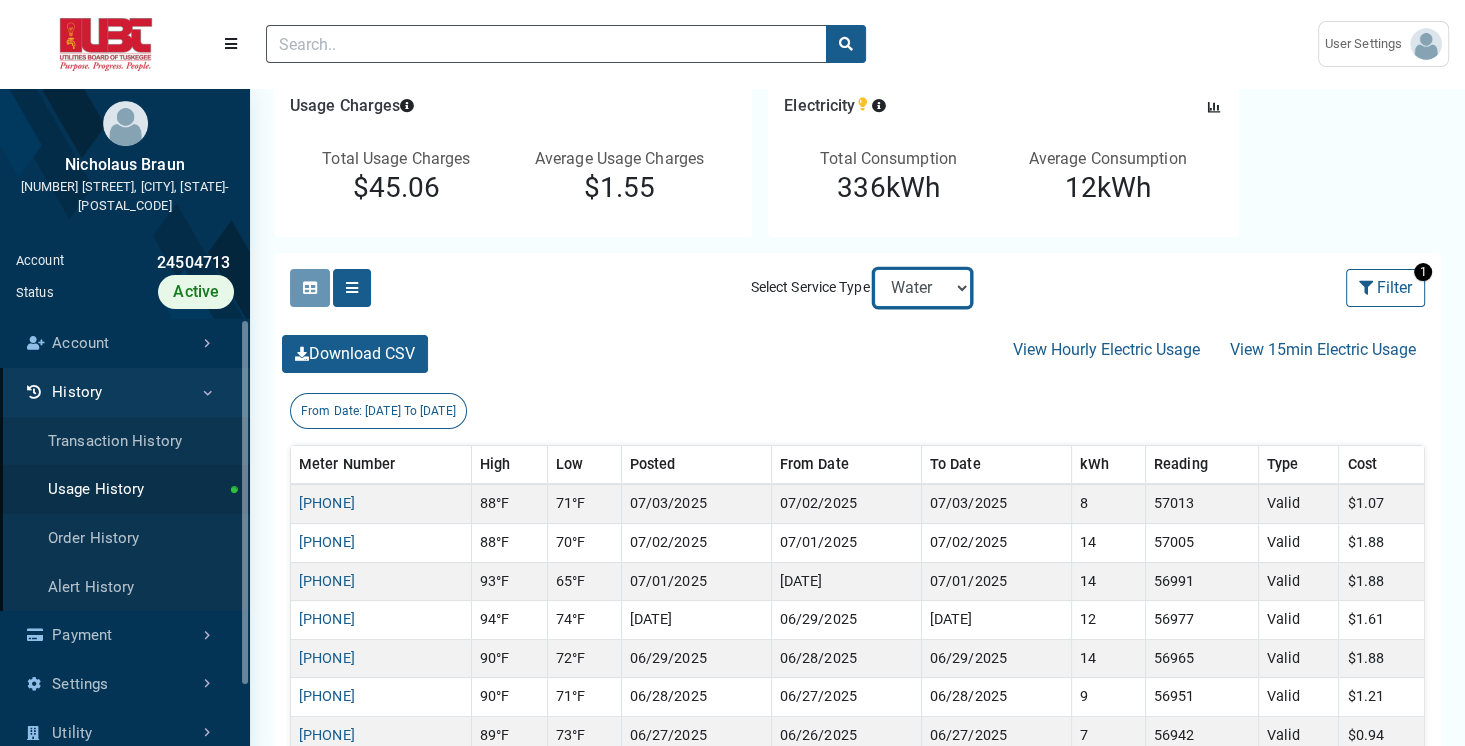 click on "Electric
Sewer
Water" at bounding box center (922, 288) 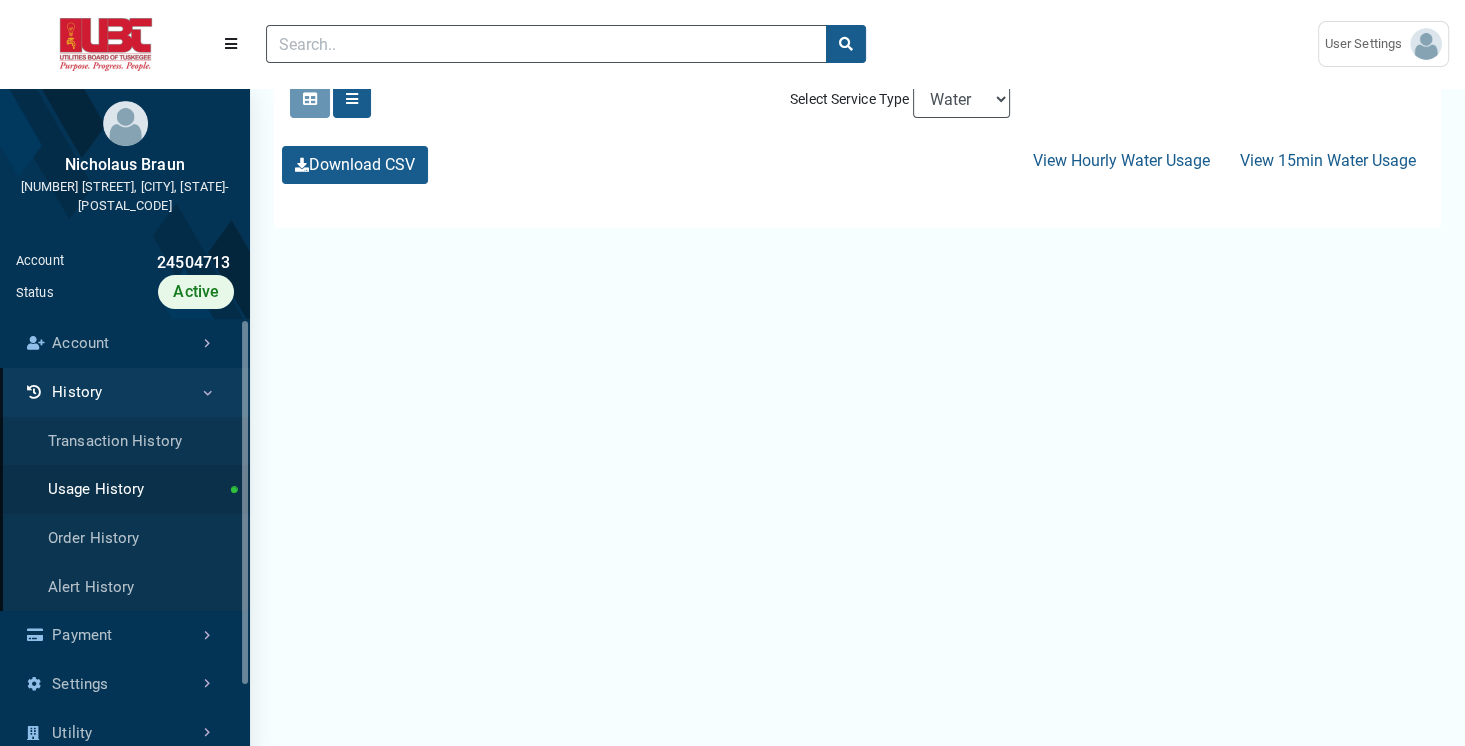 scroll, scrollTop: 0, scrollLeft: 0, axis: both 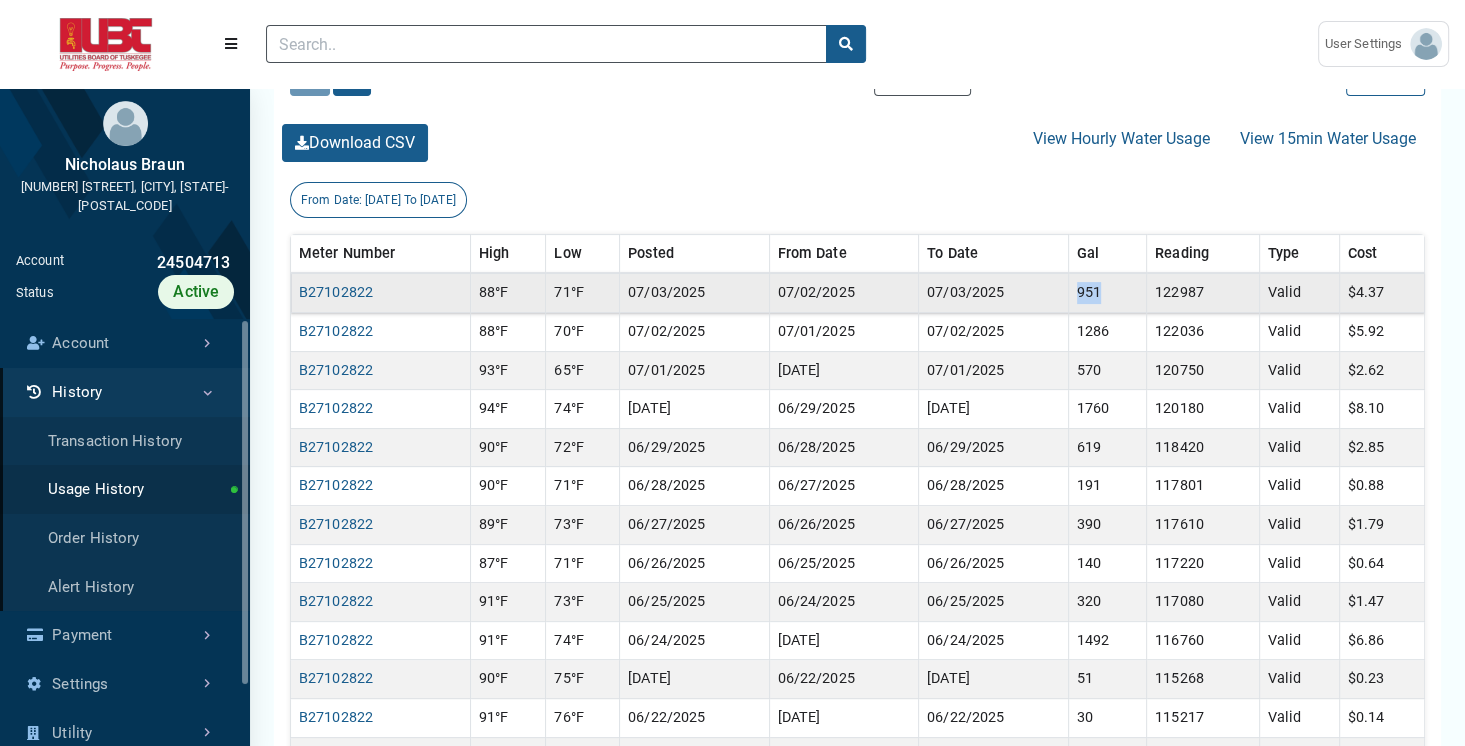 drag, startPoint x: 1076, startPoint y: 292, endPoint x: 1123, endPoint y: 293, distance: 47.010635 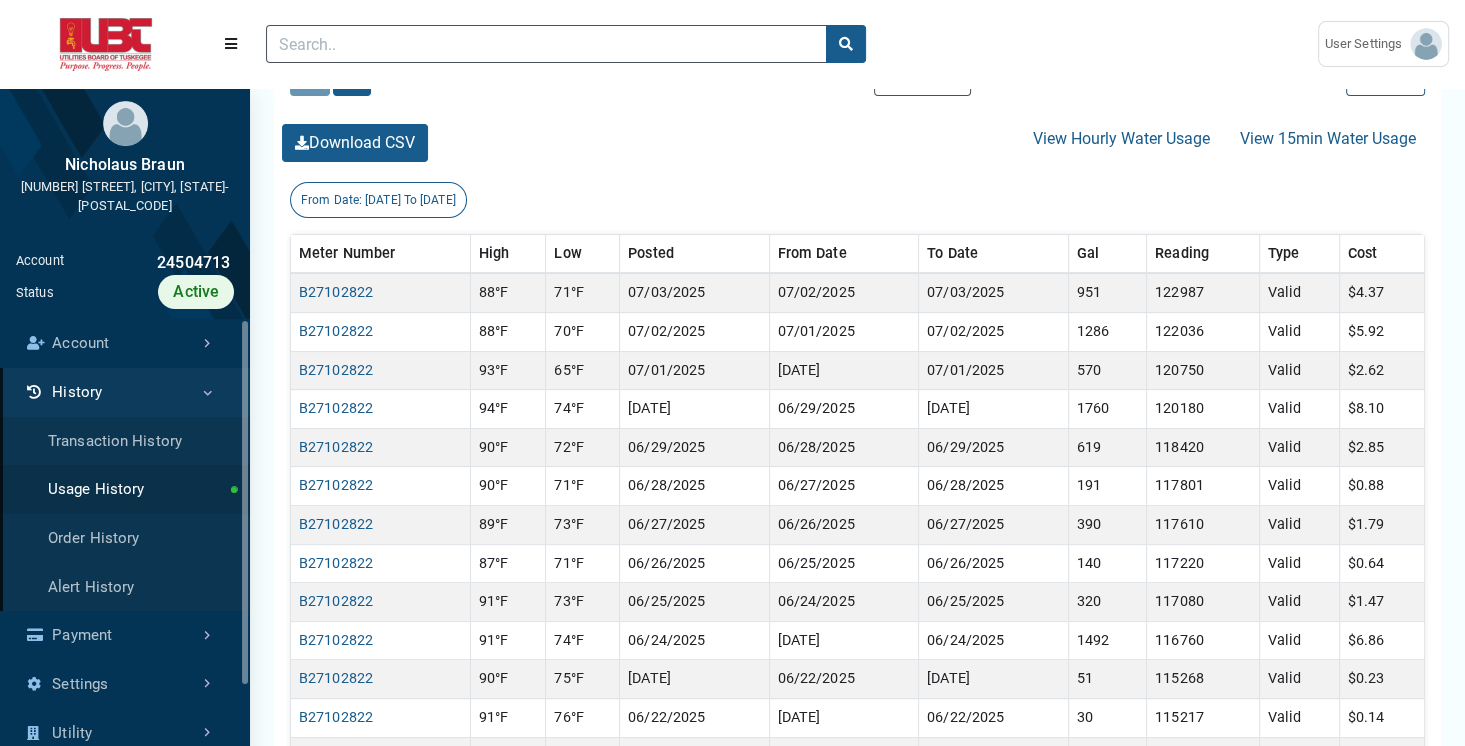 click on "ESI
[EMAIL]" at bounding box center (732, 44) 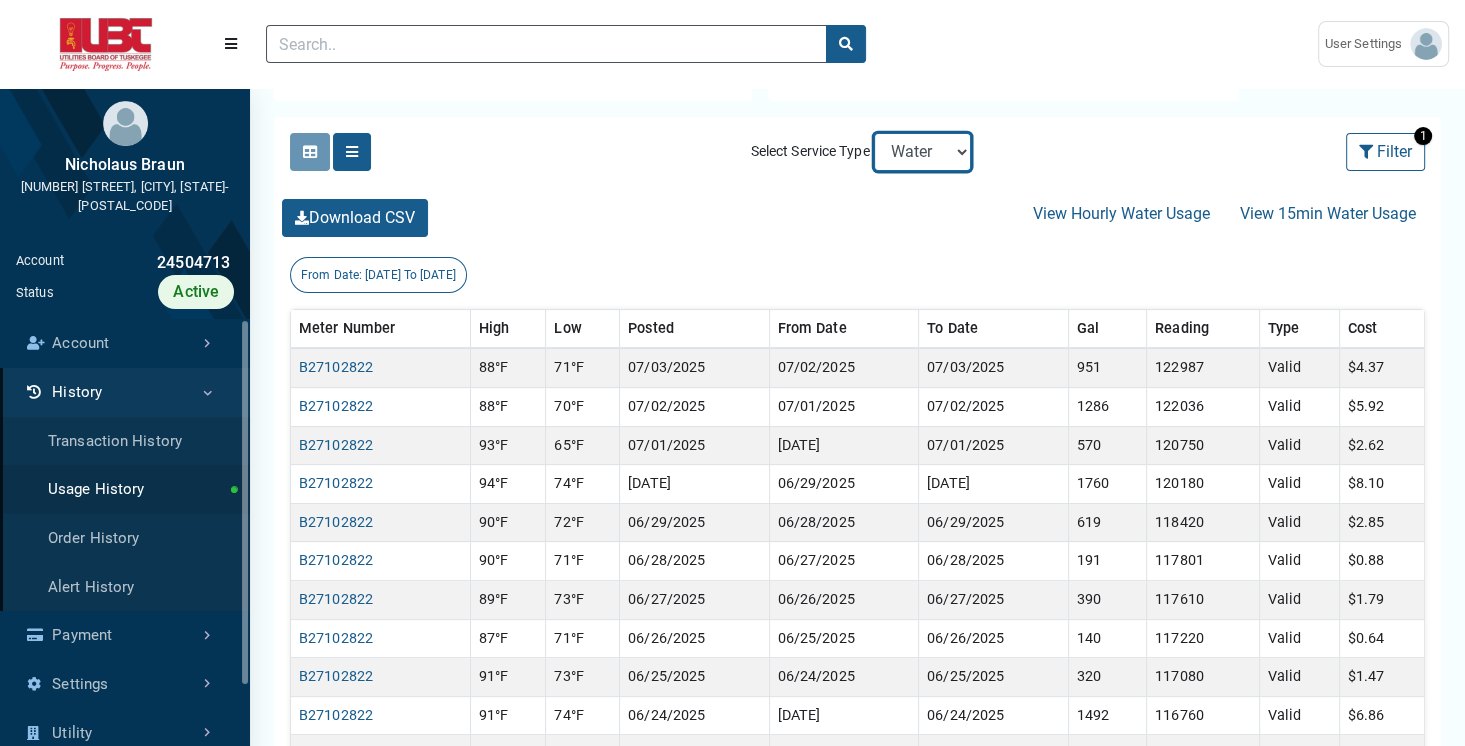 select on "Sewer" 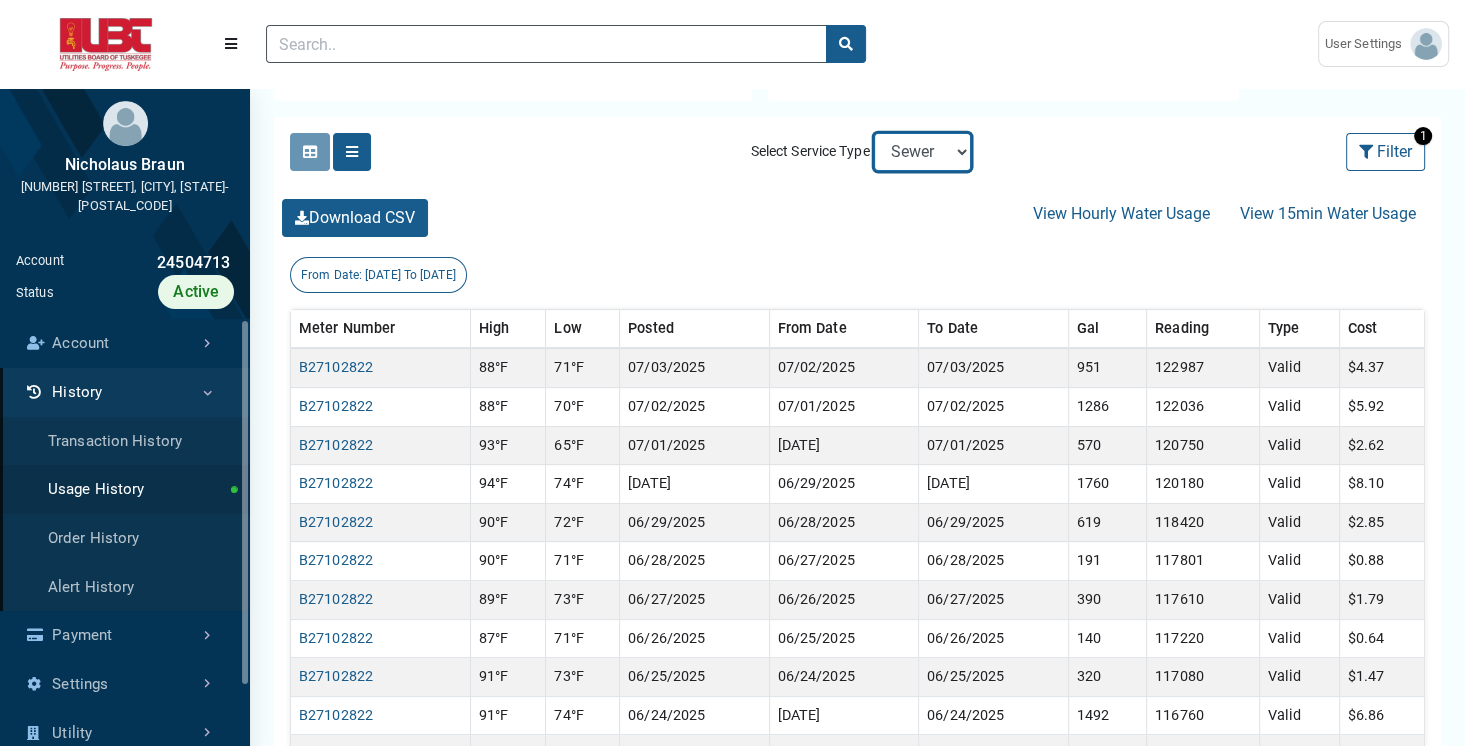 click on "Electric
Sewer
Water" at bounding box center [922, 152] 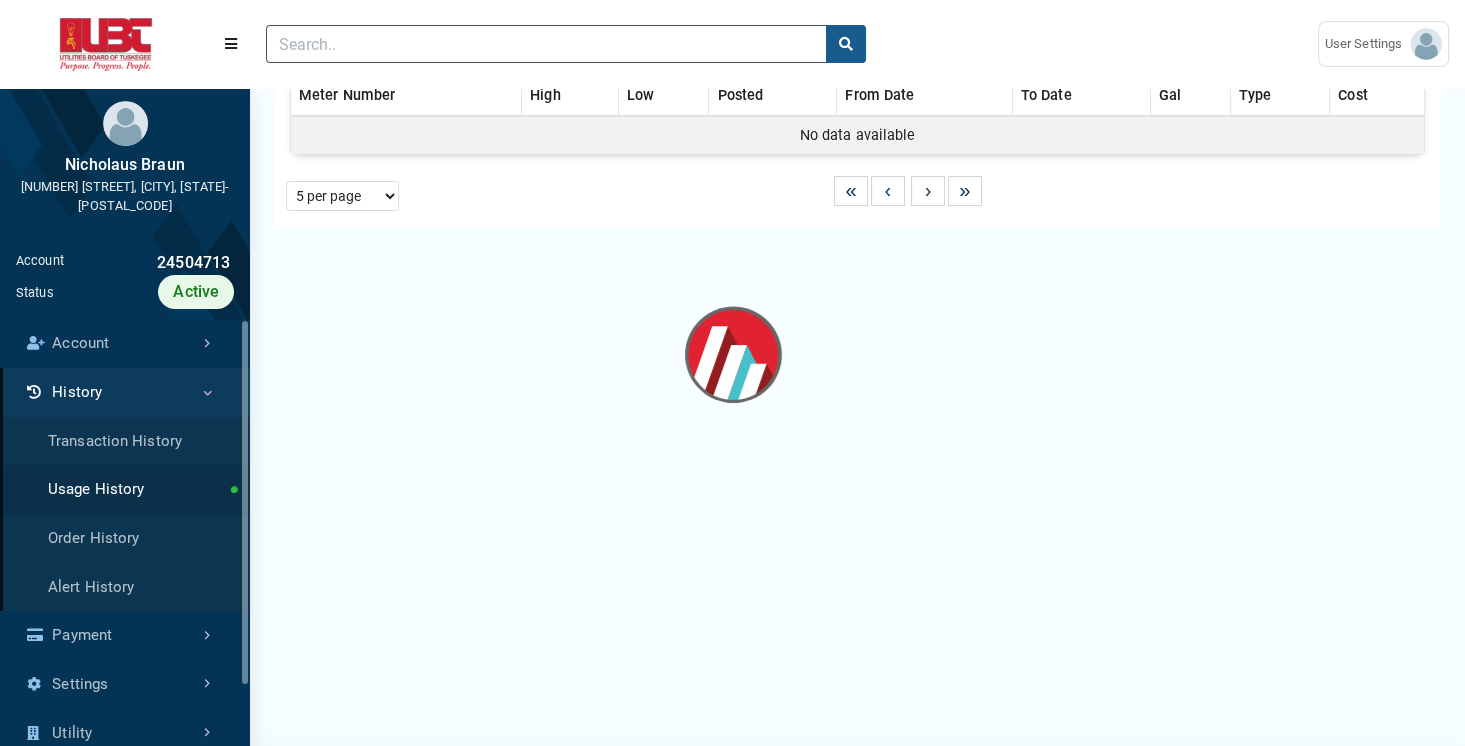 scroll, scrollTop: 0, scrollLeft: 0, axis: both 